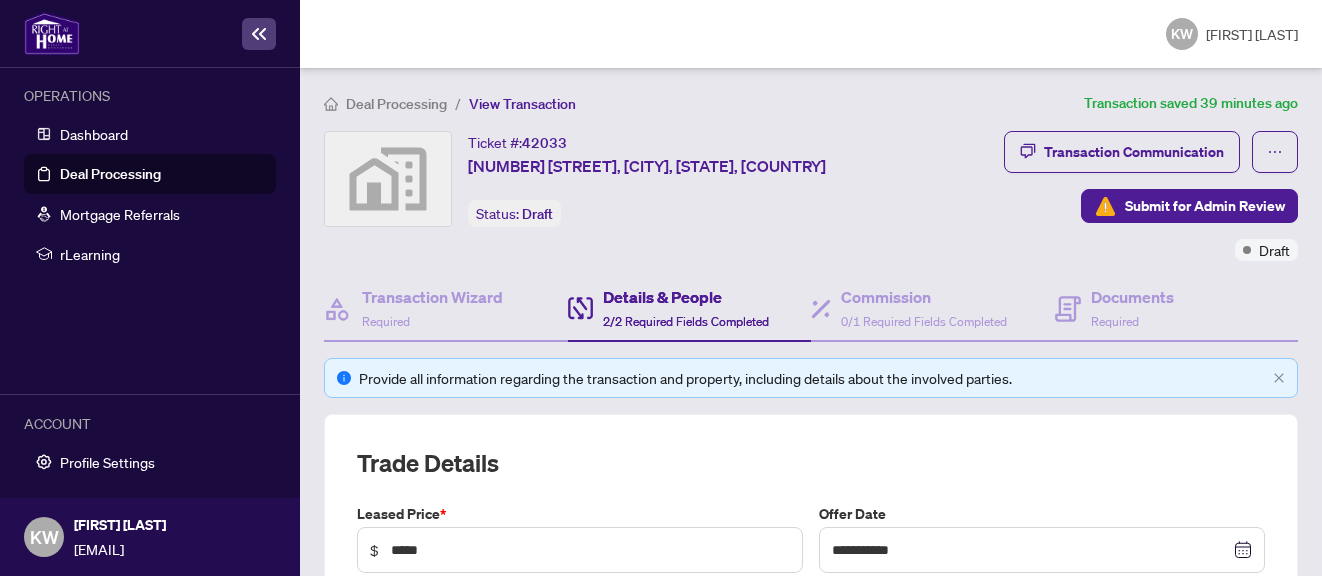 scroll, scrollTop: 0, scrollLeft: 0, axis: both 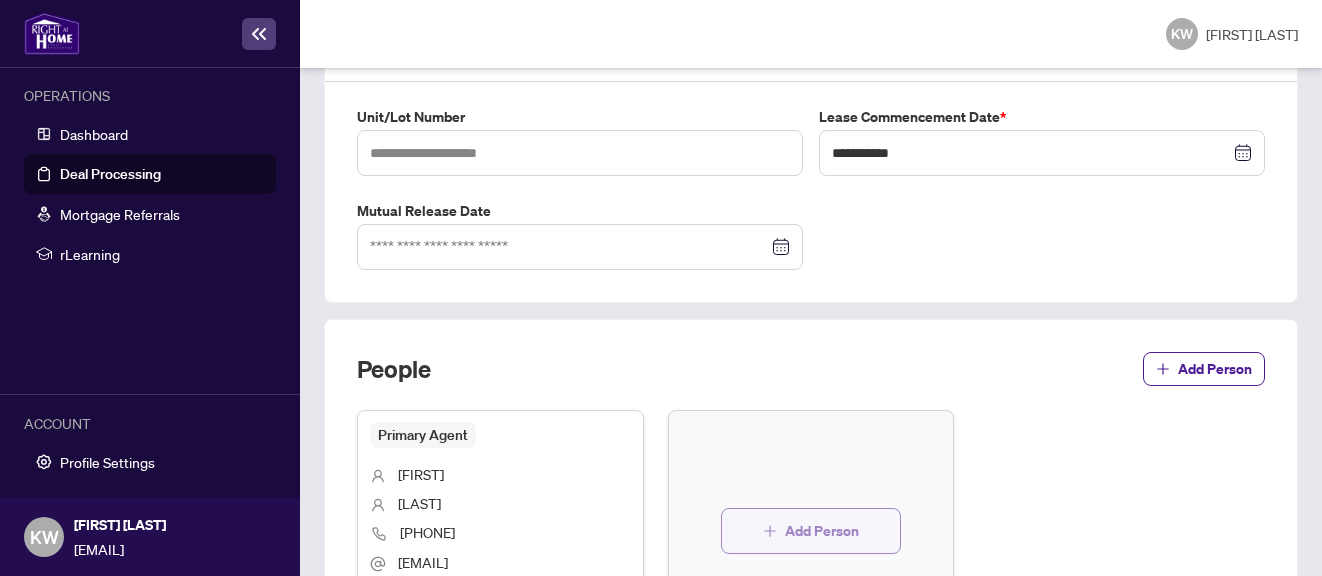 click on "Add Person" at bounding box center (822, 531) 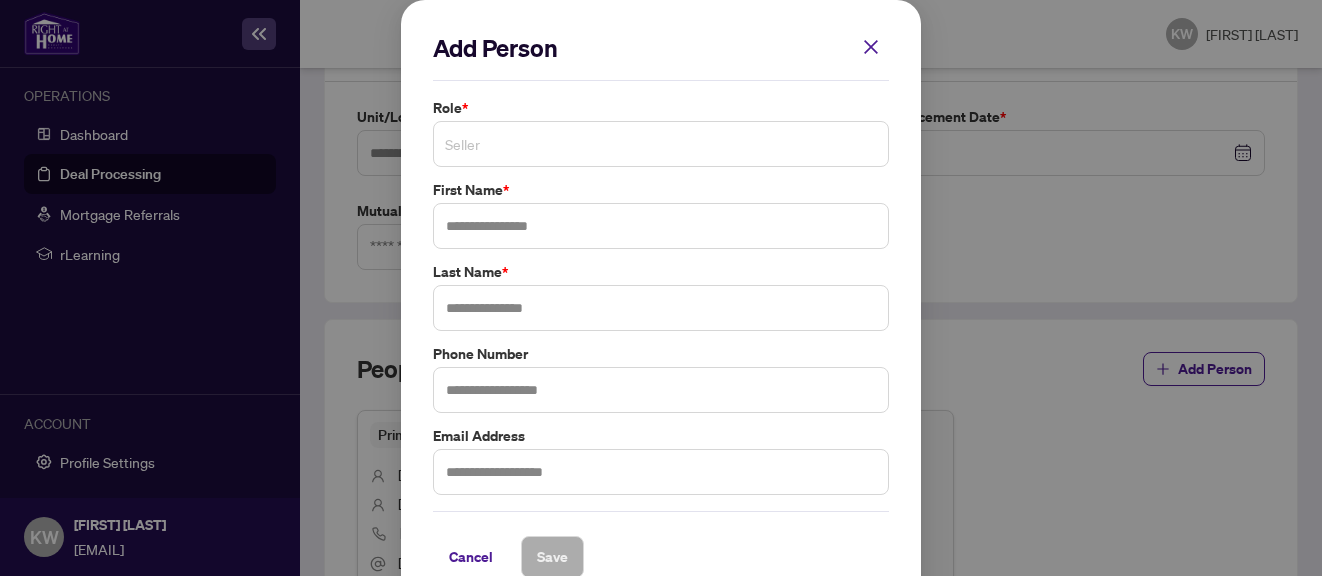 click on "Seller" at bounding box center (661, 144) 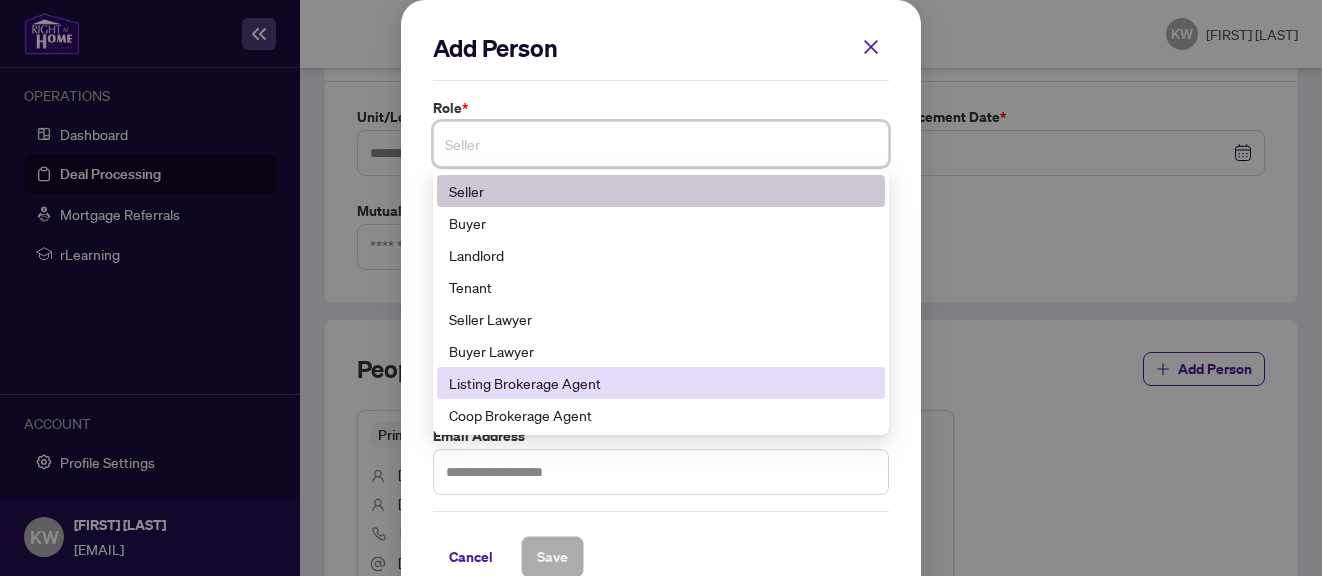 click on "Listing Brokerage Agent" at bounding box center [661, 383] 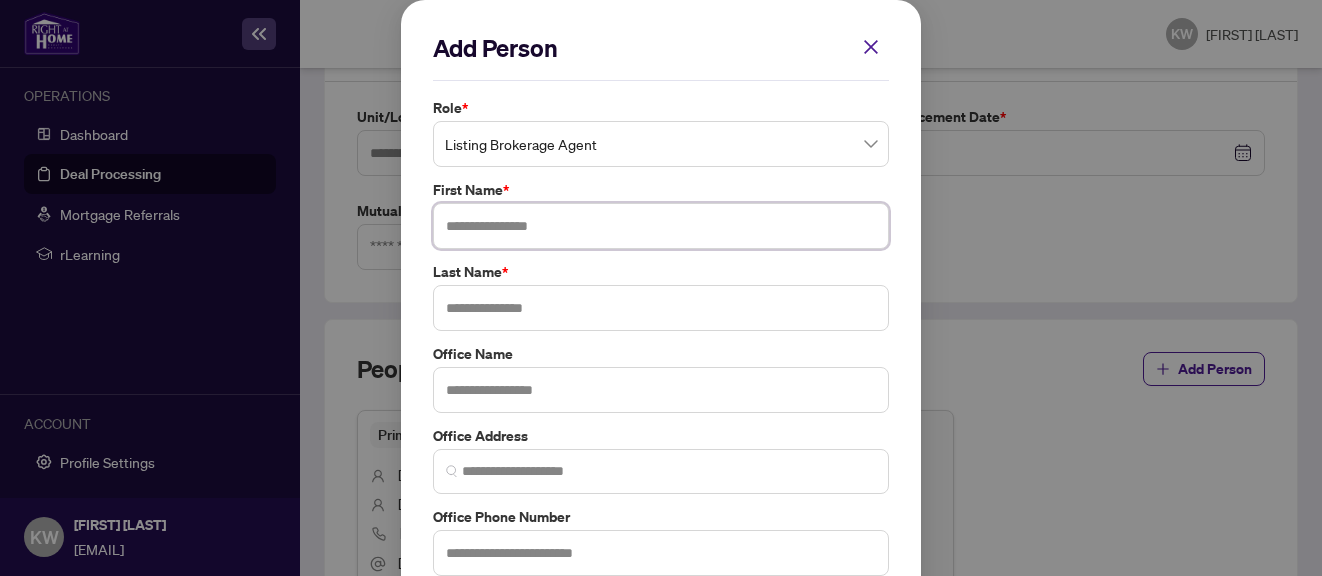 paste on "**********" 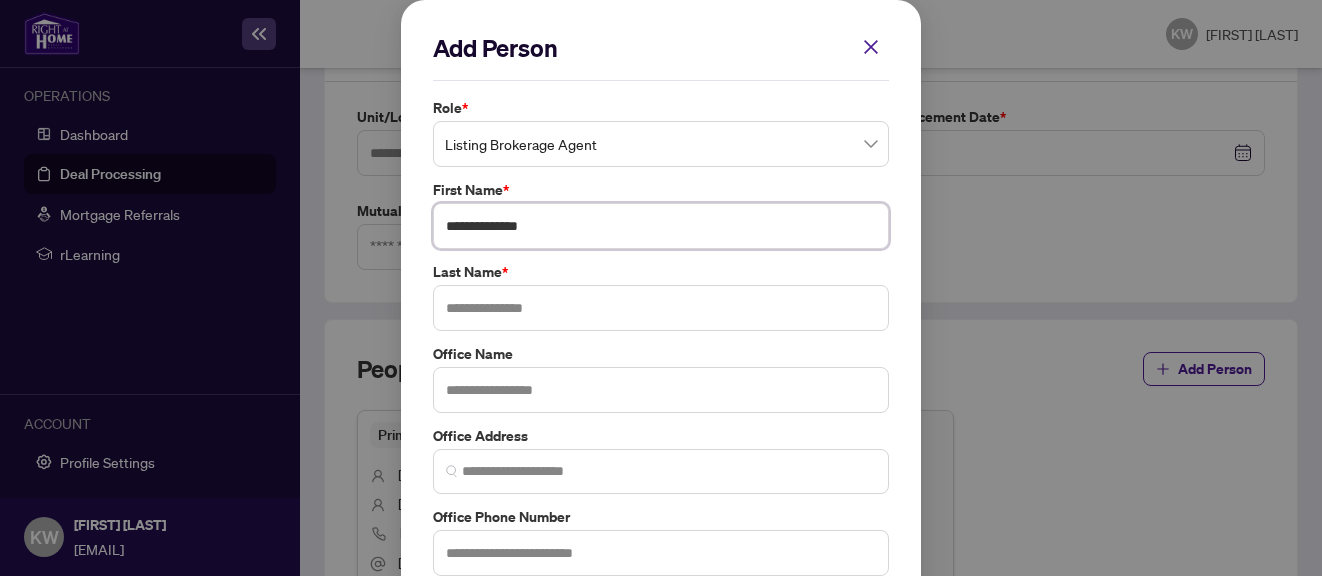 drag, startPoint x: 516, startPoint y: 225, endPoint x: 596, endPoint y: 225, distance: 80 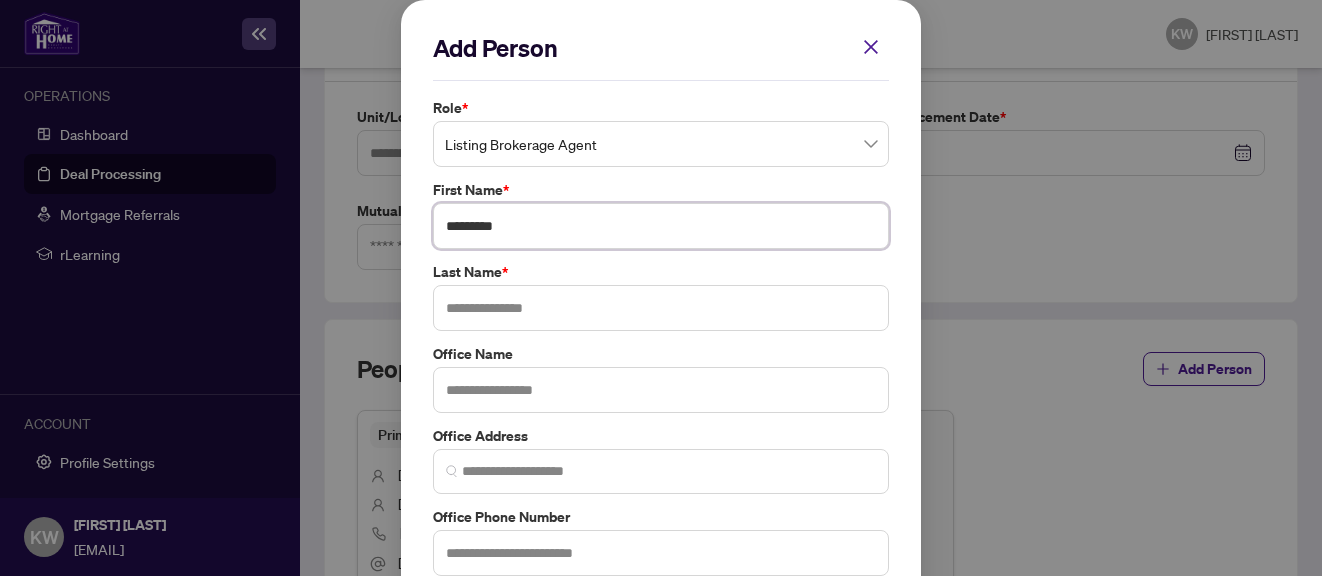 type on "********" 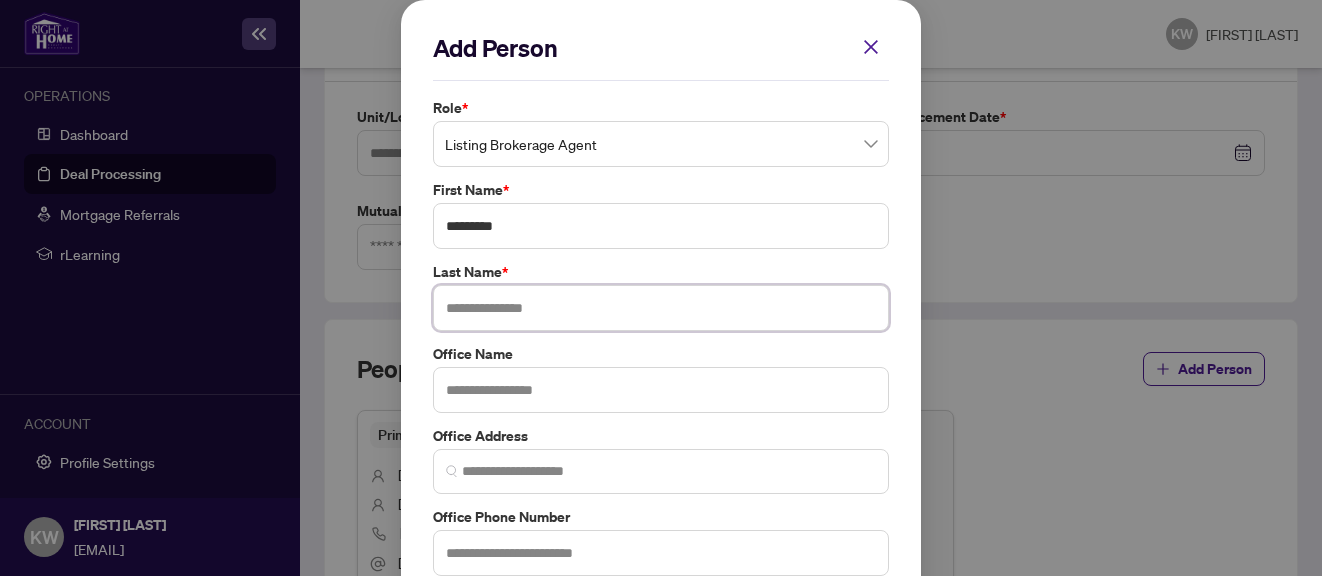 paste on "*****" 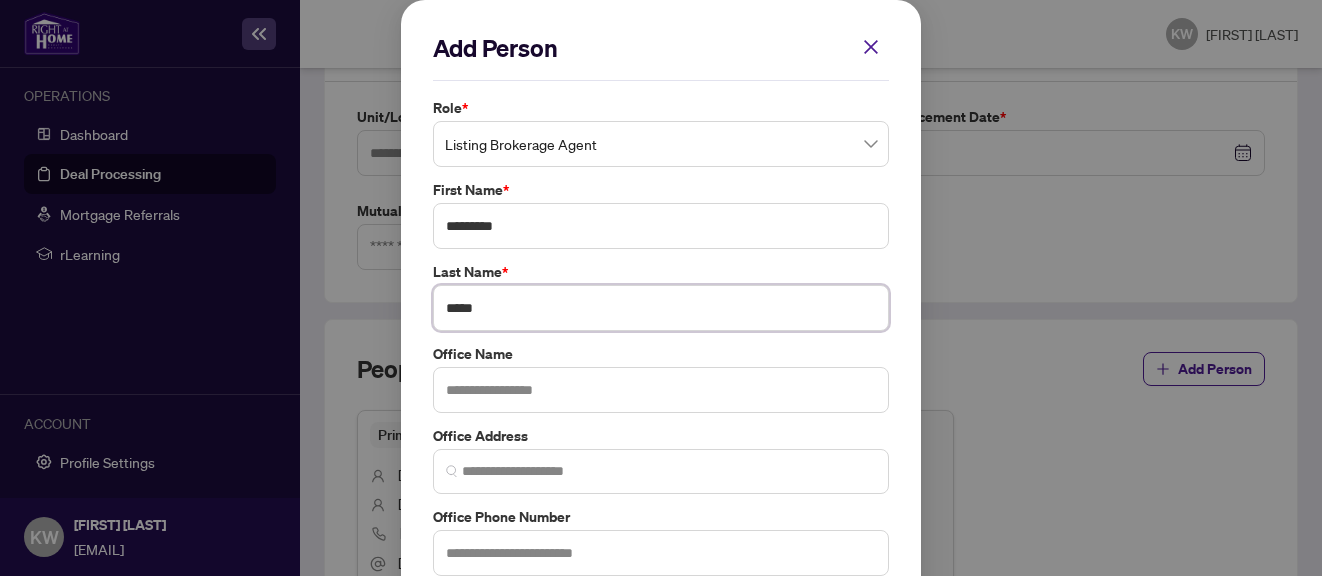 type on "*****" 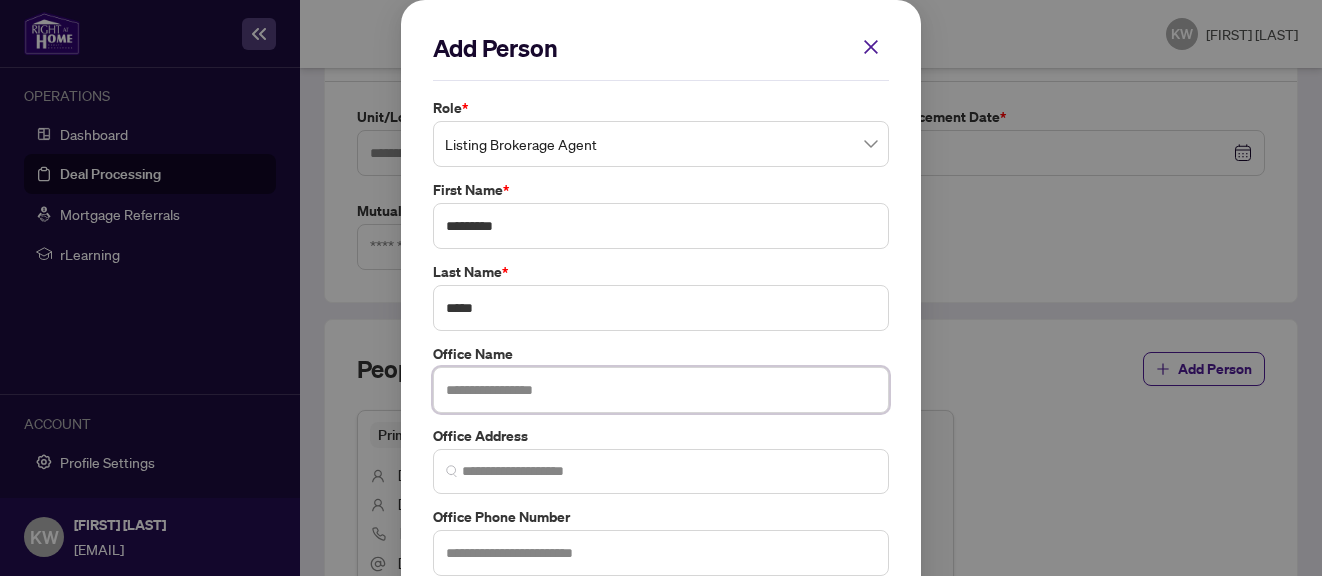 paste on "**********" 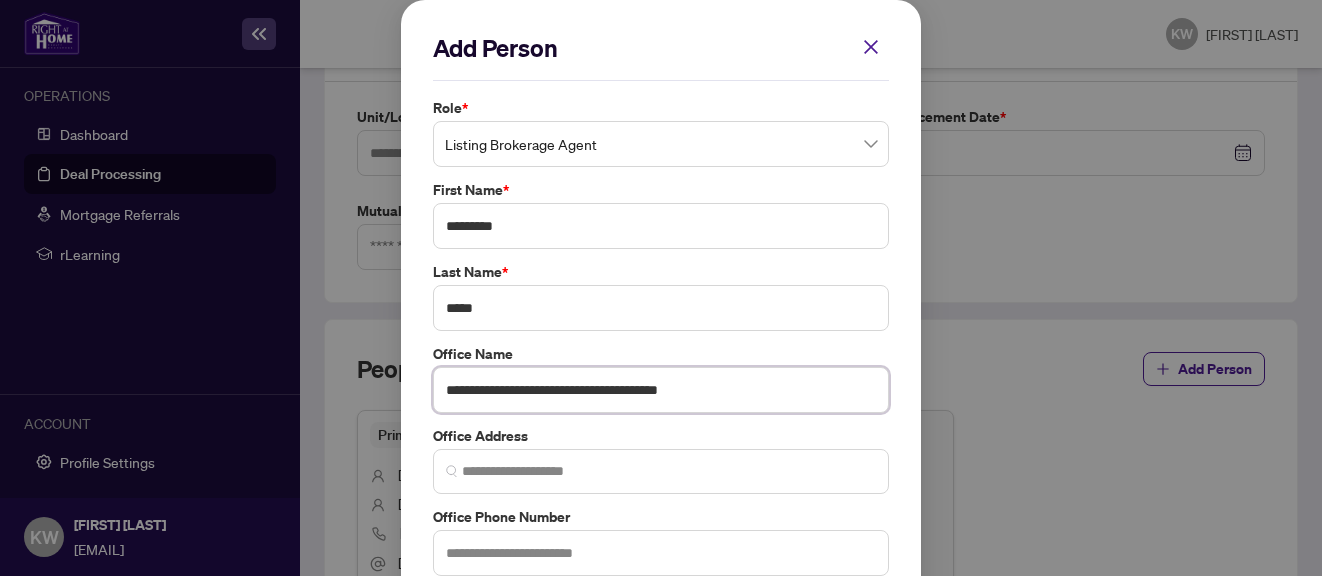 type on "**********" 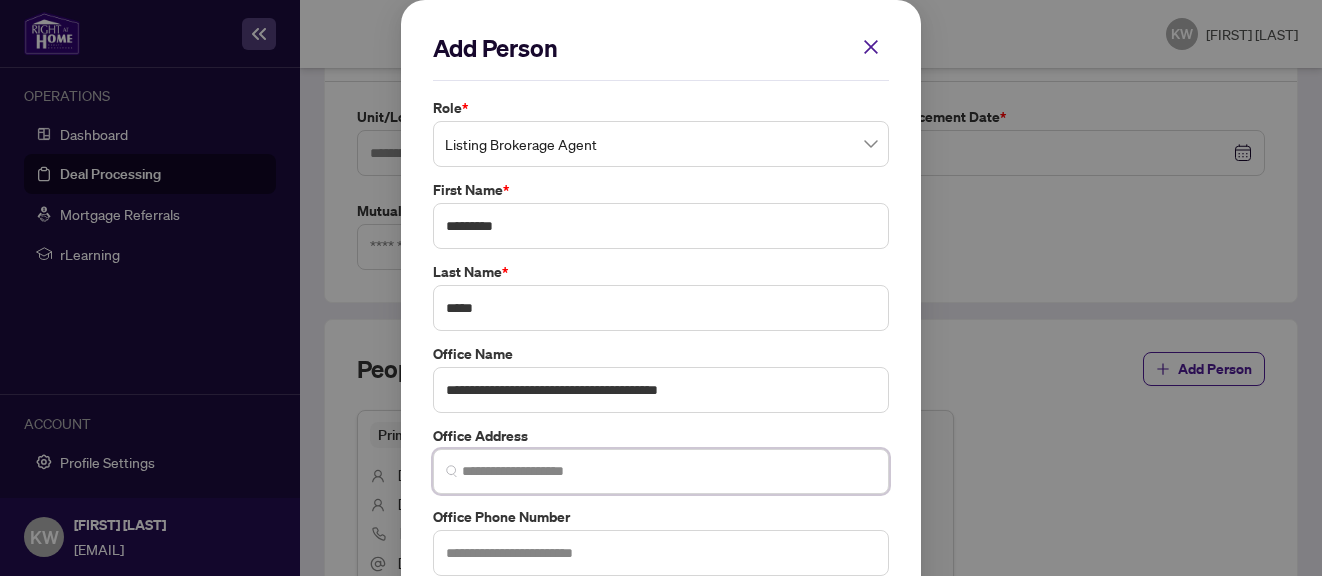click at bounding box center [669, 471] 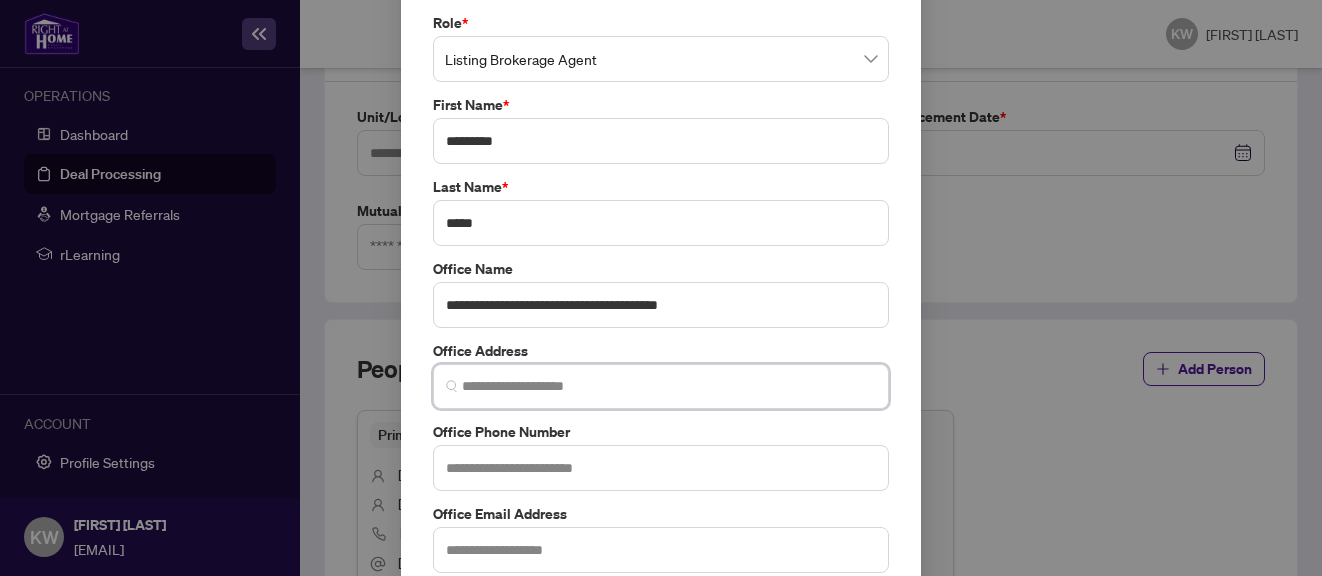 scroll, scrollTop: 86, scrollLeft: 0, axis: vertical 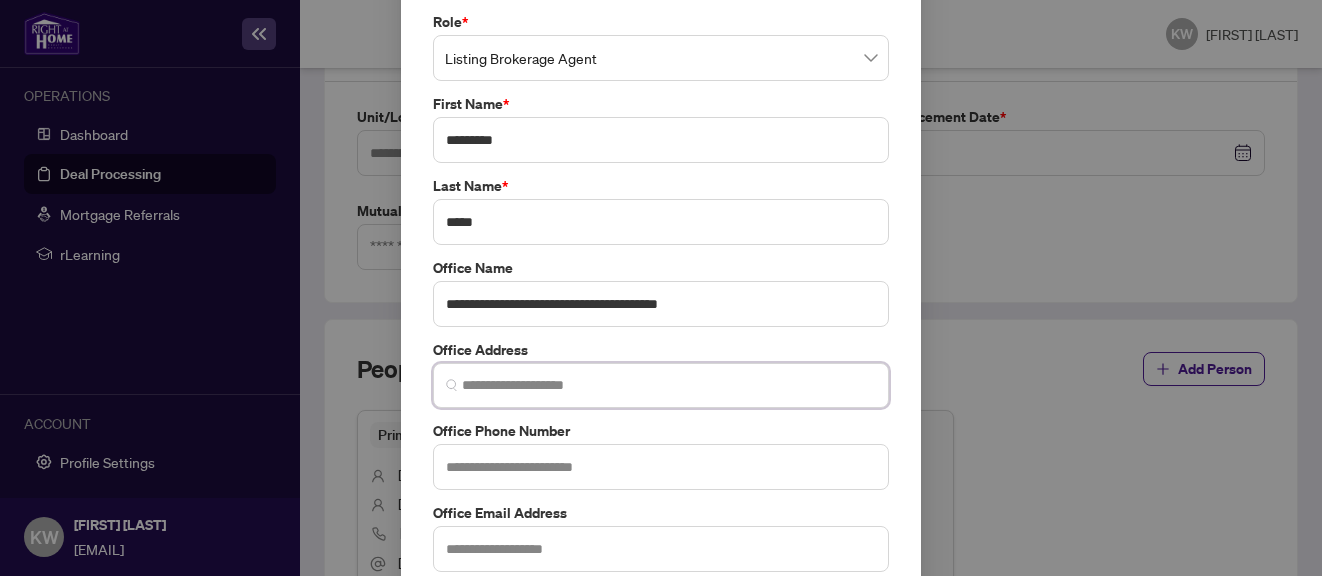 paste on "**********" 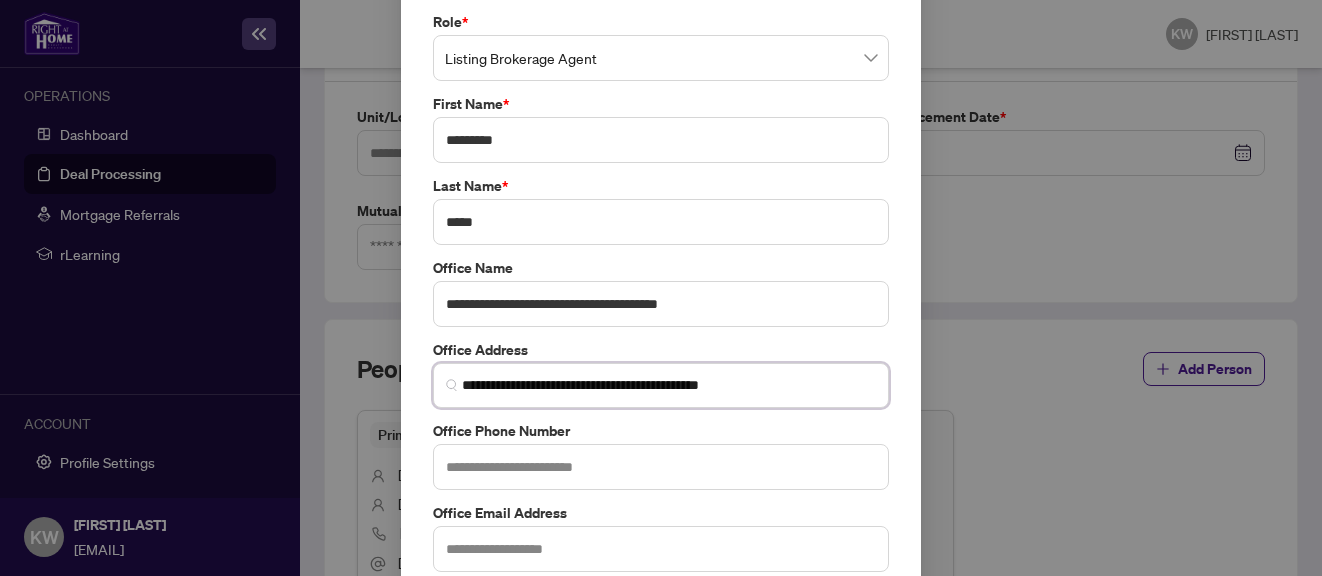 type on "**********" 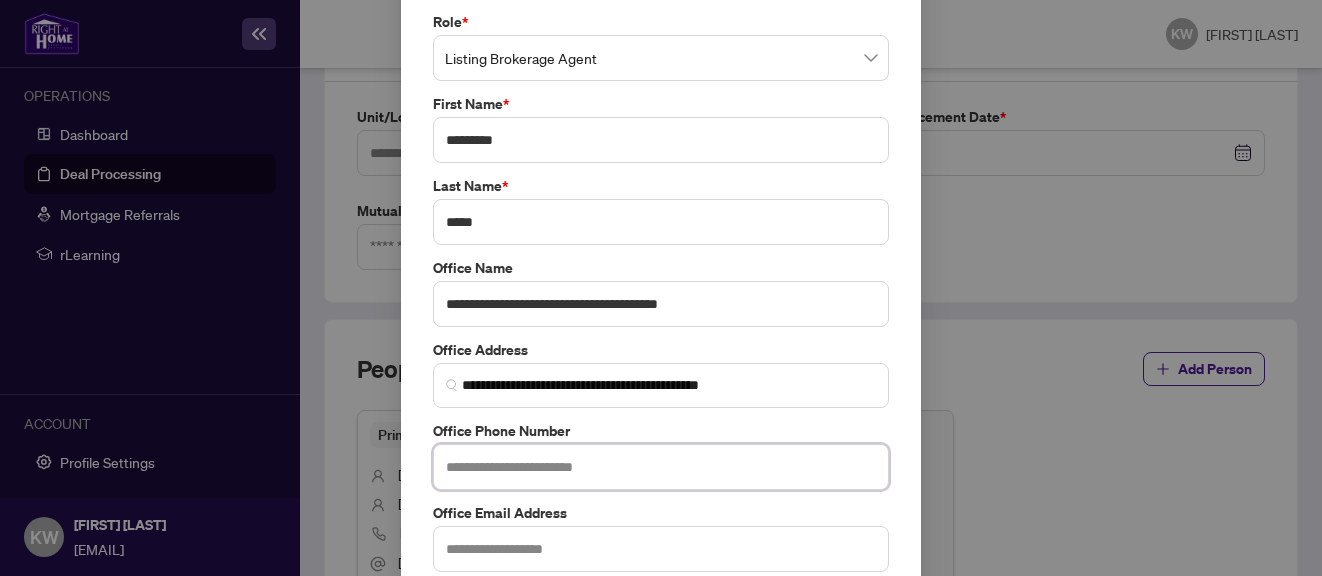click at bounding box center [661, 467] 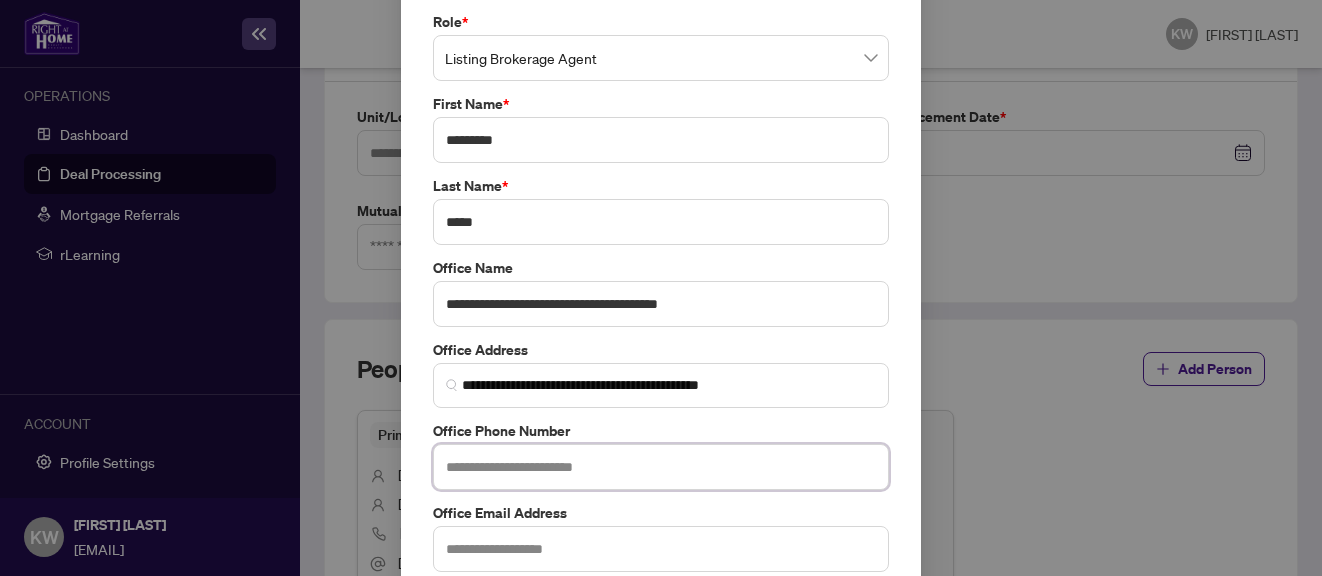paste on "**********" 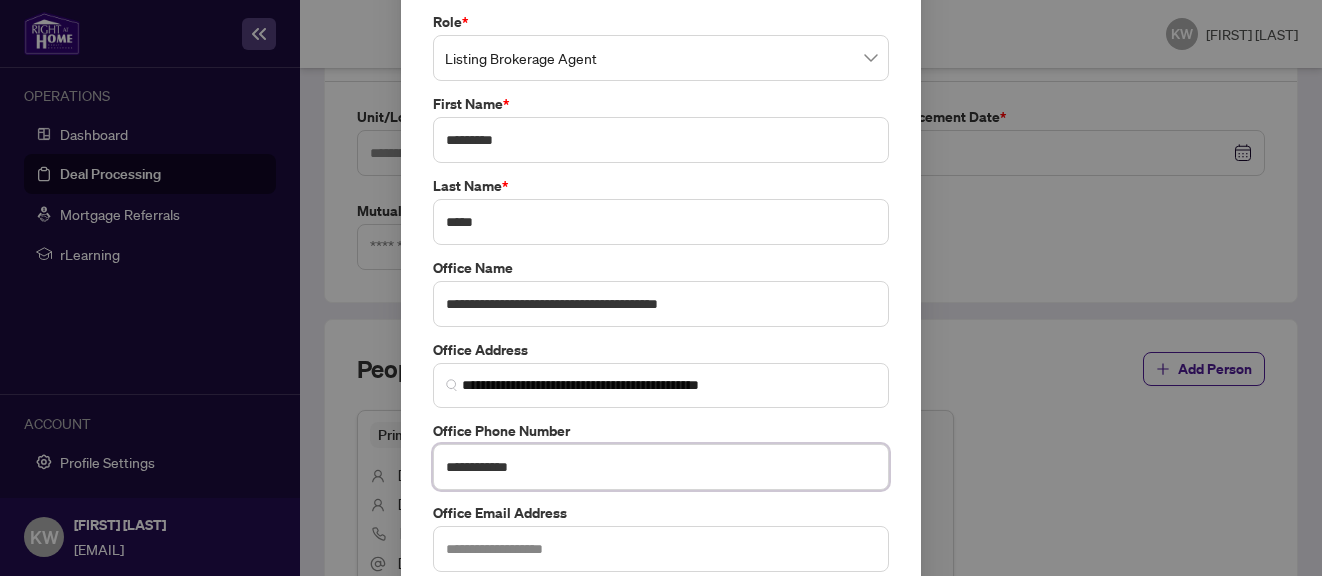 type on "**********" 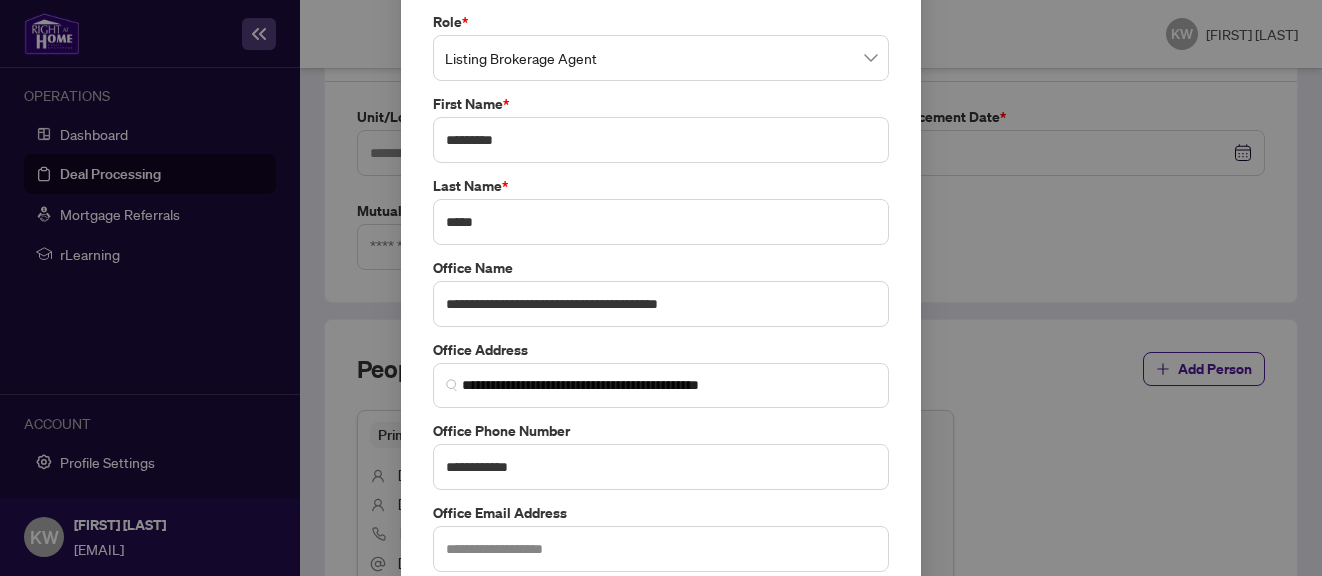 click on "**********" at bounding box center (0, 0) 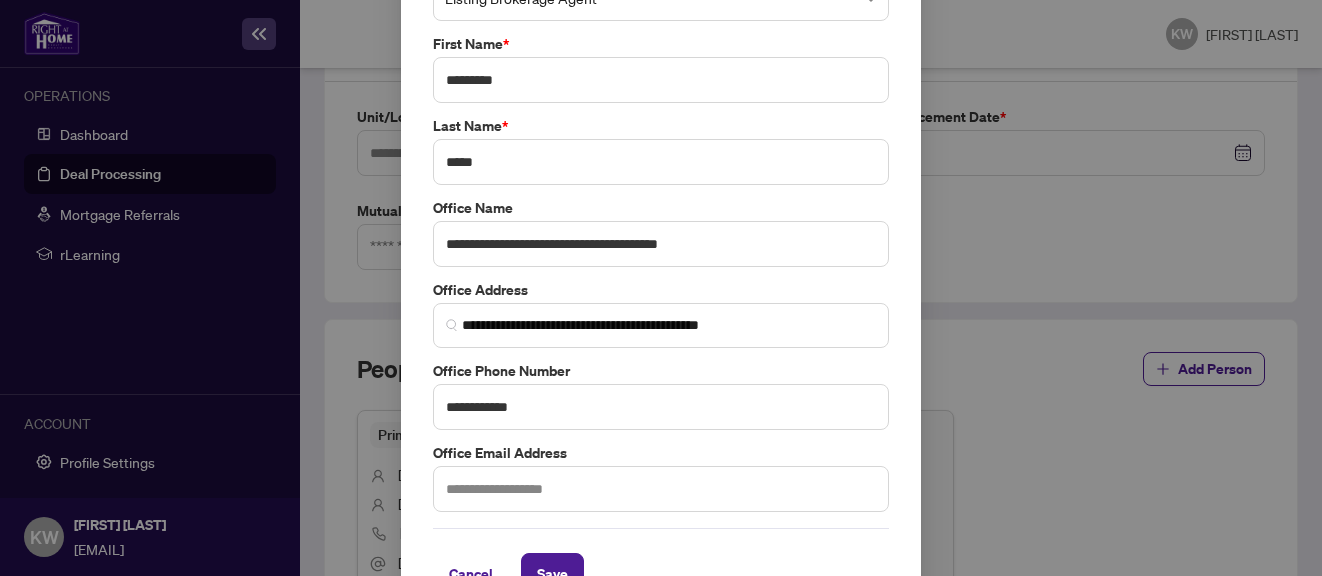 scroll, scrollTop: 185, scrollLeft: 0, axis: vertical 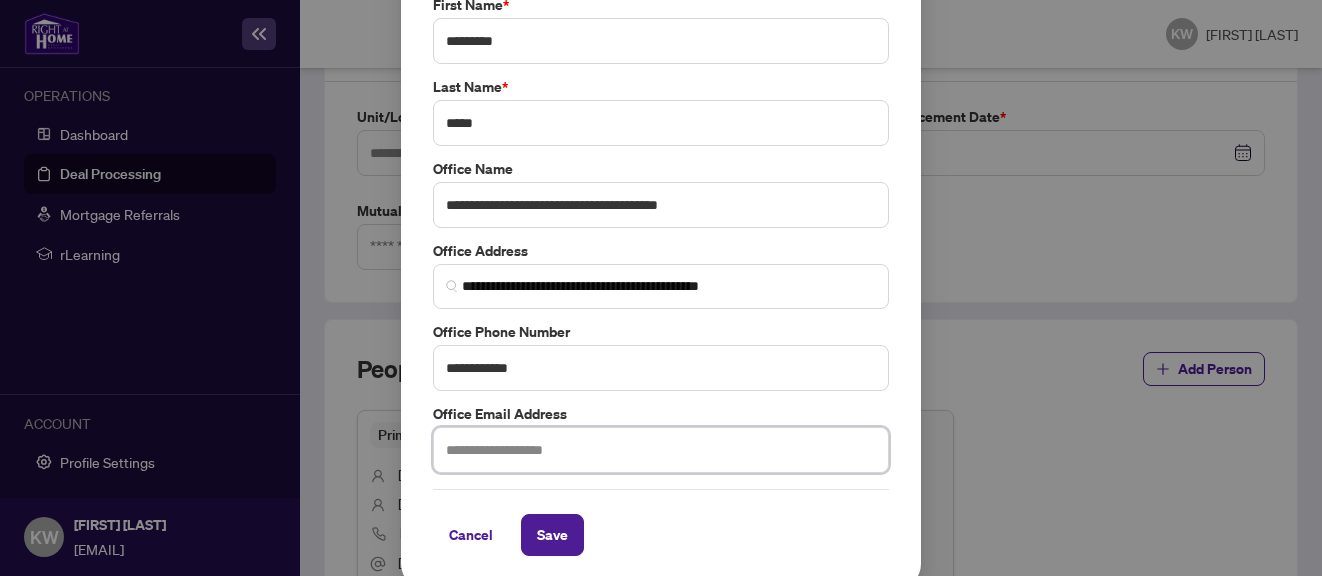 paste on "**********" 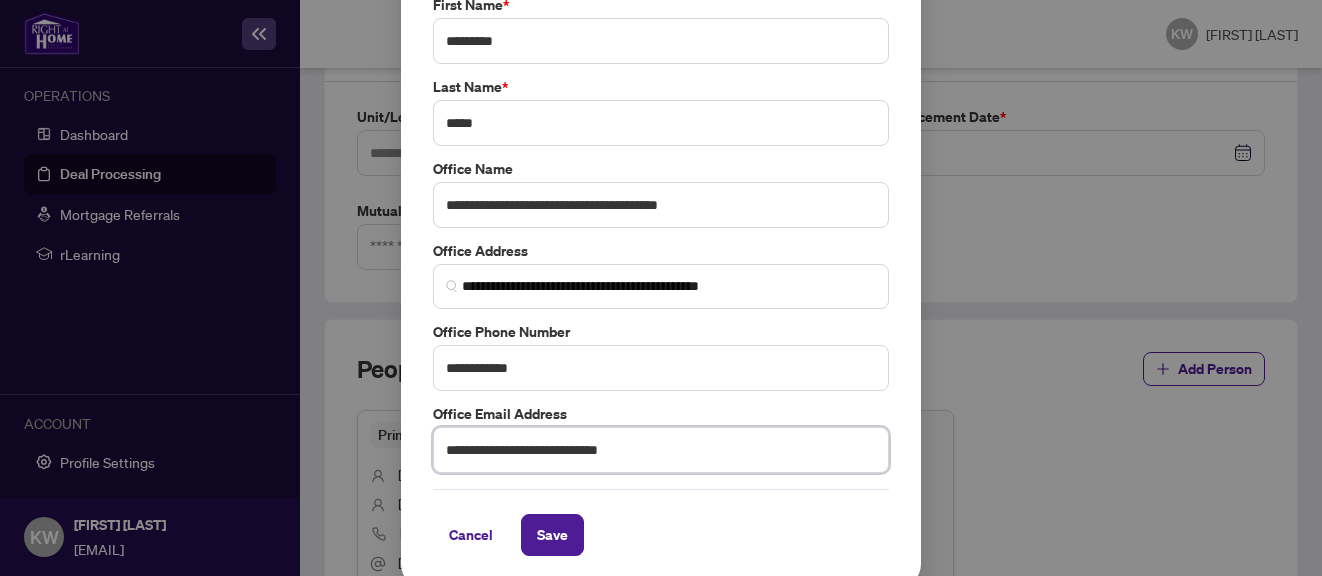 type on "**********" 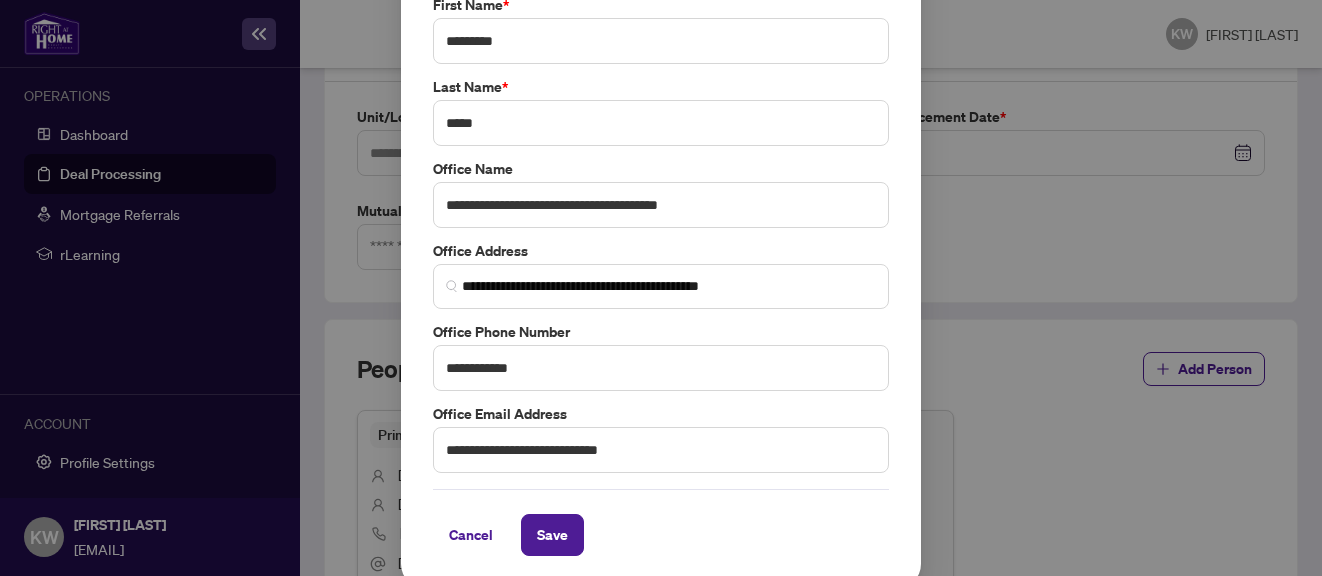 click on "**********" at bounding box center (0, 0) 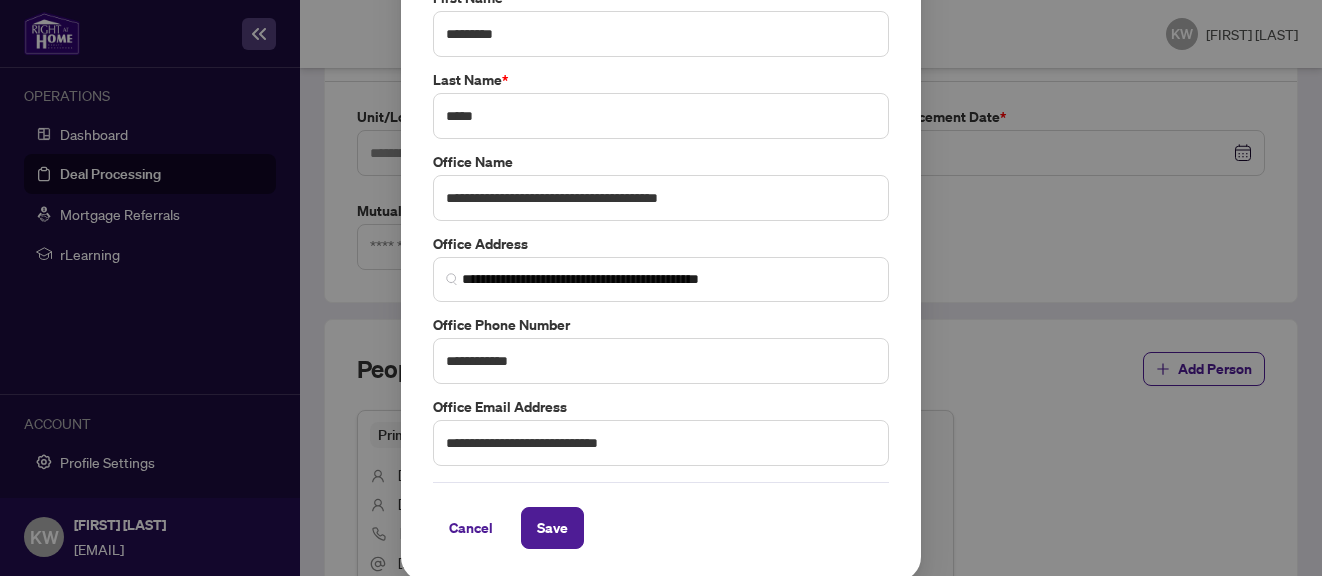 scroll, scrollTop: 190, scrollLeft: 0, axis: vertical 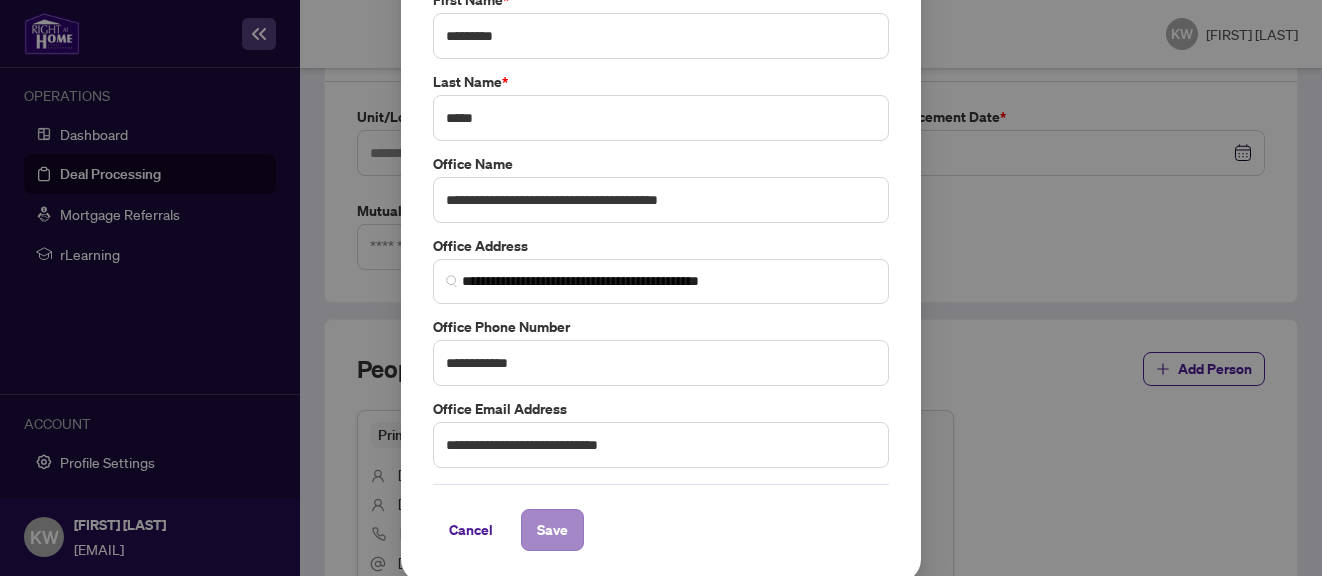 click on "Save" at bounding box center [552, 530] 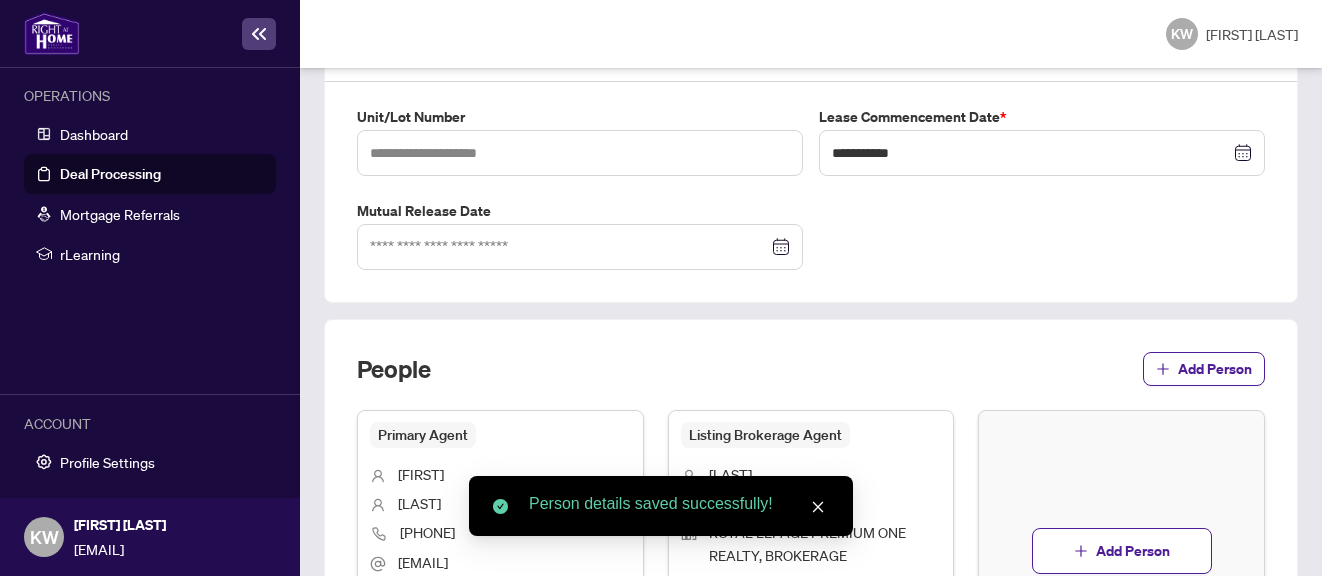click on "People Add Person" at bounding box center (811, 381) 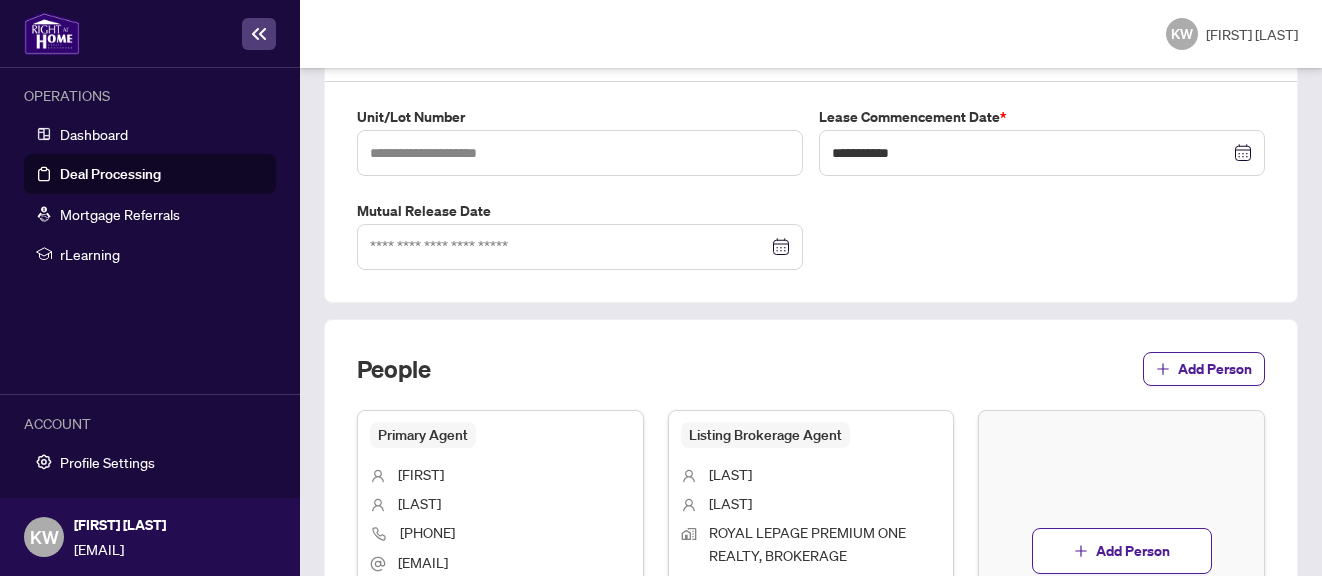 click on "People Add Person" at bounding box center (811, 381) 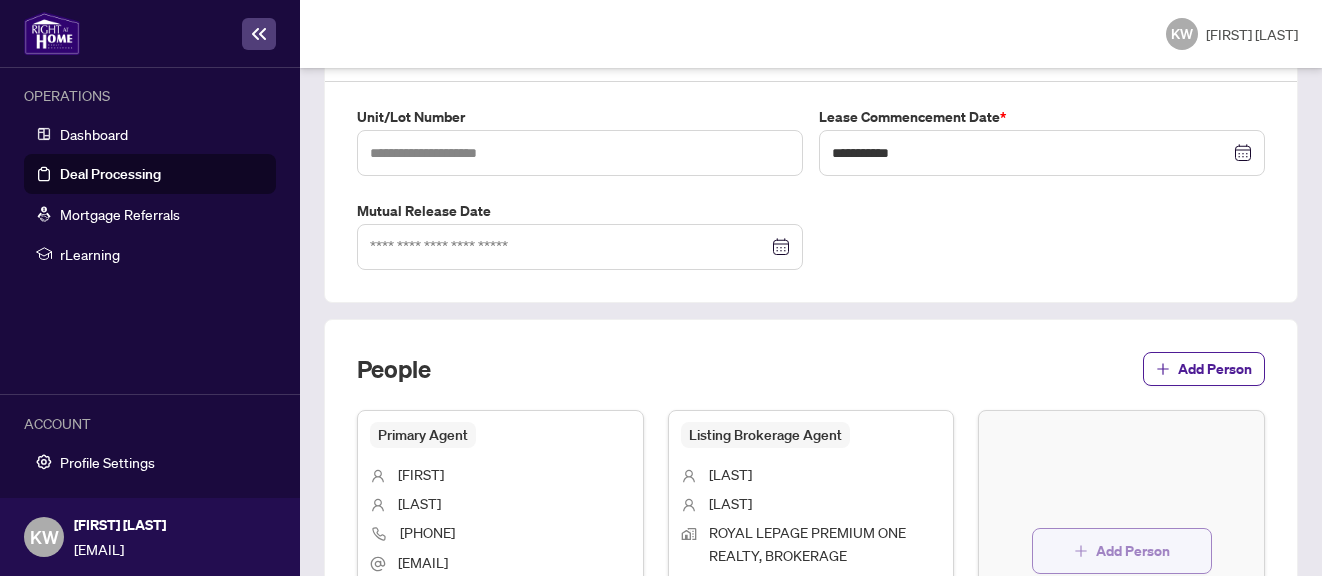 click on "Add Person" at bounding box center [1133, 551] 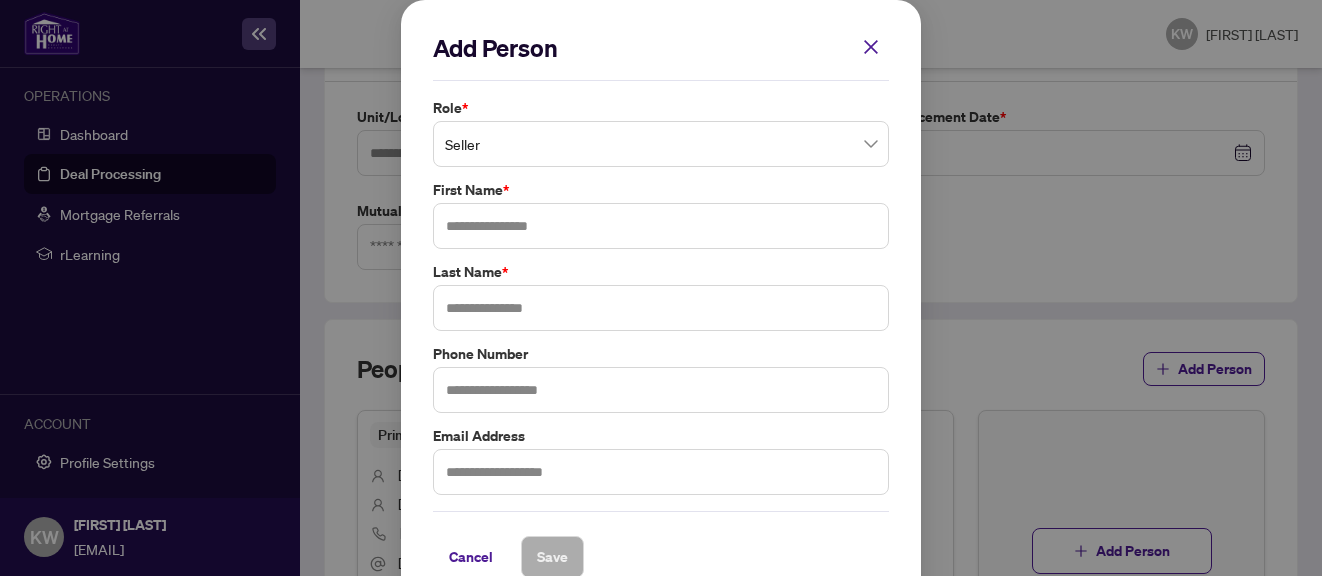 click on "Seller" at bounding box center [661, 144] 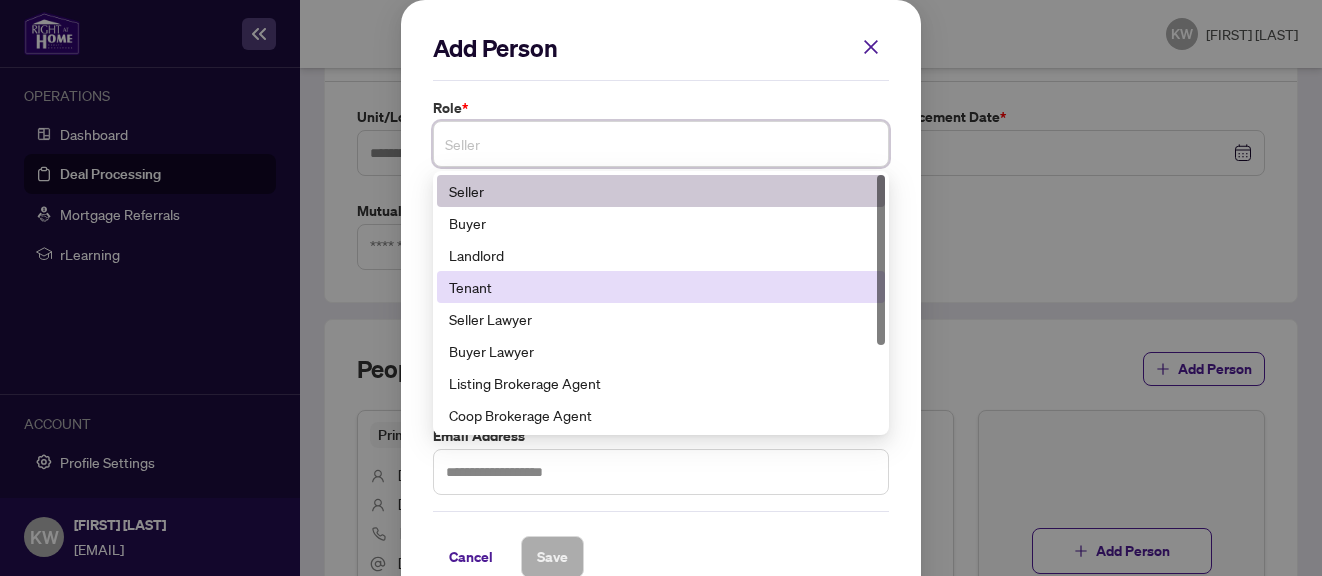 click on "Tenant" at bounding box center (661, 287) 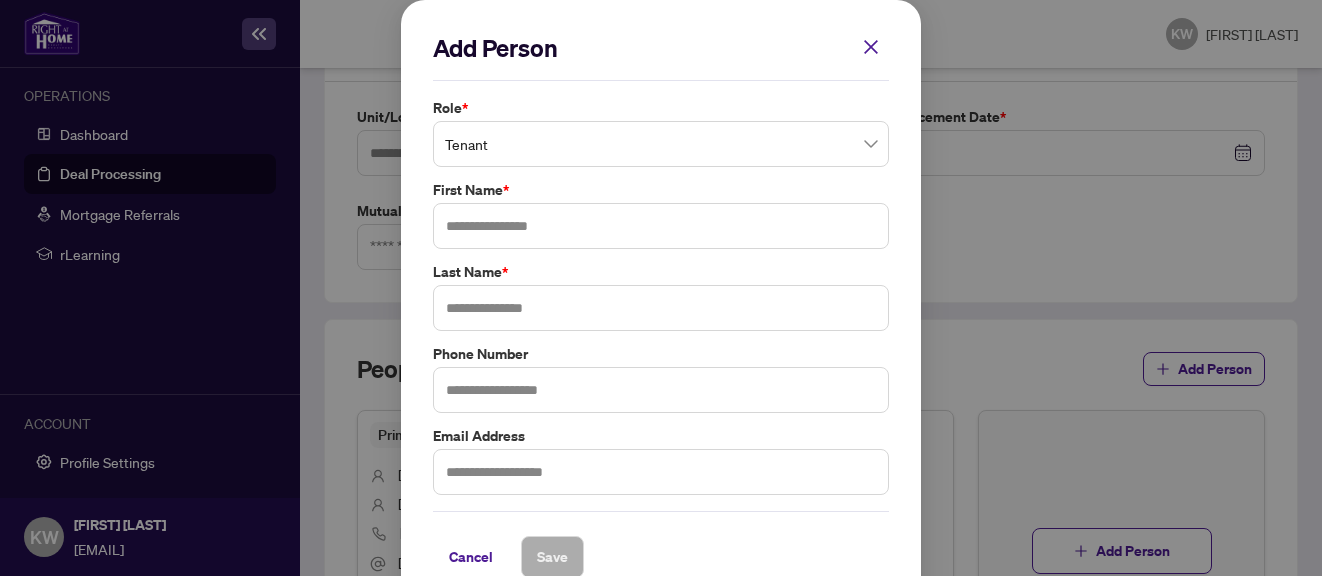 click on "Last Name *" at bounding box center [661, 108] 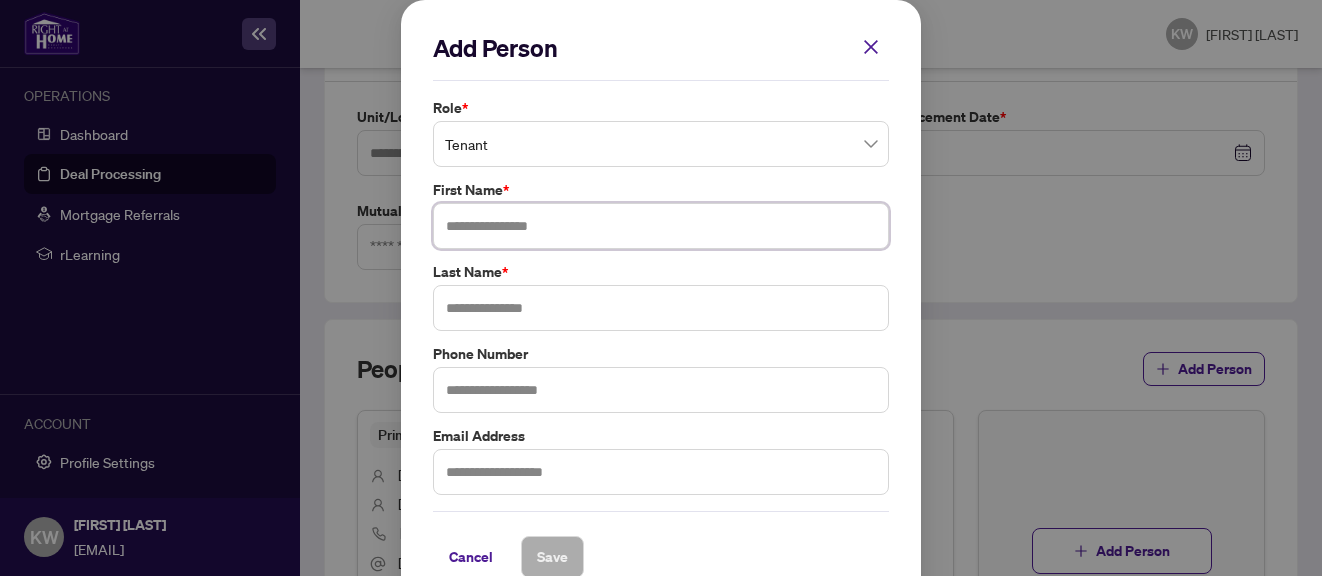 paste on "**********" 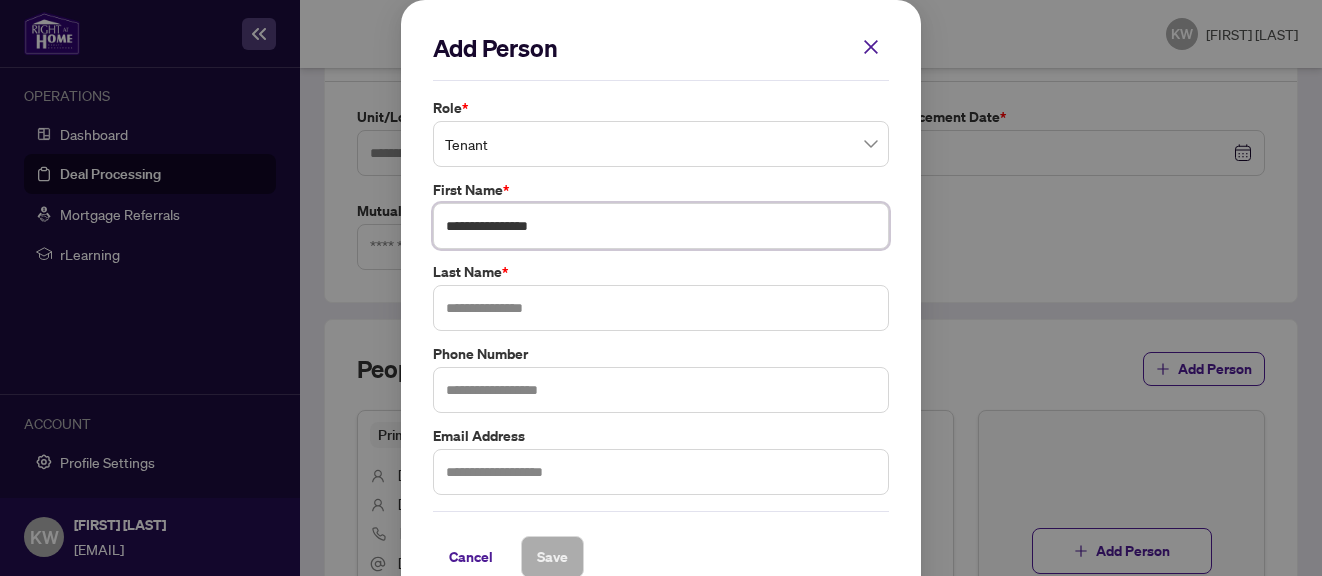 drag, startPoint x: 522, startPoint y: 227, endPoint x: 581, endPoint y: 225, distance: 59.03389 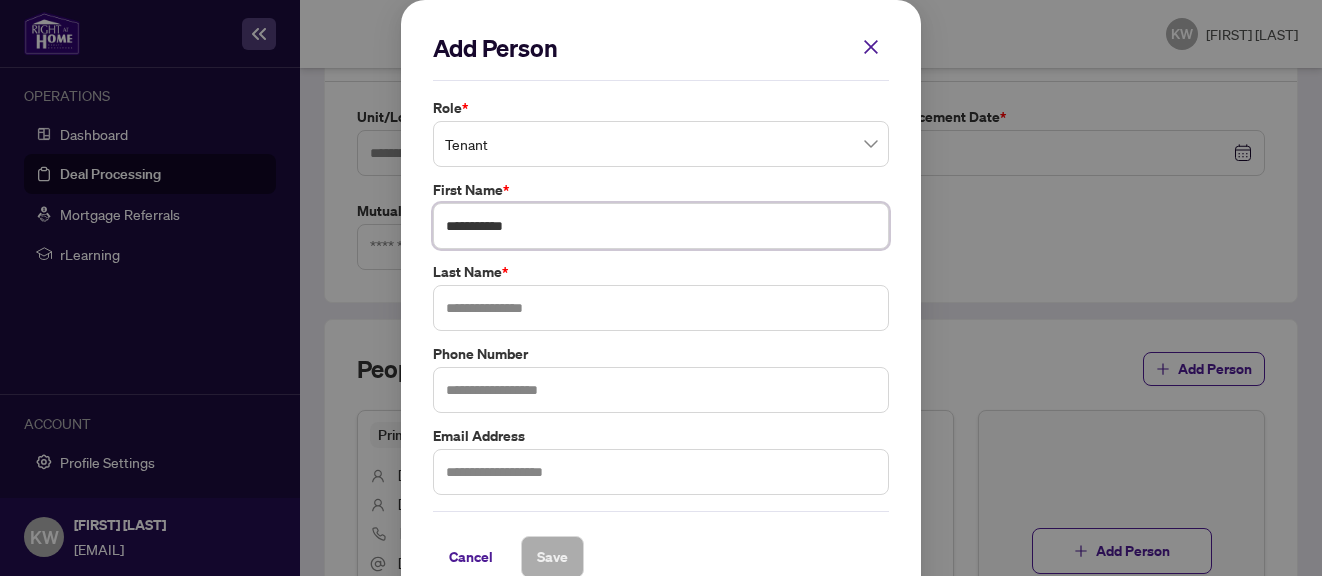 type on "**********" 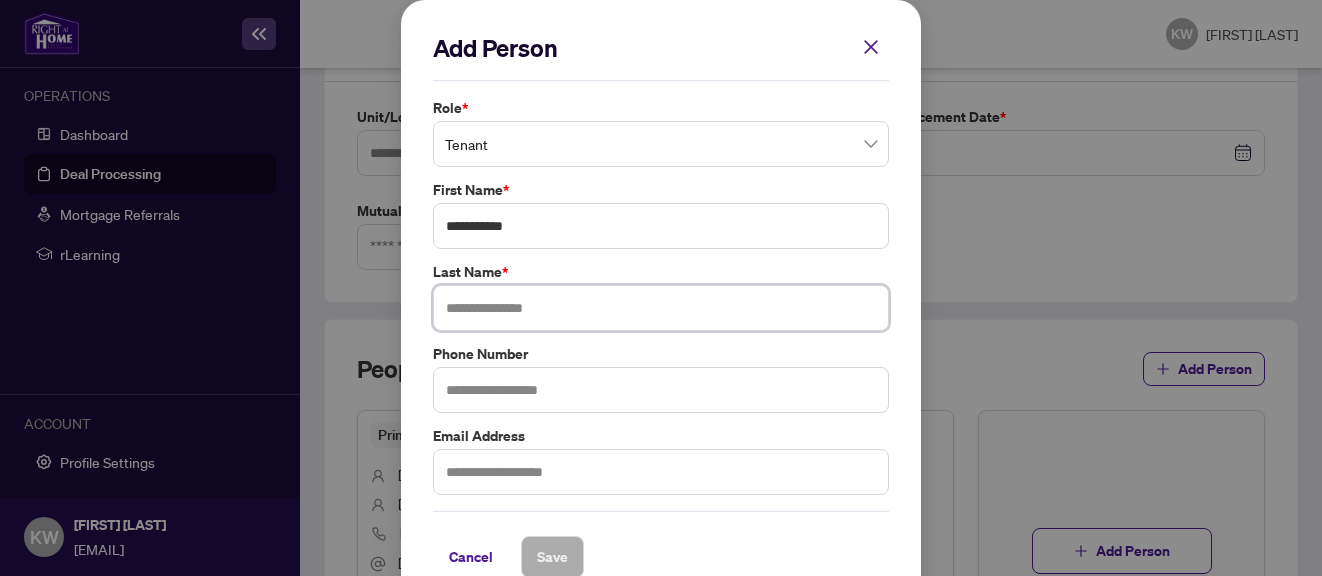 paste on "*****" 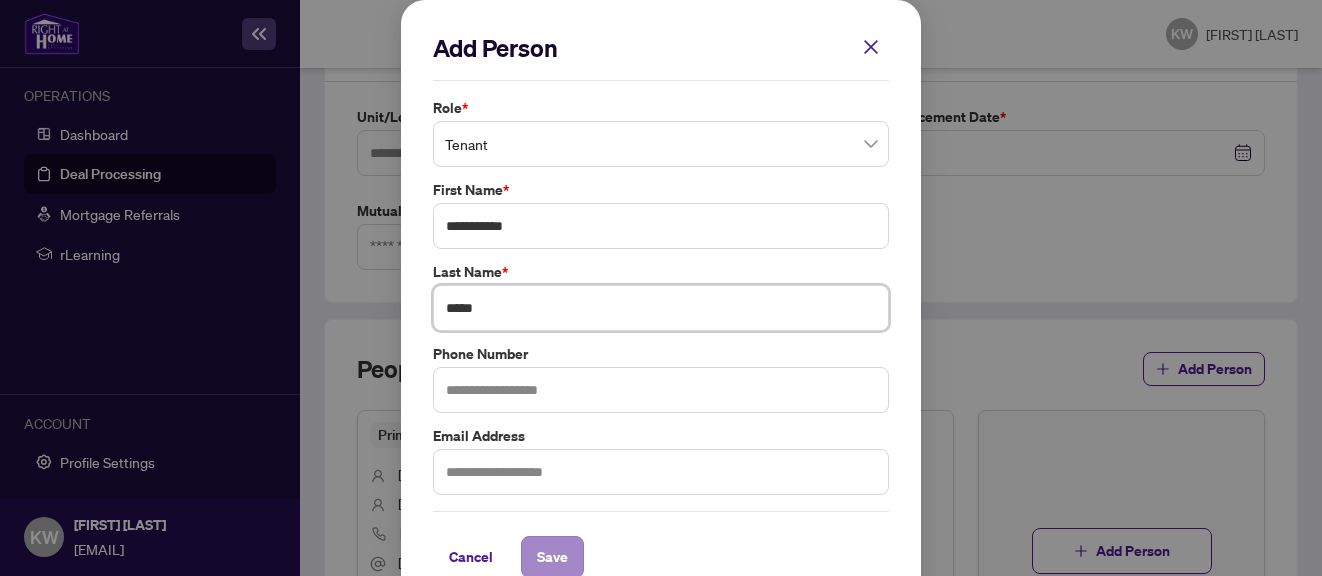 type on "*****" 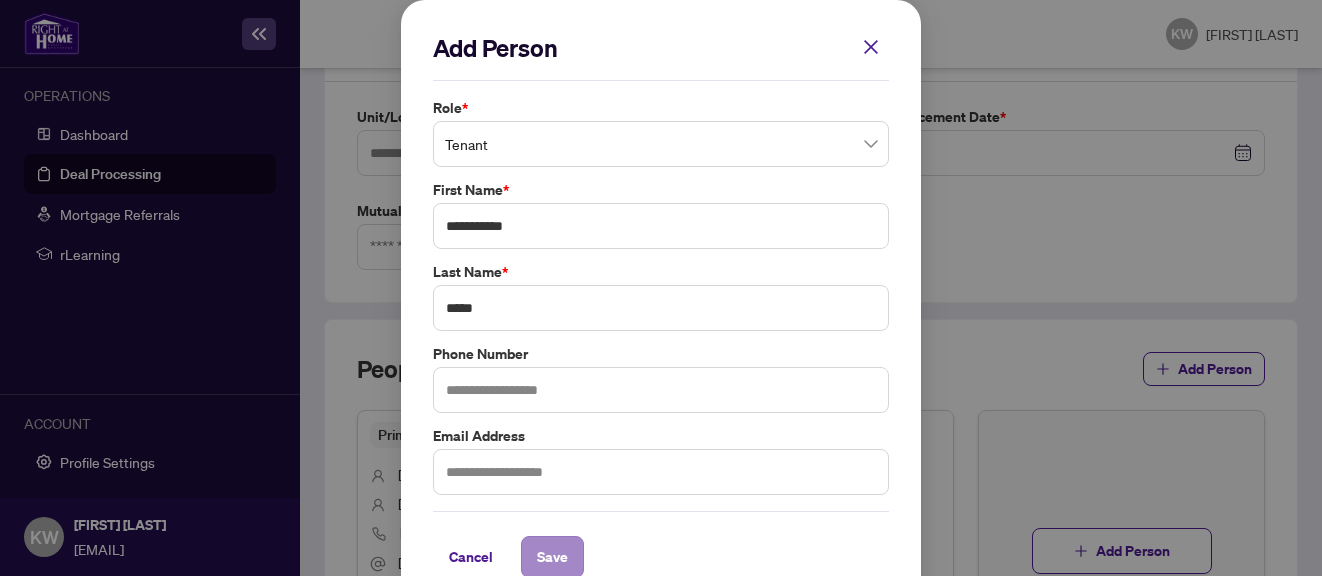 click on "Save" at bounding box center [552, 557] 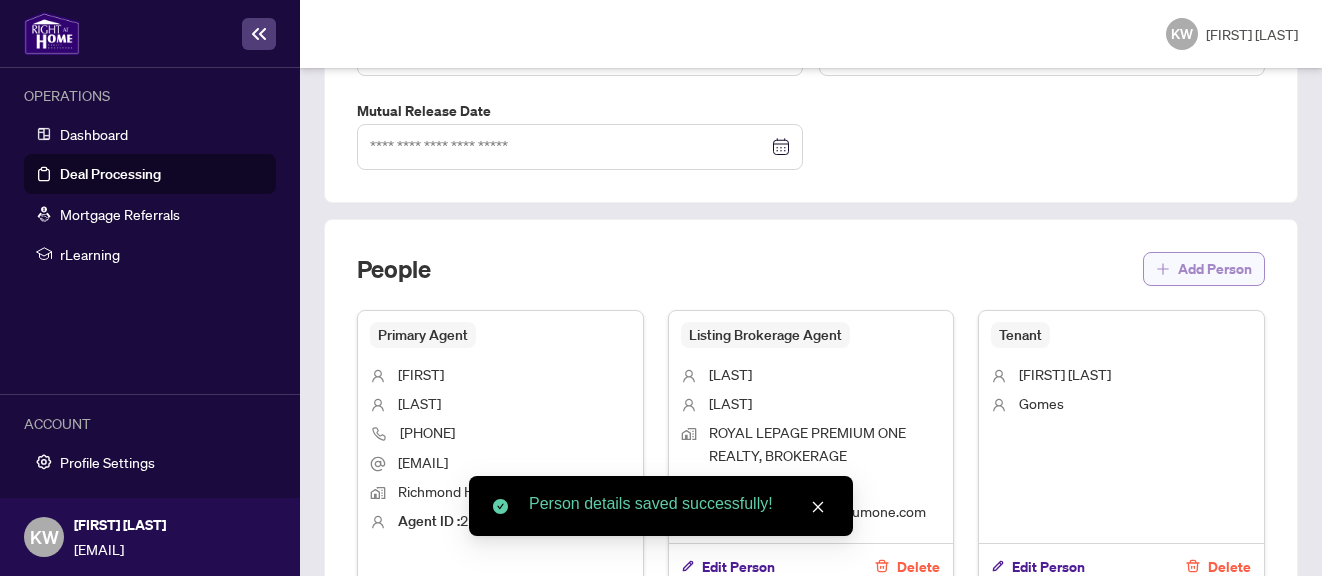 scroll, scrollTop: 1185, scrollLeft: 0, axis: vertical 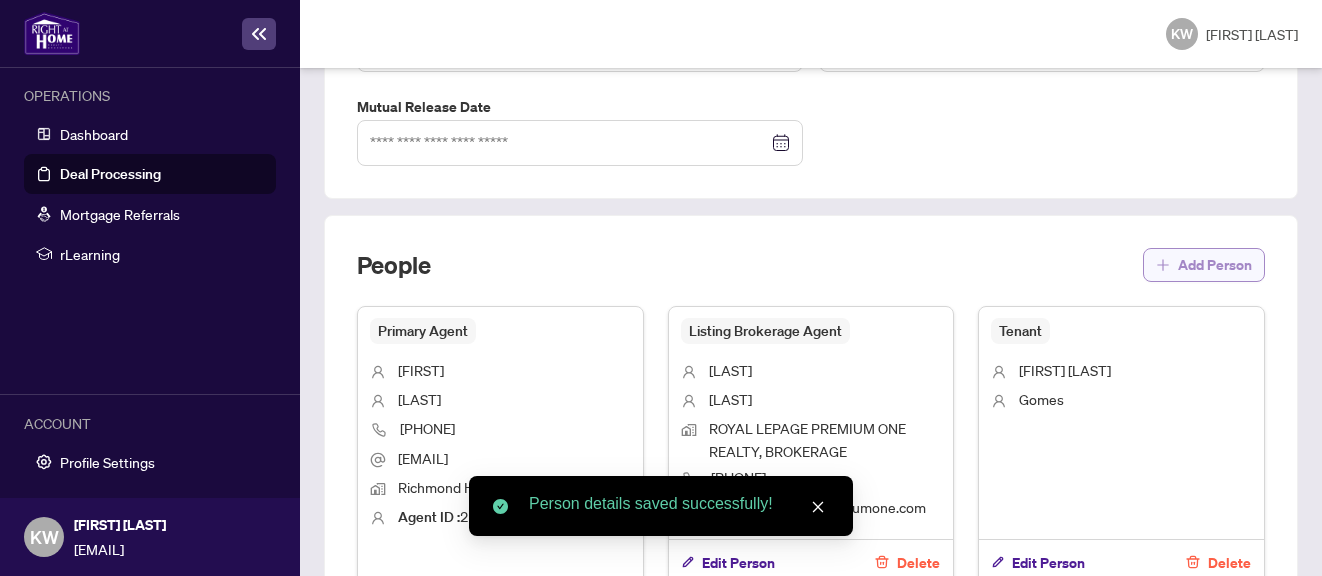 click on "Add Person" at bounding box center (1215, 265) 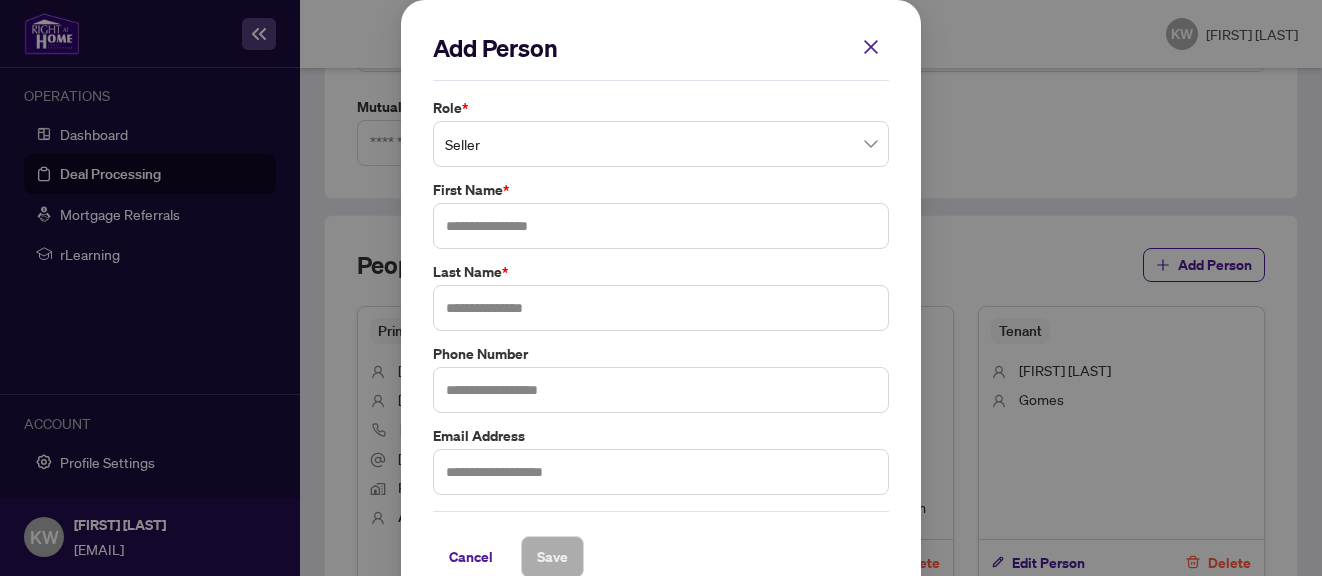 click on "Seller" at bounding box center (661, 144) 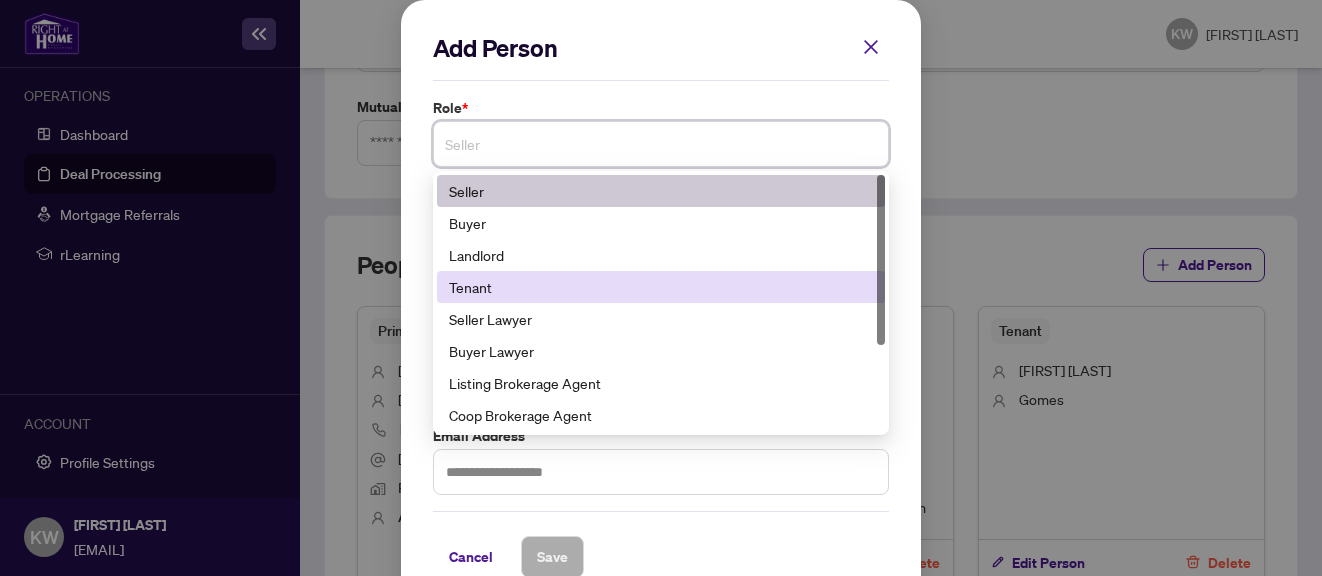 click on "Tenant" at bounding box center [661, 287] 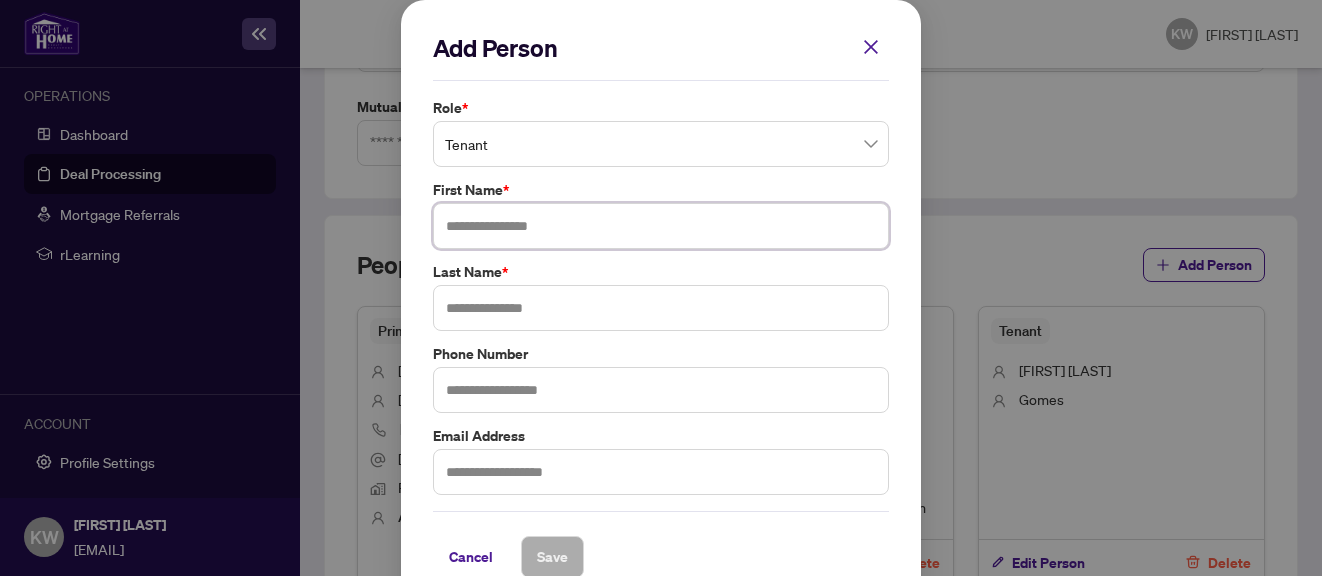 paste on "**********" 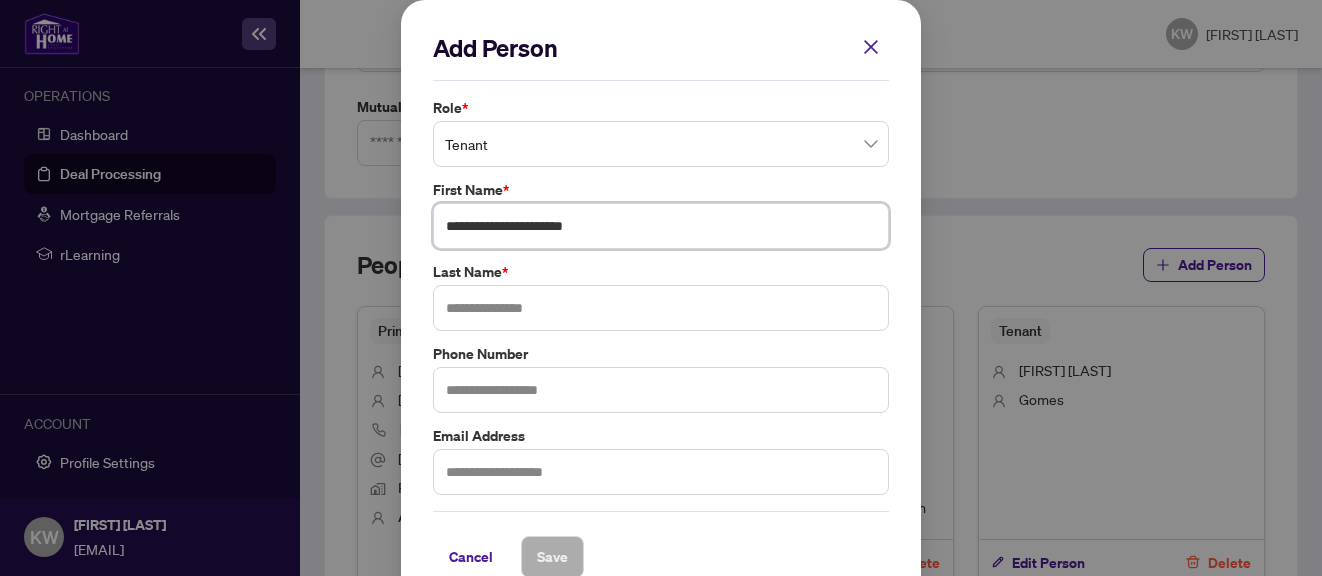 drag, startPoint x: 570, startPoint y: 223, endPoint x: 637, endPoint y: 223, distance: 67 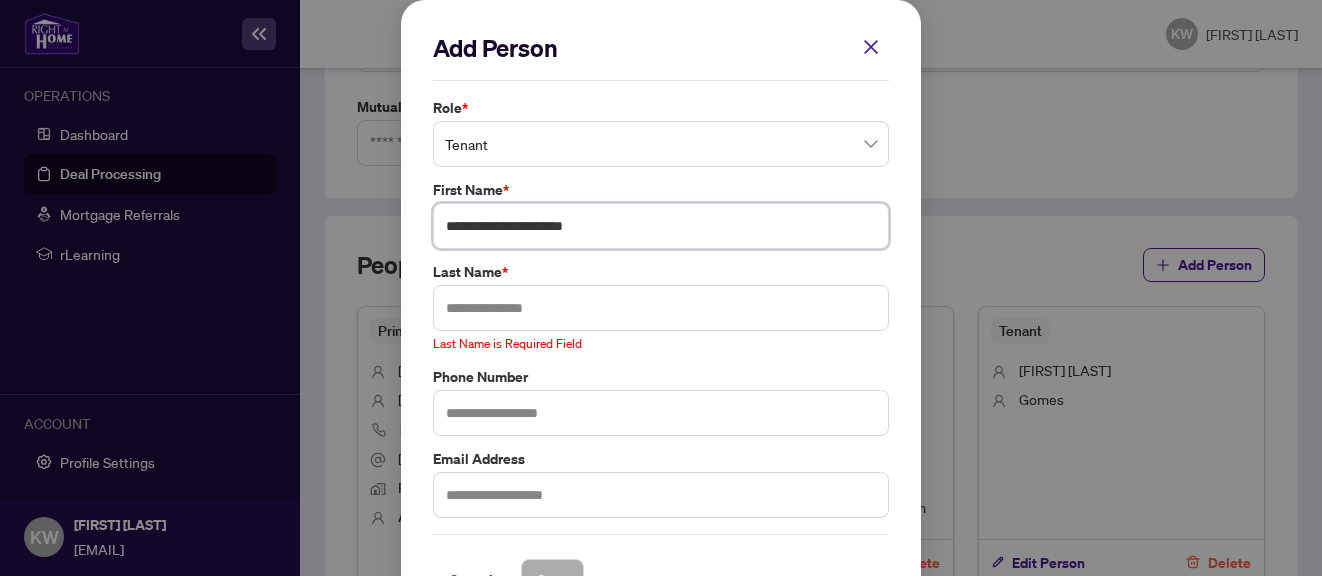 click on "**********" at bounding box center (661, 226) 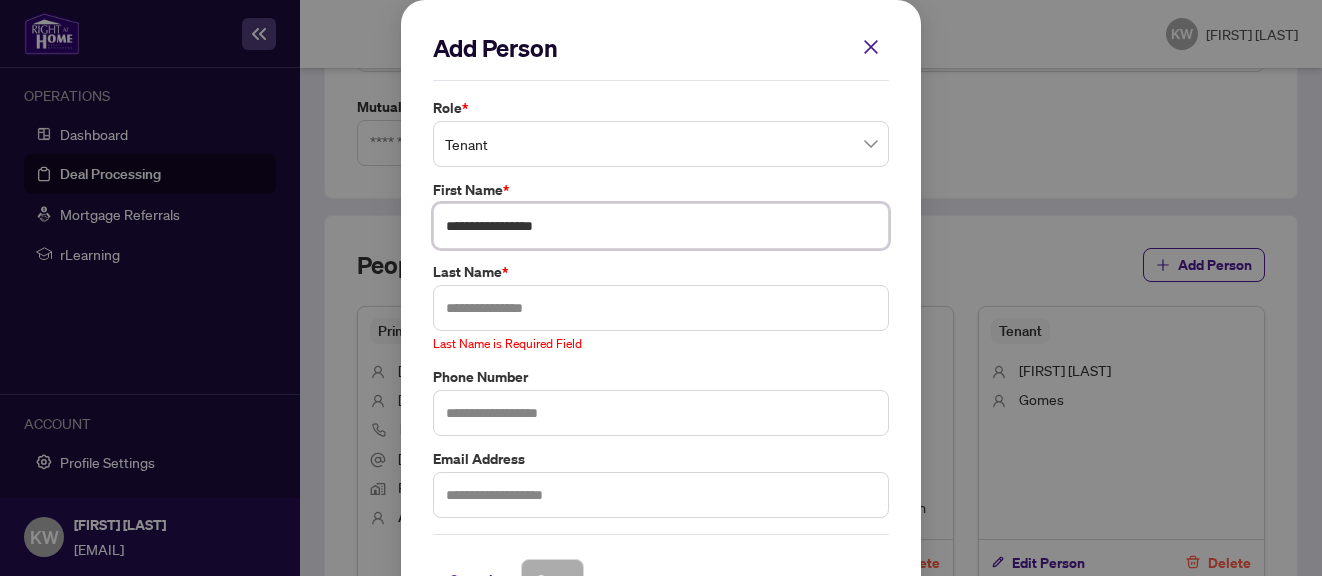 type on "**********" 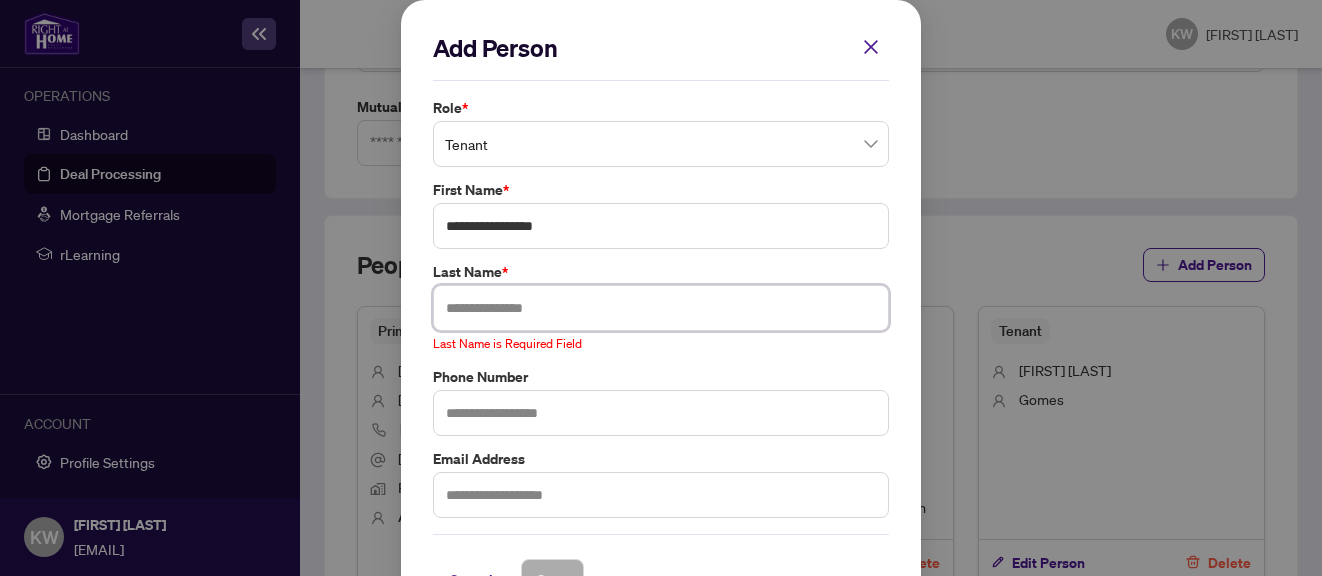 click at bounding box center (661, 308) 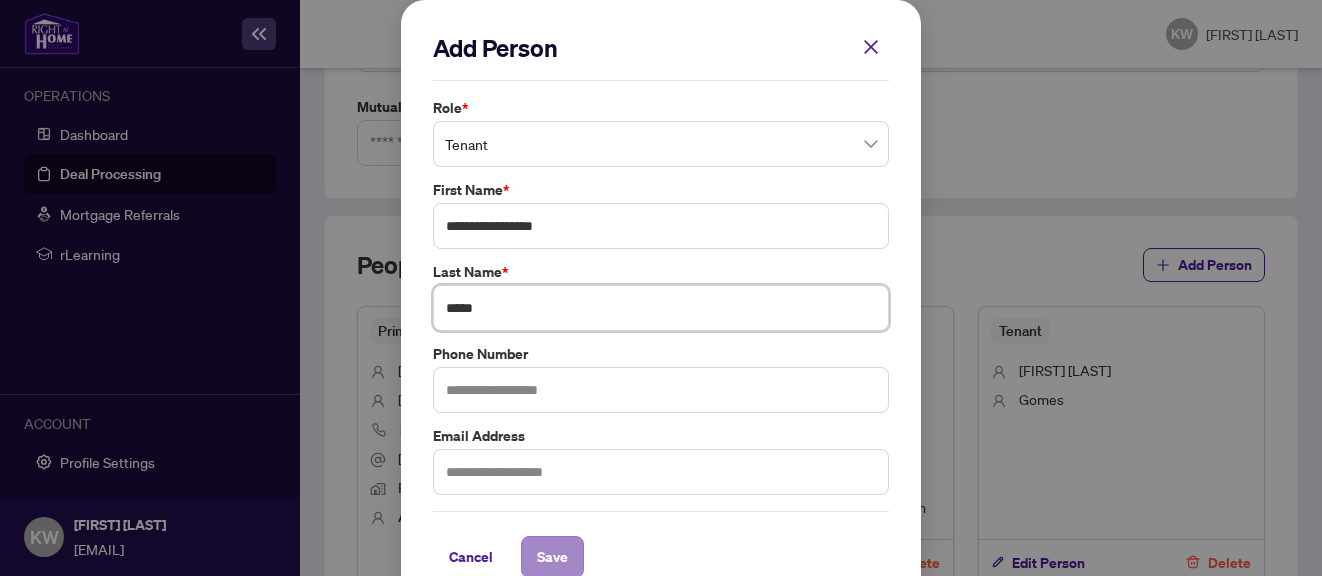 type on "*****" 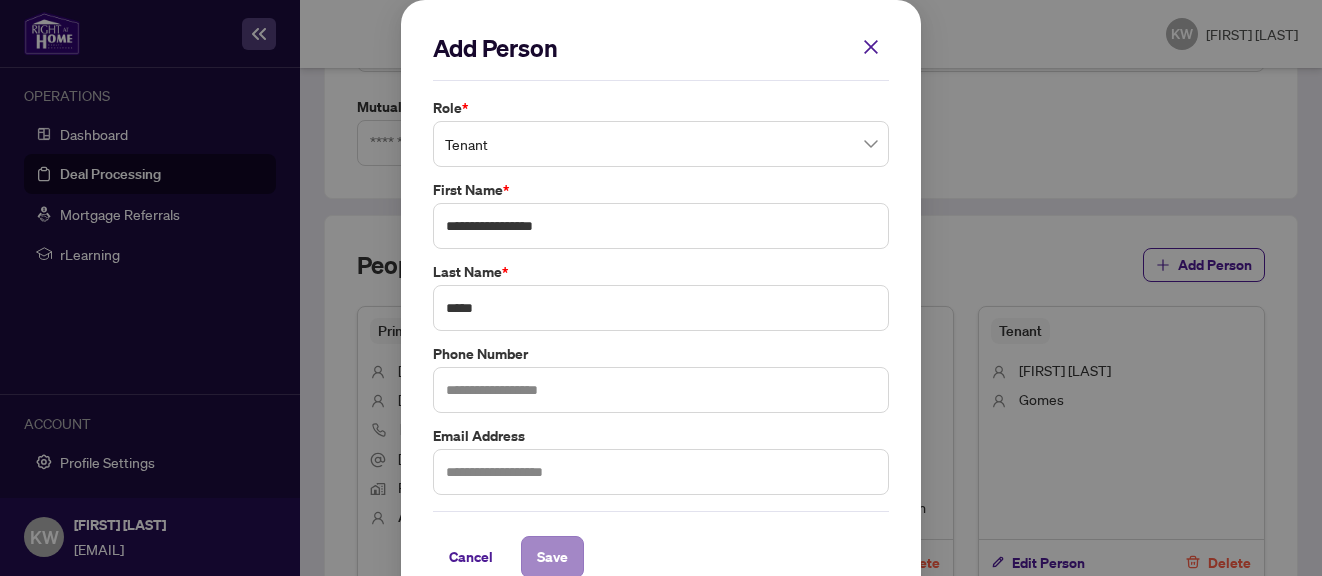 click on "Save" at bounding box center (552, 557) 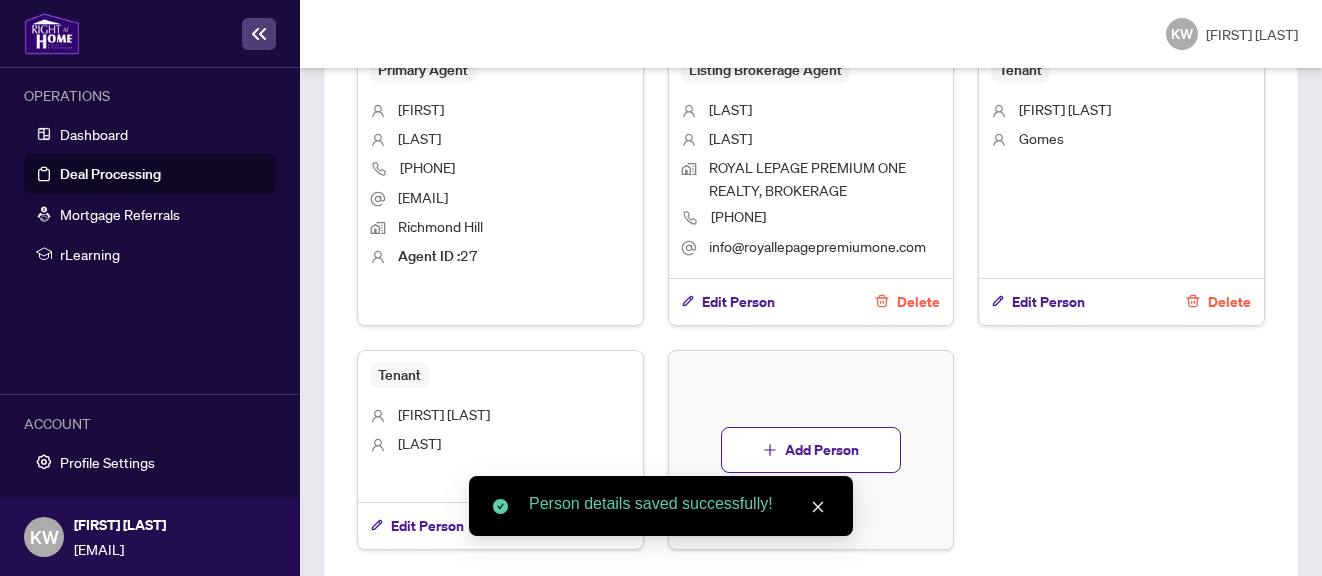 scroll, scrollTop: 1447, scrollLeft: 0, axis: vertical 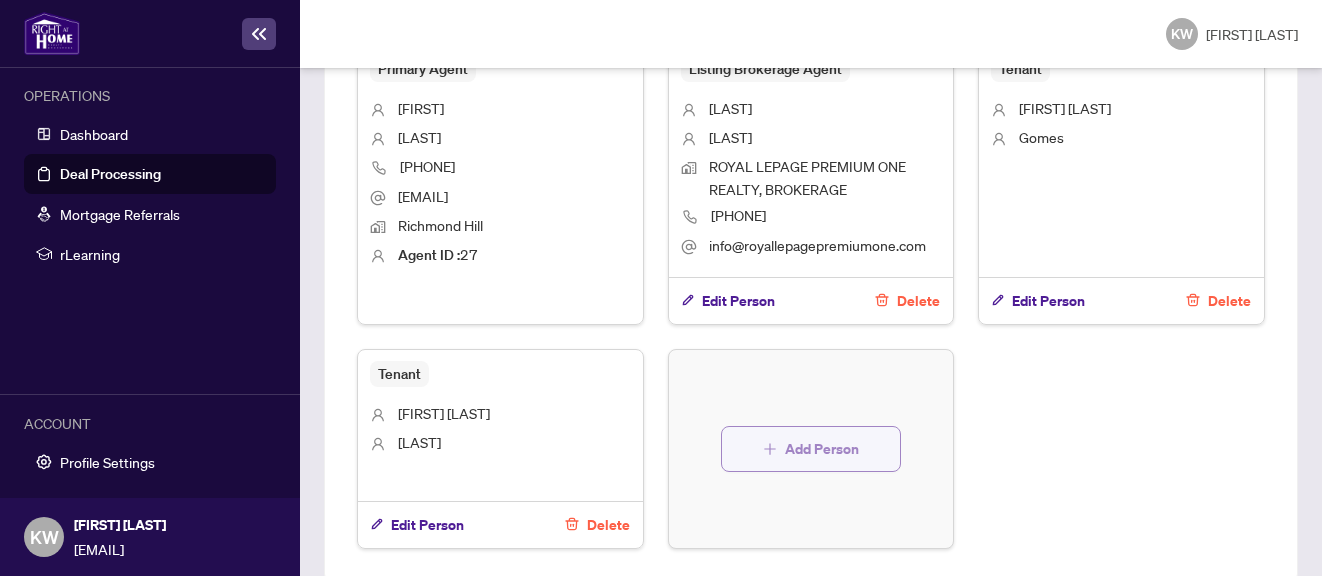 click on "Add Person" at bounding box center (822, 449) 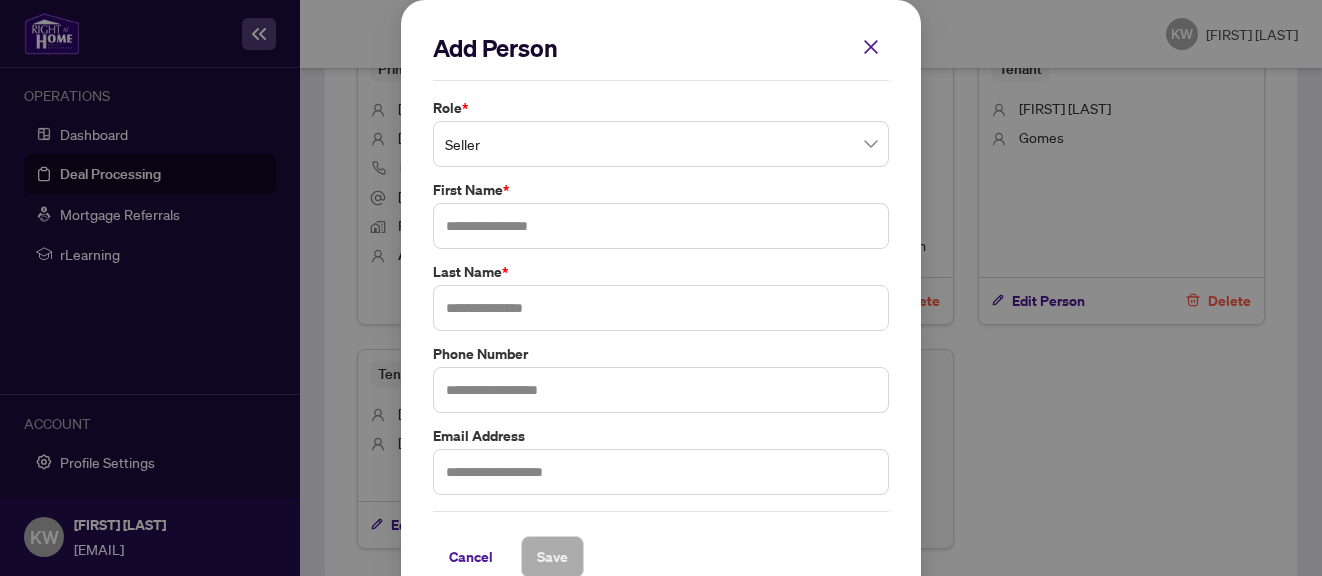 click on "Seller" at bounding box center (661, 144) 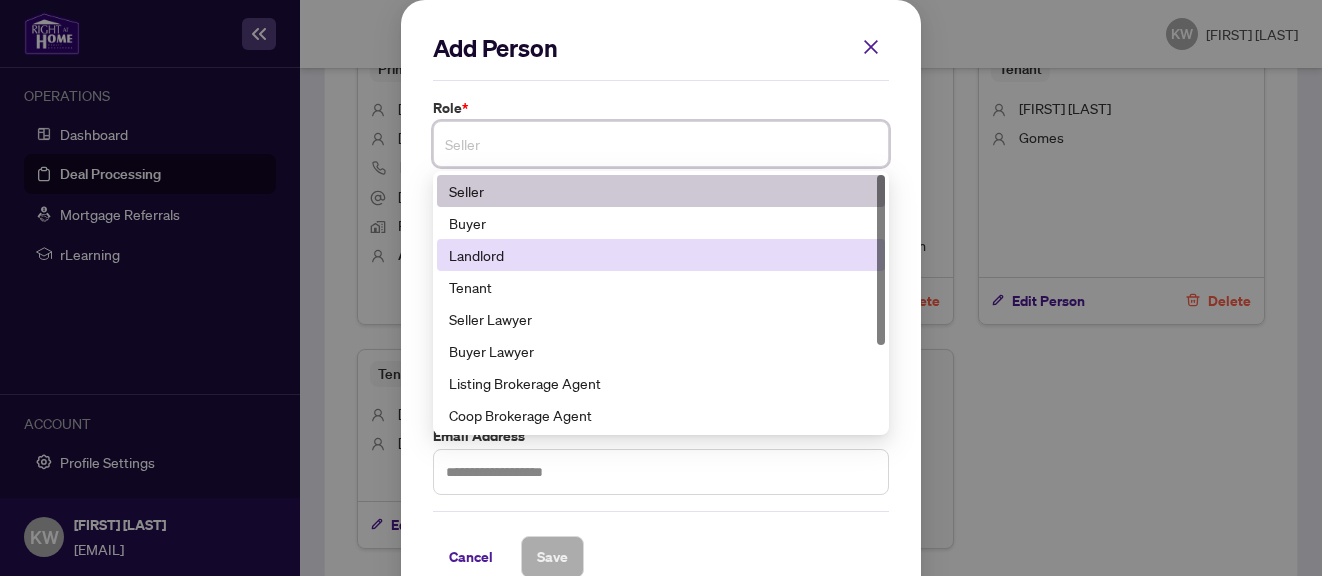 click on "Landlord" at bounding box center (661, 255) 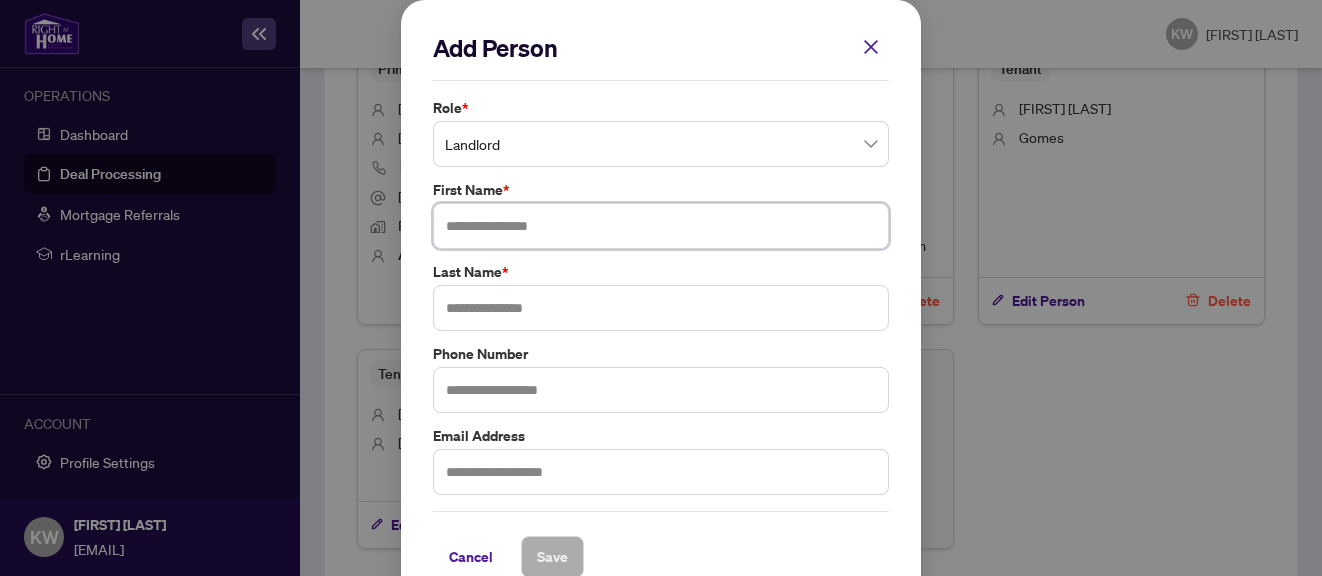 paste on "**********" 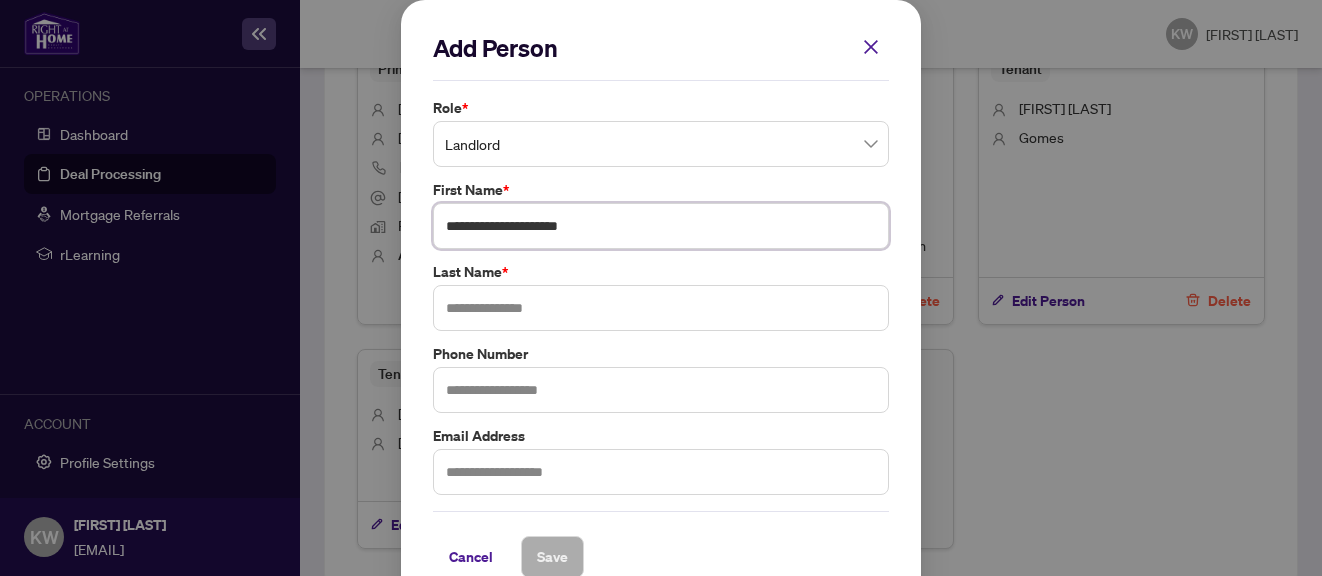 drag, startPoint x: 565, startPoint y: 229, endPoint x: 609, endPoint y: 227, distance: 44.04543 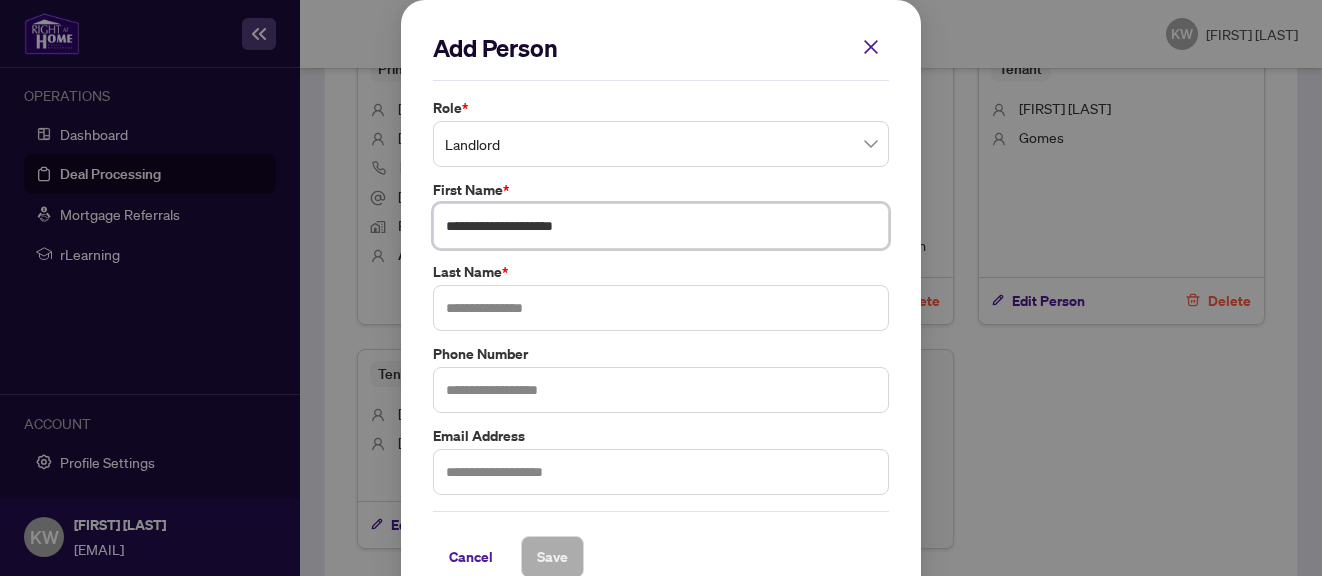 drag, startPoint x: 608, startPoint y: 227, endPoint x: 538, endPoint y: 221, distance: 70.256676 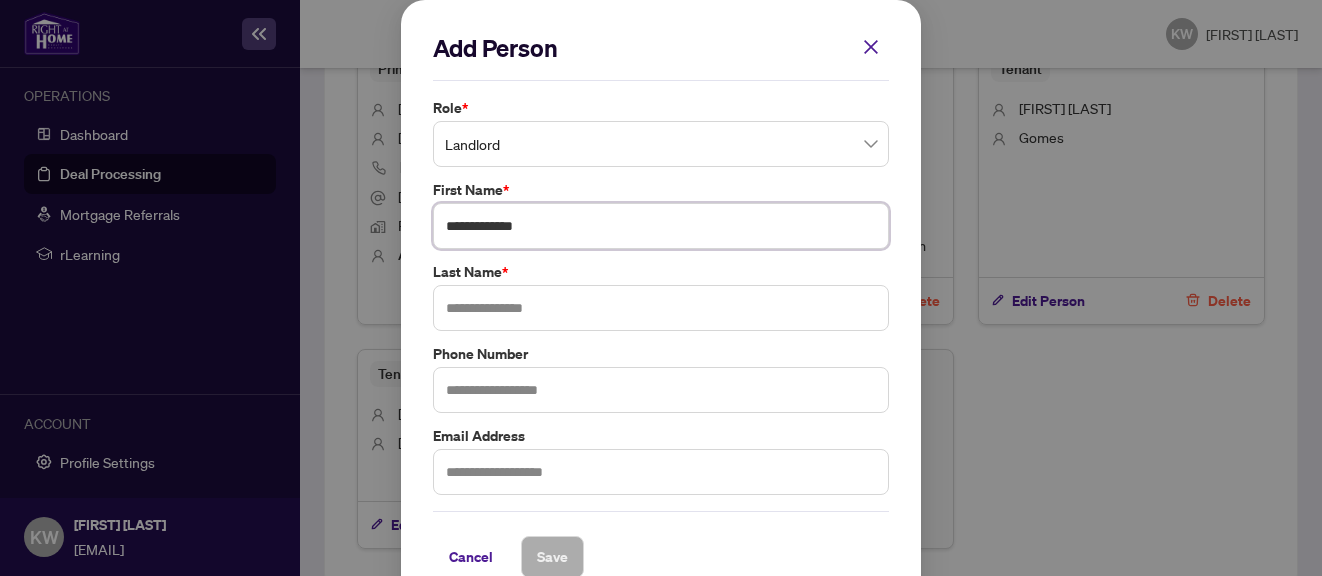type on "**********" 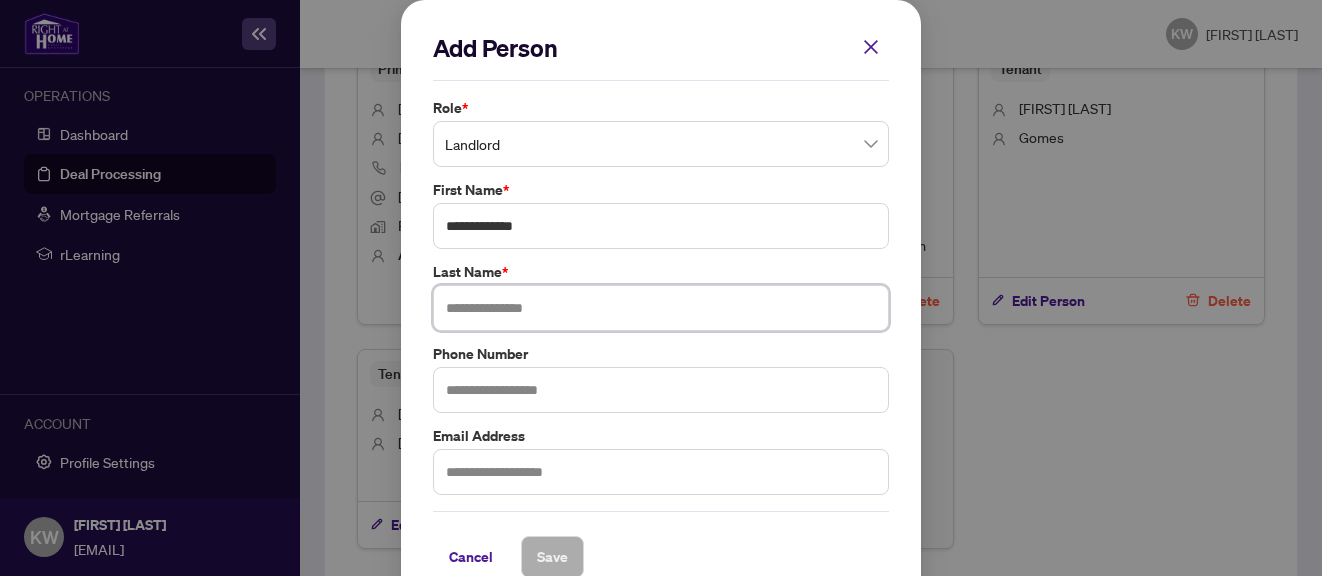 paste on "********" 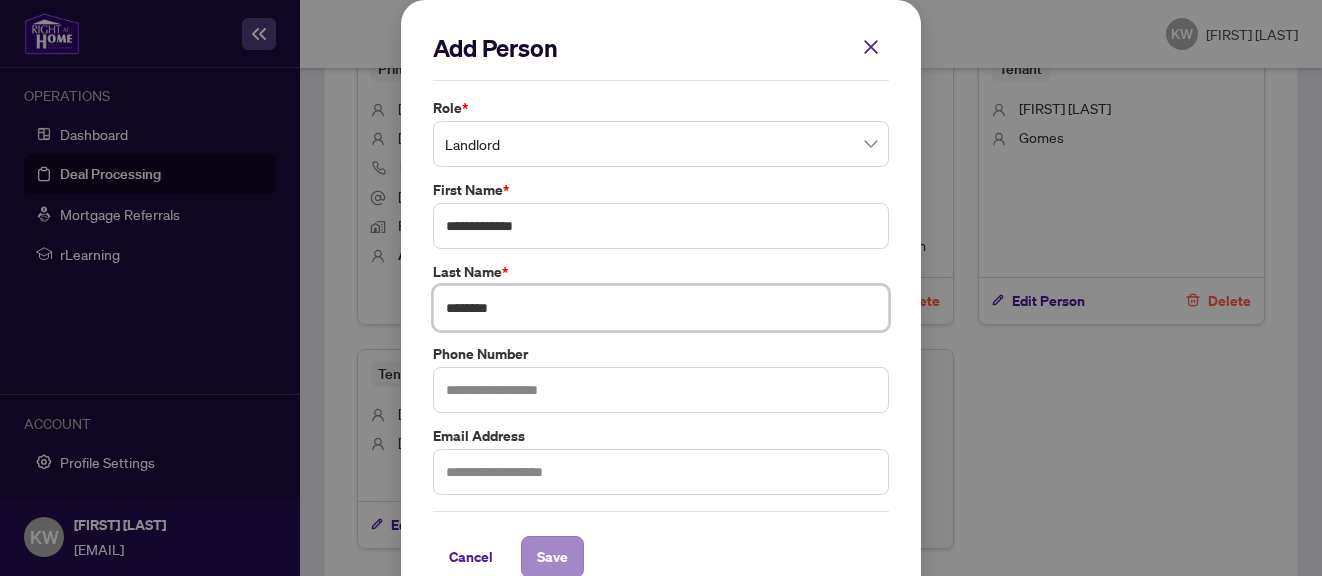 type on "********" 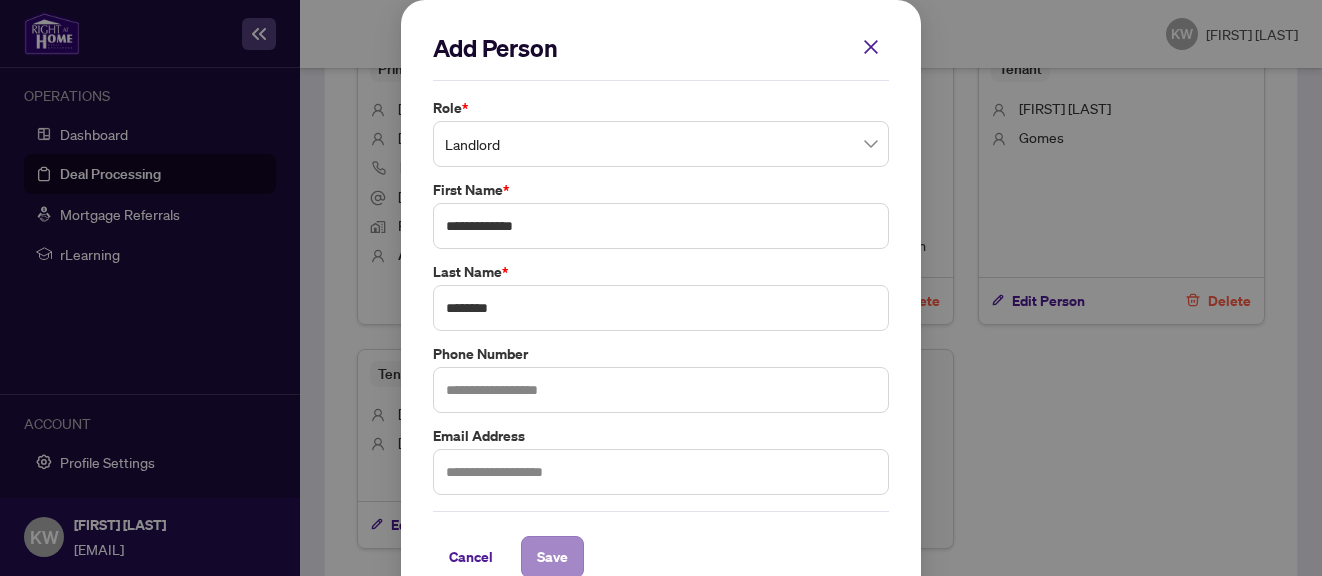 click on "Save" at bounding box center [552, 557] 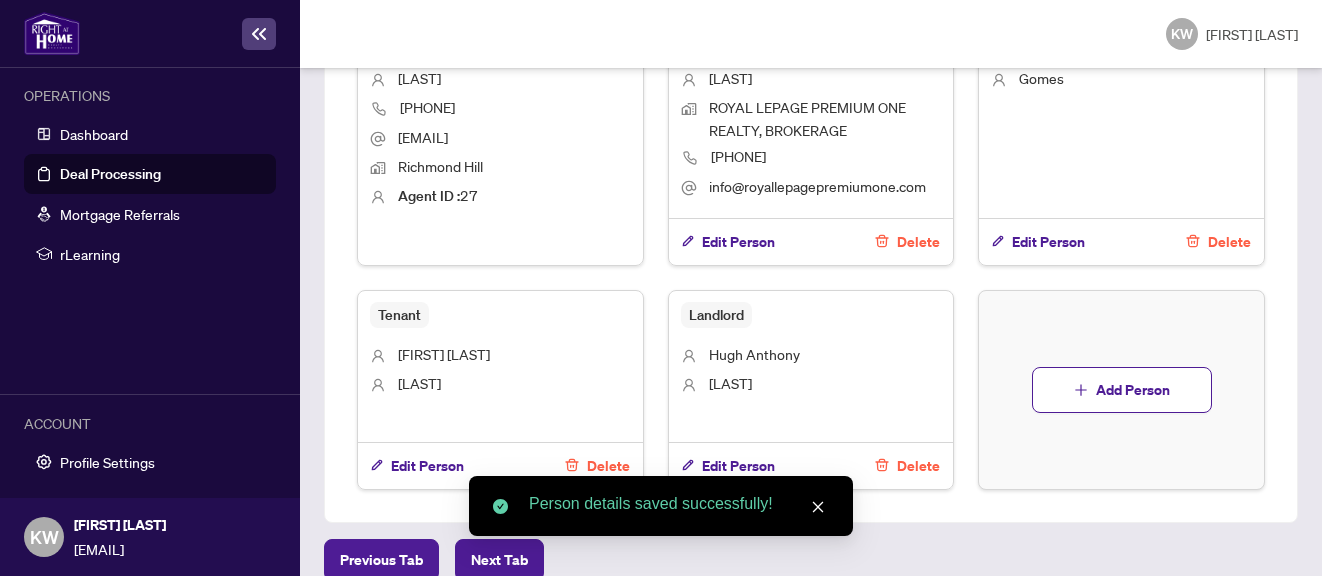 scroll, scrollTop: 1510, scrollLeft: 0, axis: vertical 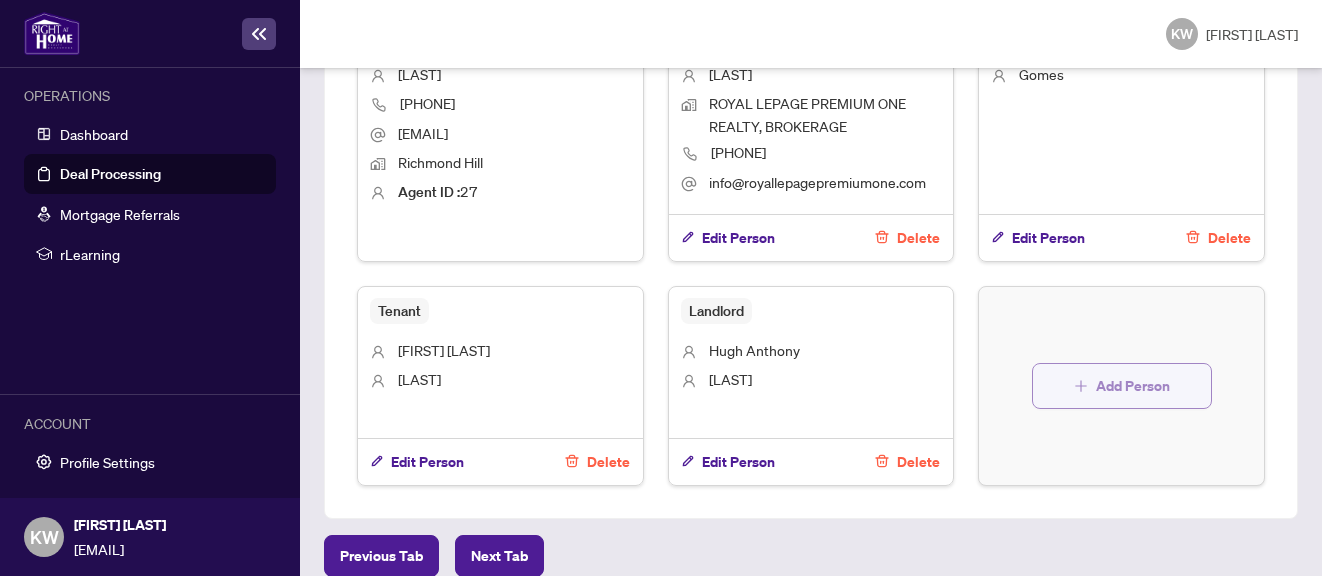 click on "Add Person" at bounding box center [1133, 386] 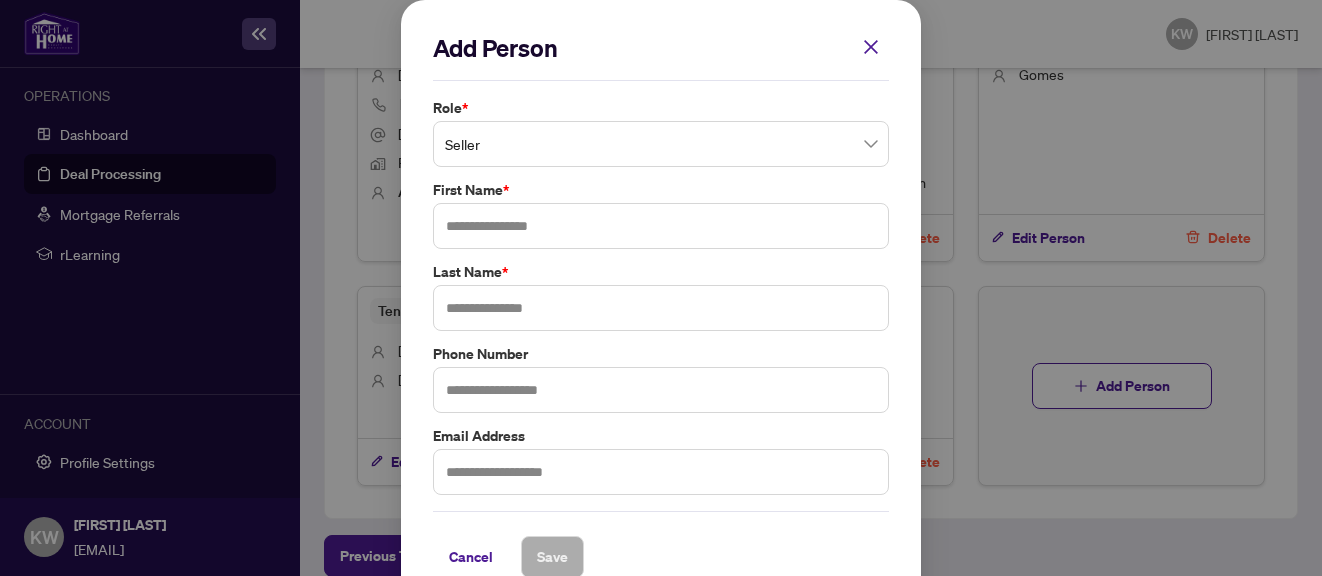 click on "Seller" at bounding box center [661, 144] 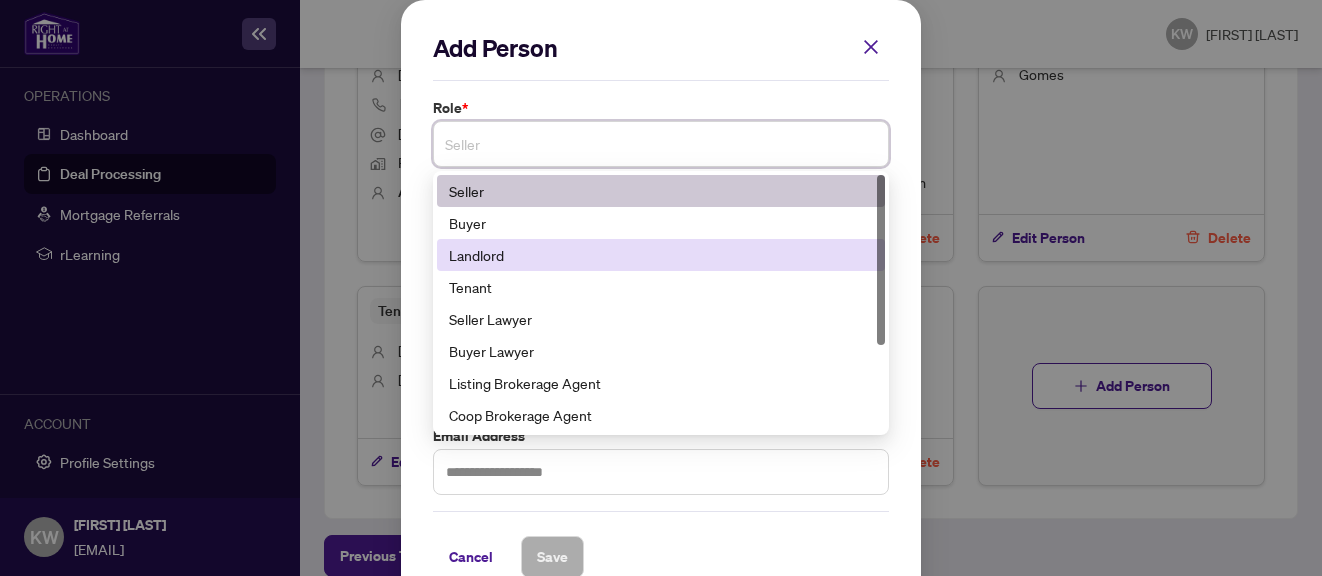 click on "Landlord" at bounding box center [661, 255] 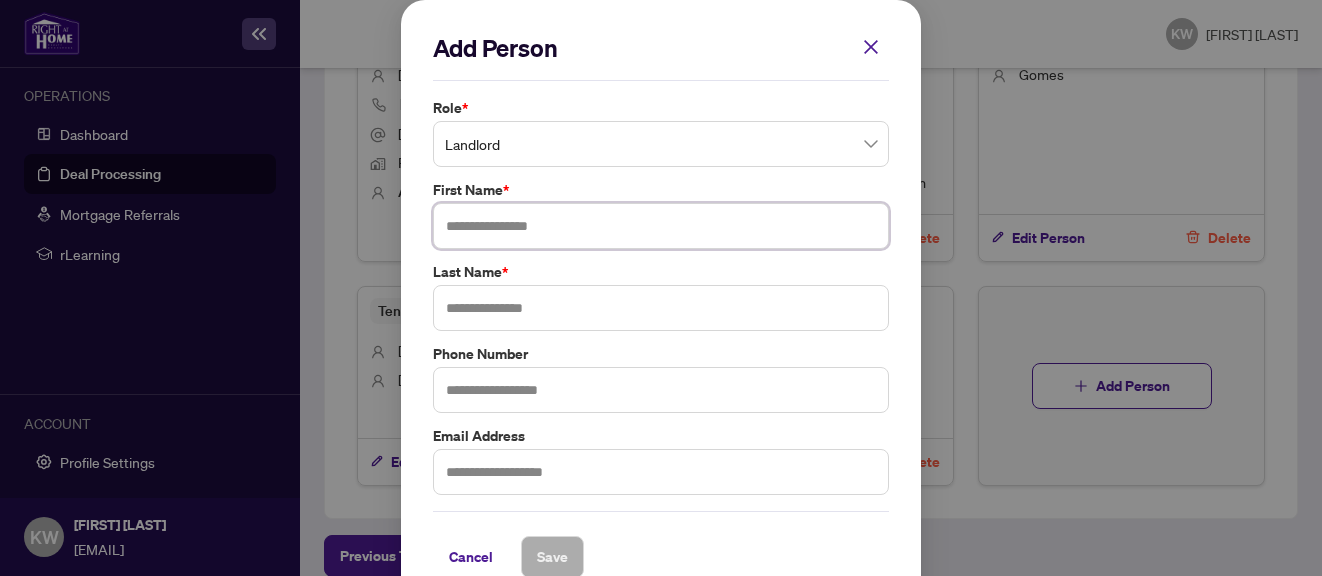 paste on "**********" 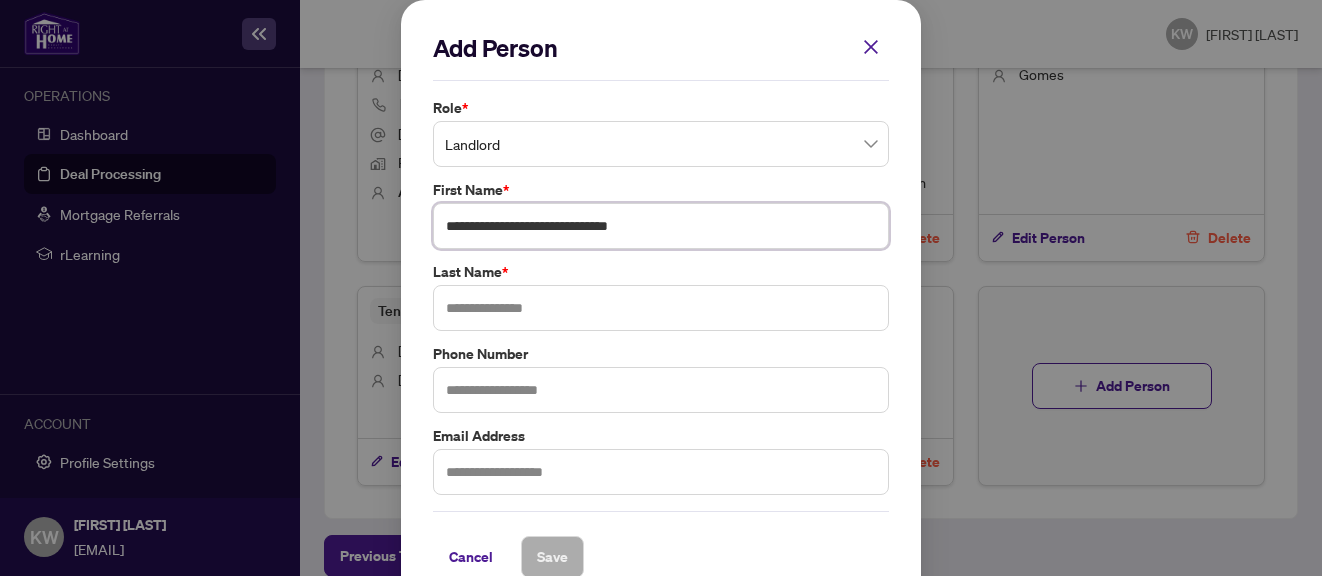 drag, startPoint x: 555, startPoint y: 225, endPoint x: 719, endPoint y: 221, distance: 164.04877 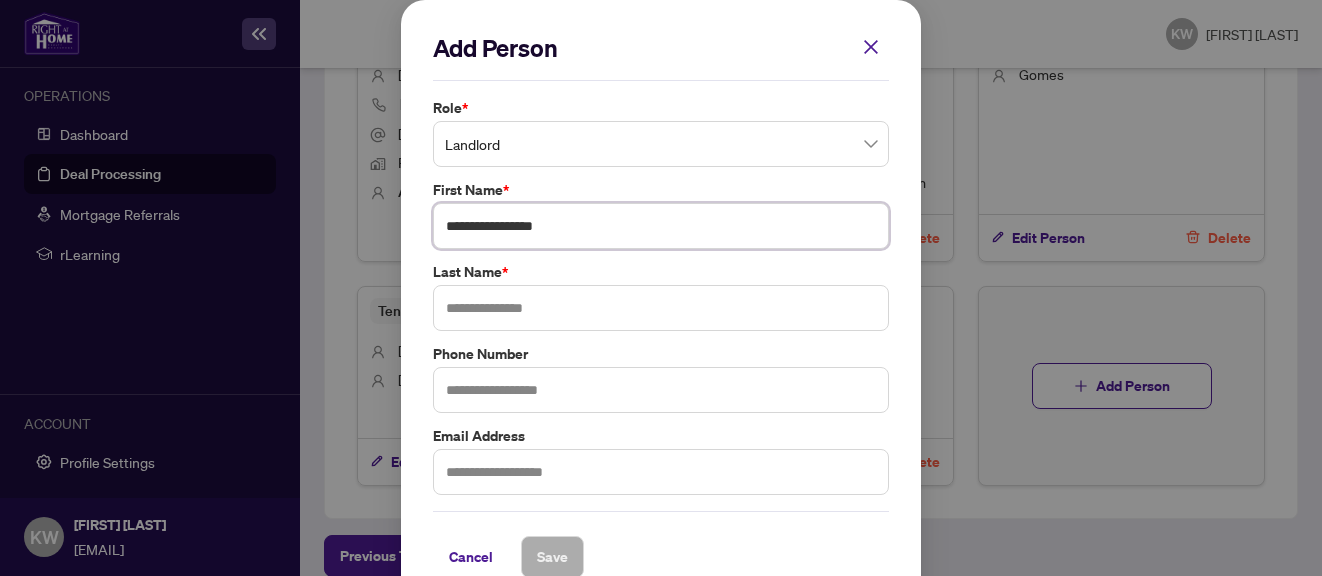 type on "**********" 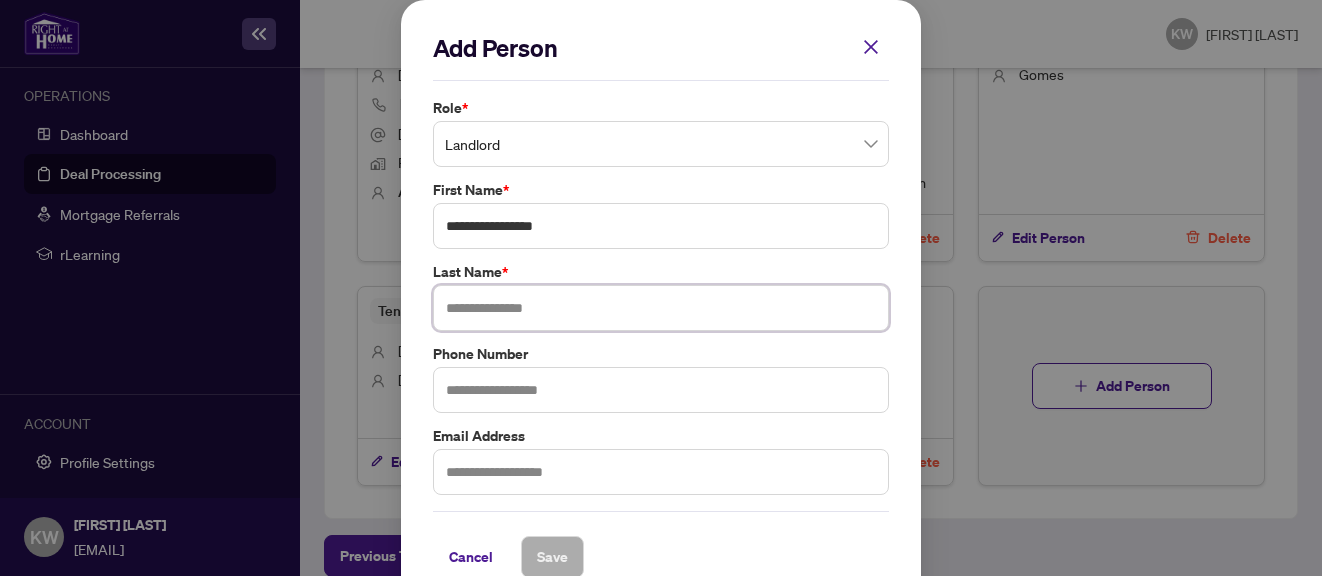 paste on "**********" 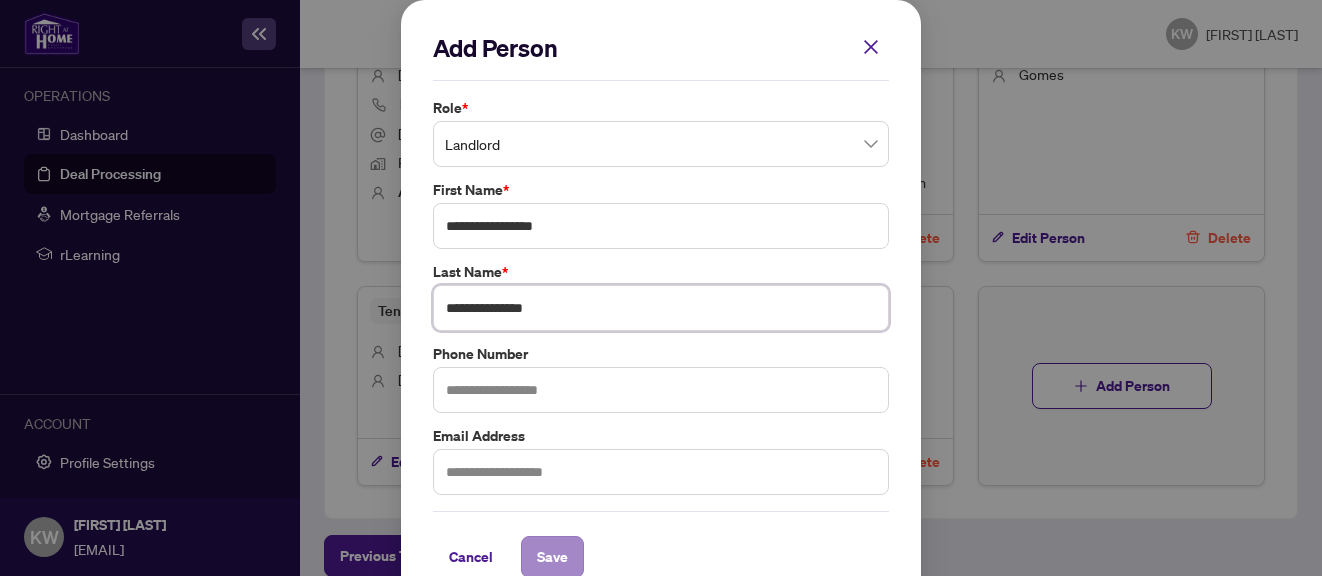 type on "**********" 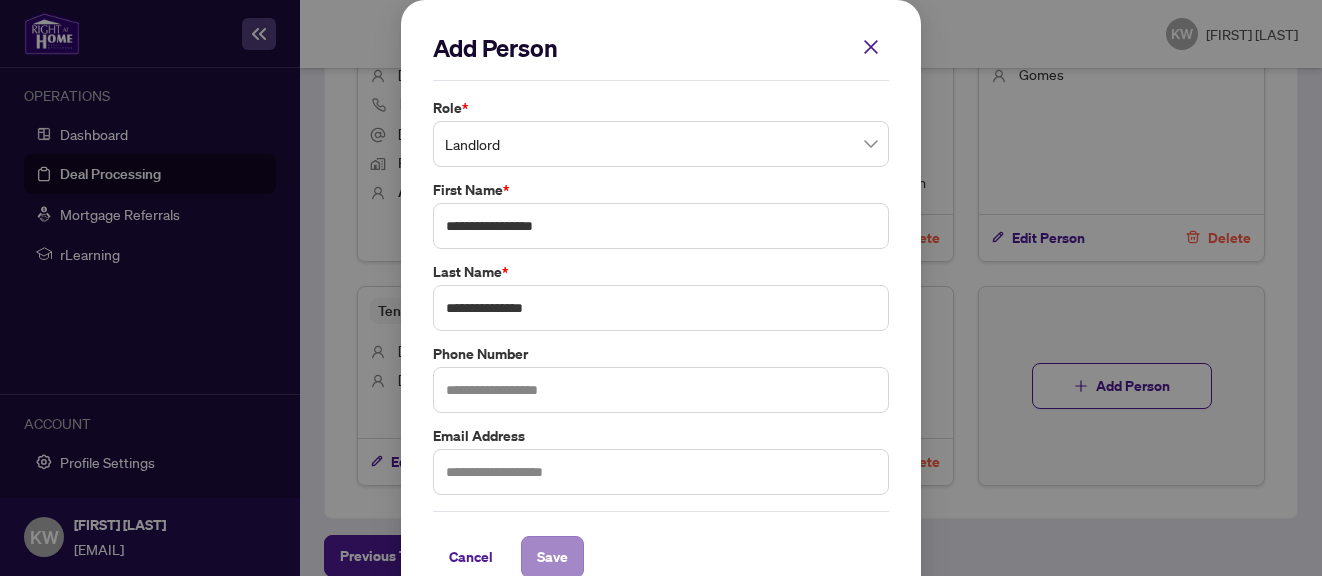 click on "Save" at bounding box center (552, 557) 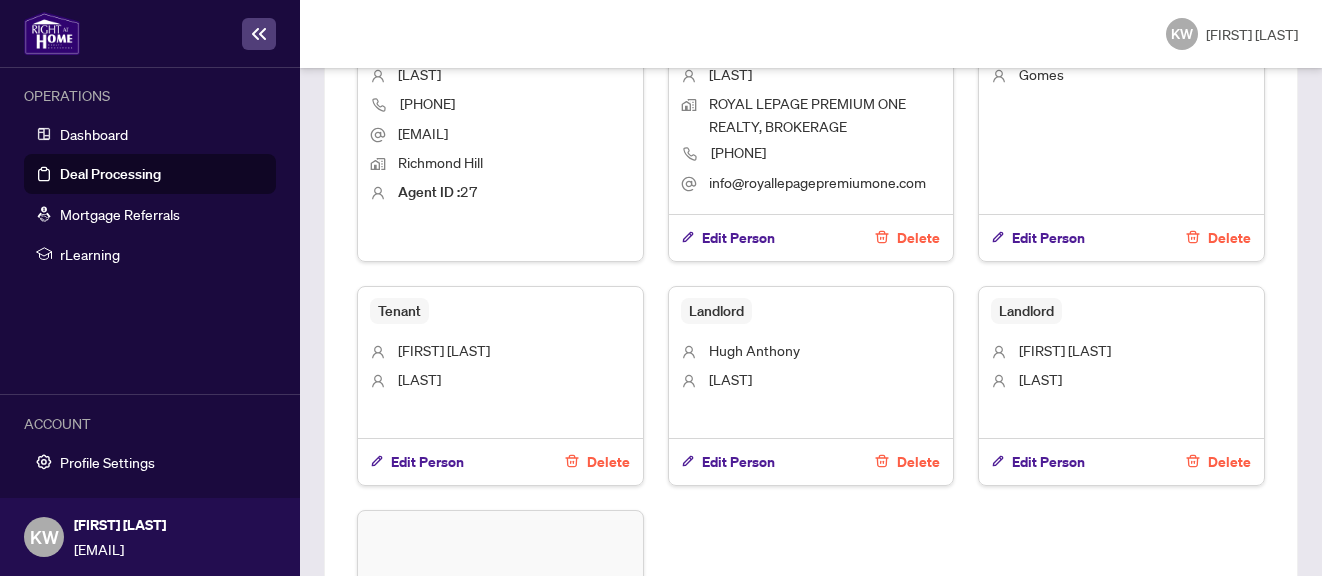 click on "Primary Agent     [FIRST]     [LAST]
[PHONE]
[EMAIL]
Richmond Hill     Agent ID :  [AGENT_ID] Listing Brokerage Agent     [AGENT_NAME]      [LAST_NAME]
[BROKERAGE_NAME]
[PHONE_NUMBER]
[EMAIL_ADDRESS] Edit Person Delete Tenant     [FIRST] [LAST]      [LAST] Edit Person Delete Tenant     [FIRST] [LAST]     [LAST] Edit Person Delete Landlord     [FIRST] [LAST]      [LAST] Edit Person Delete Landlord     [FIRST] [LAST]      [LAST] Edit Person Delete Add Person" at bounding box center [811, 345] 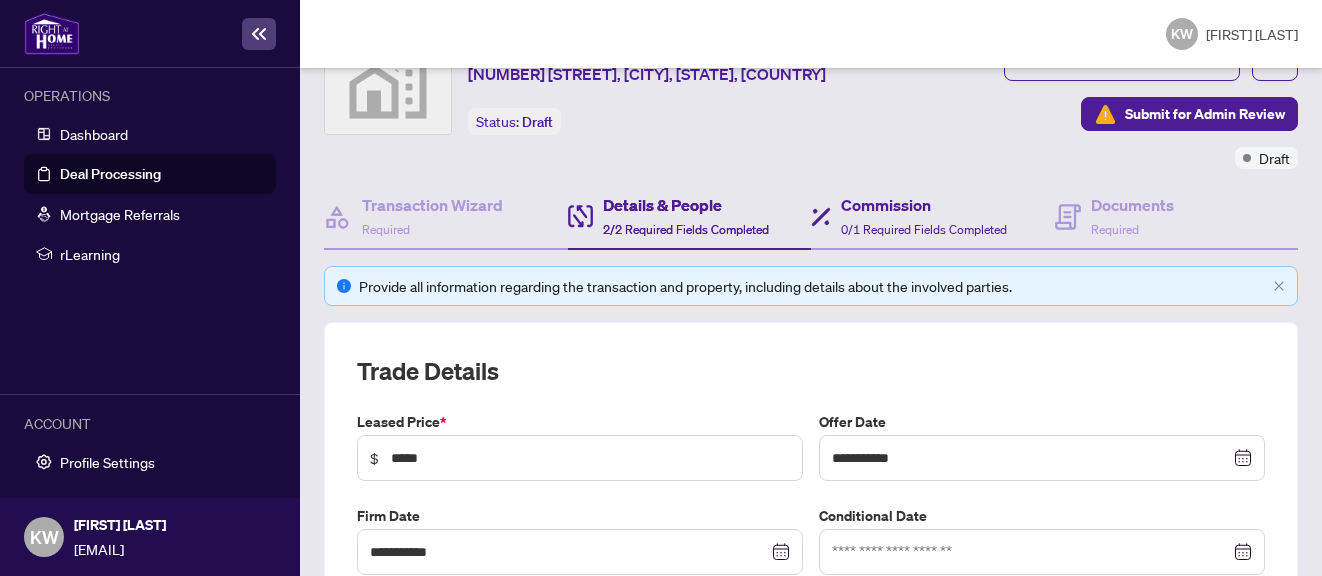 scroll, scrollTop: 18, scrollLeft: 0, axis: vertical 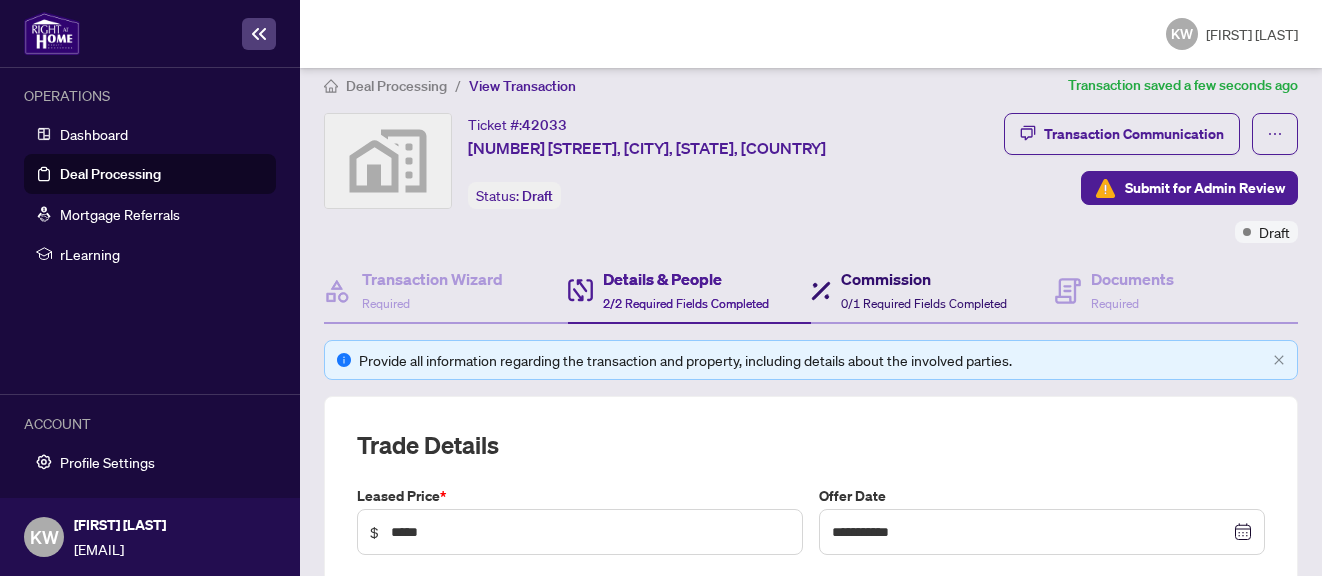 click on "Commission" at bounding box center (924, 279) 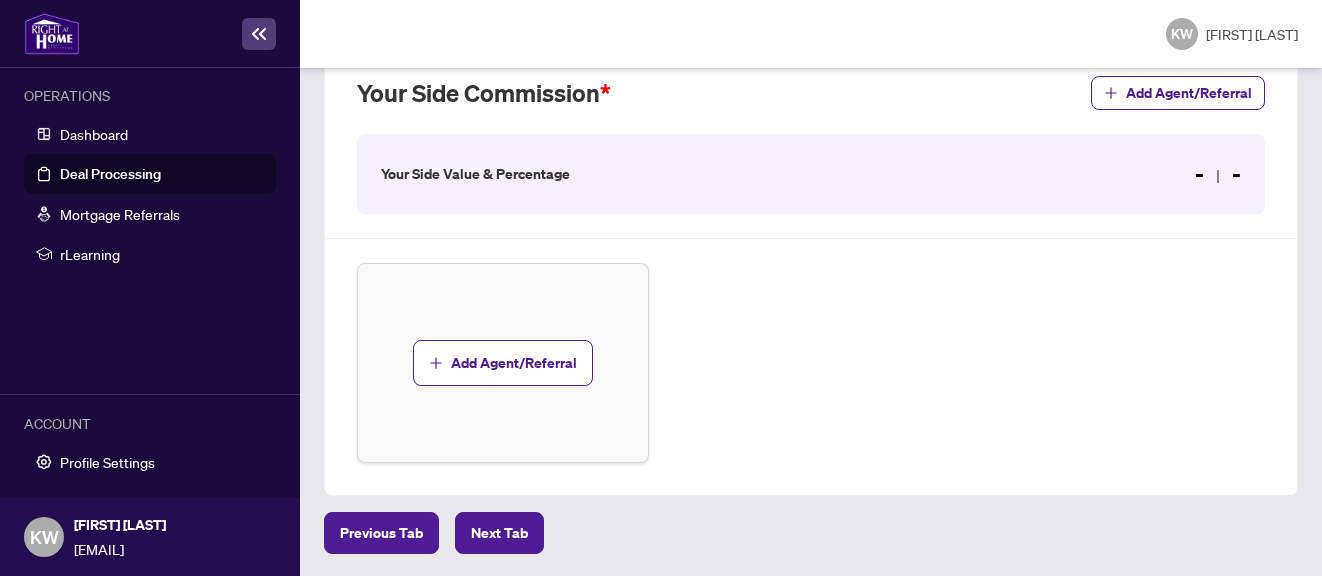 scroll, scrollTop: 683, scrollLeft: 0, axis: vertical 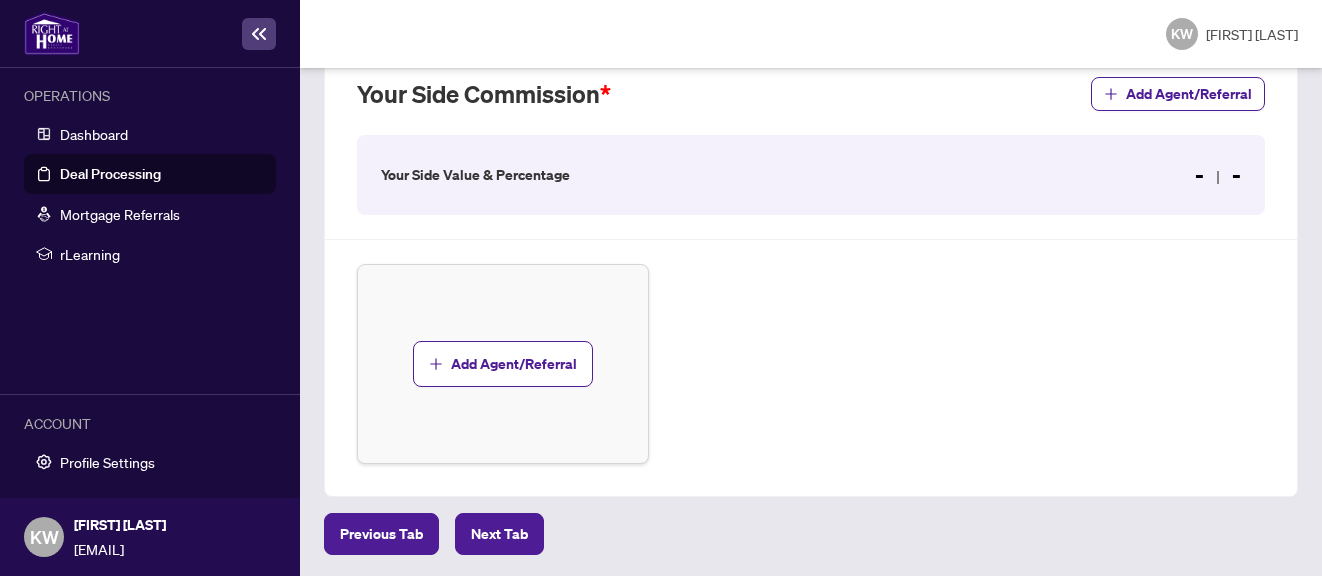 click on "Add Agent/Referral" at bounding box center [811, 364] 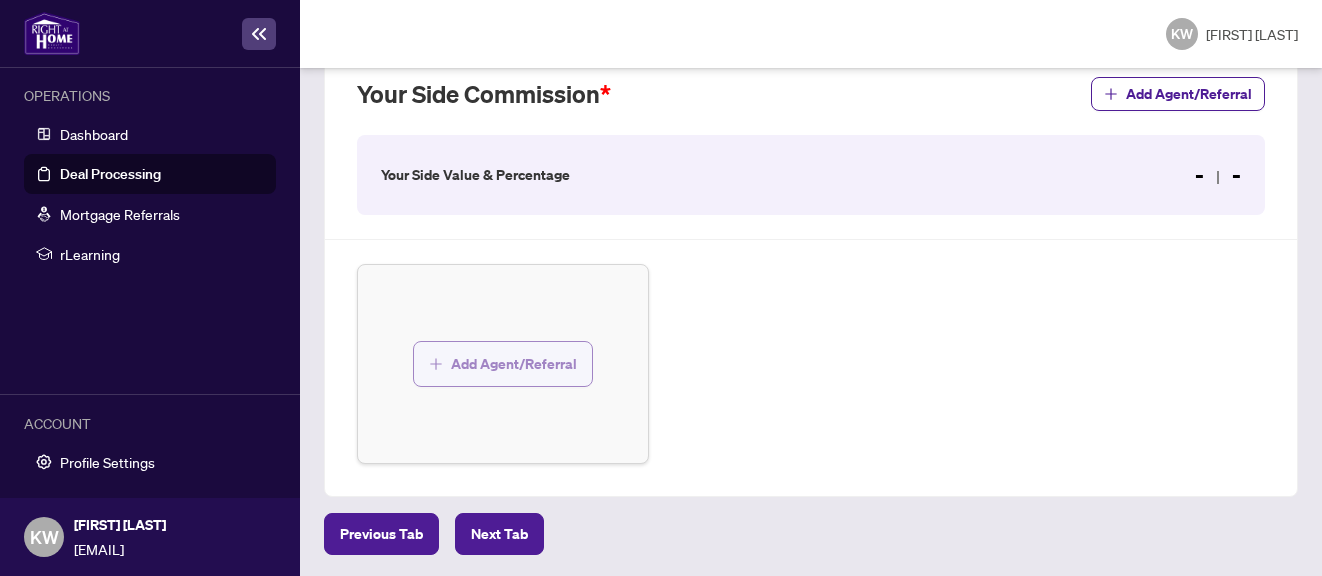 click on "Add Agent/Referral" at bounding box center [514, 364] 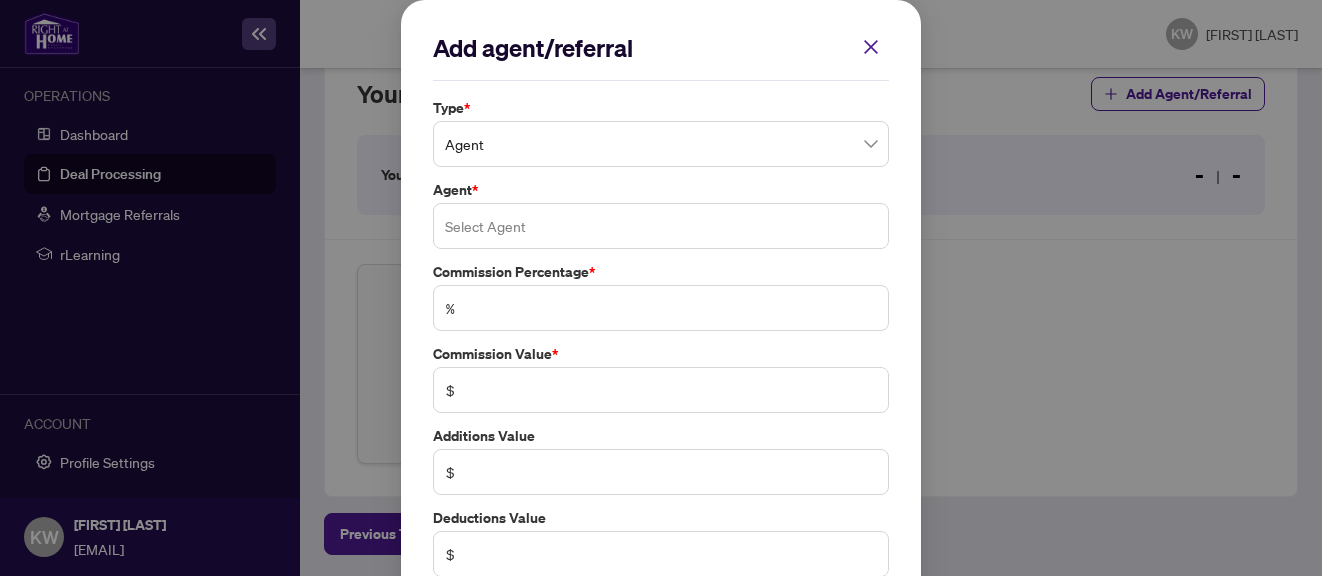 click at bounding box center (661, 226) 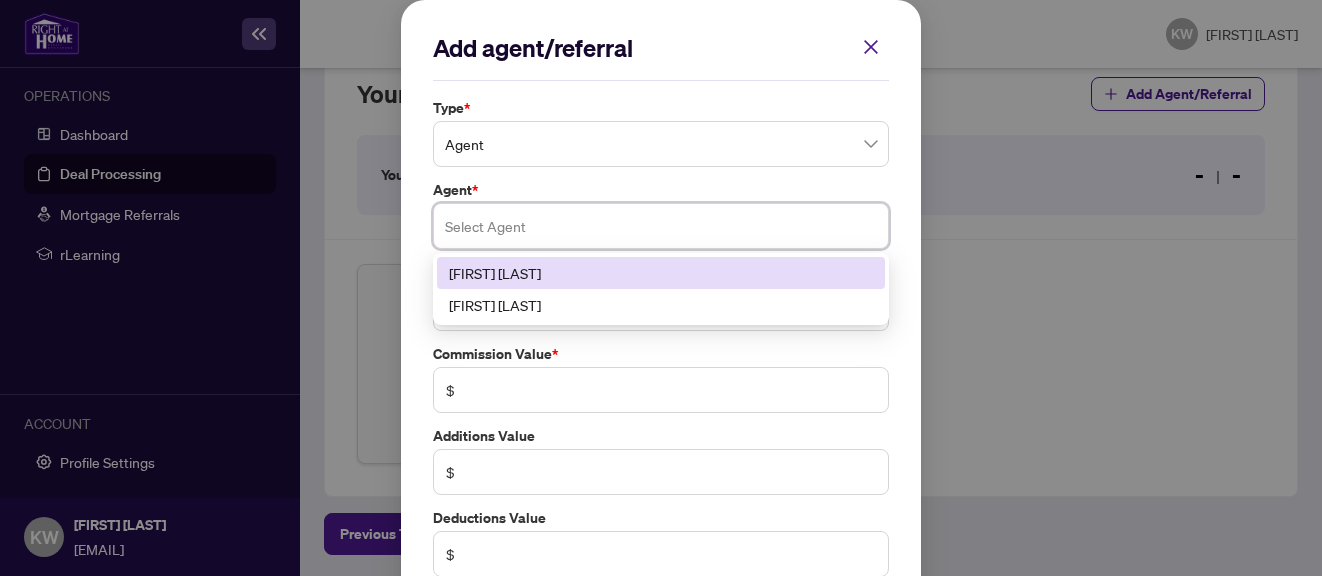 click on "[FIRST] [LAST]" at bounding box center (661, 273) 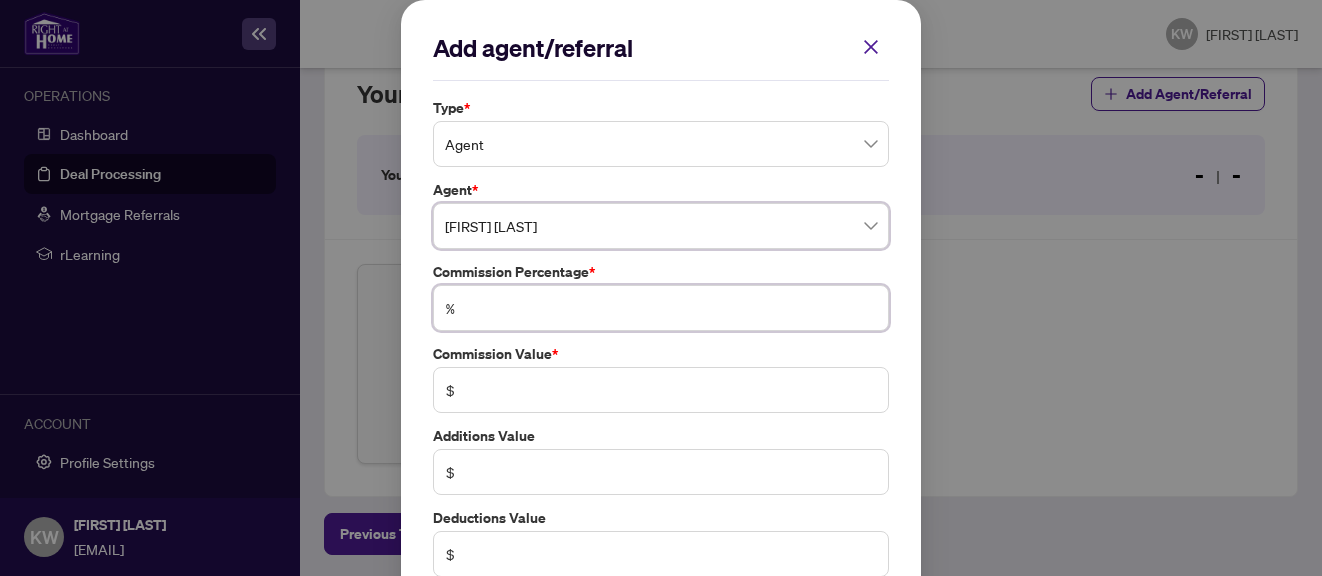 click at bounding box center [671, 308] 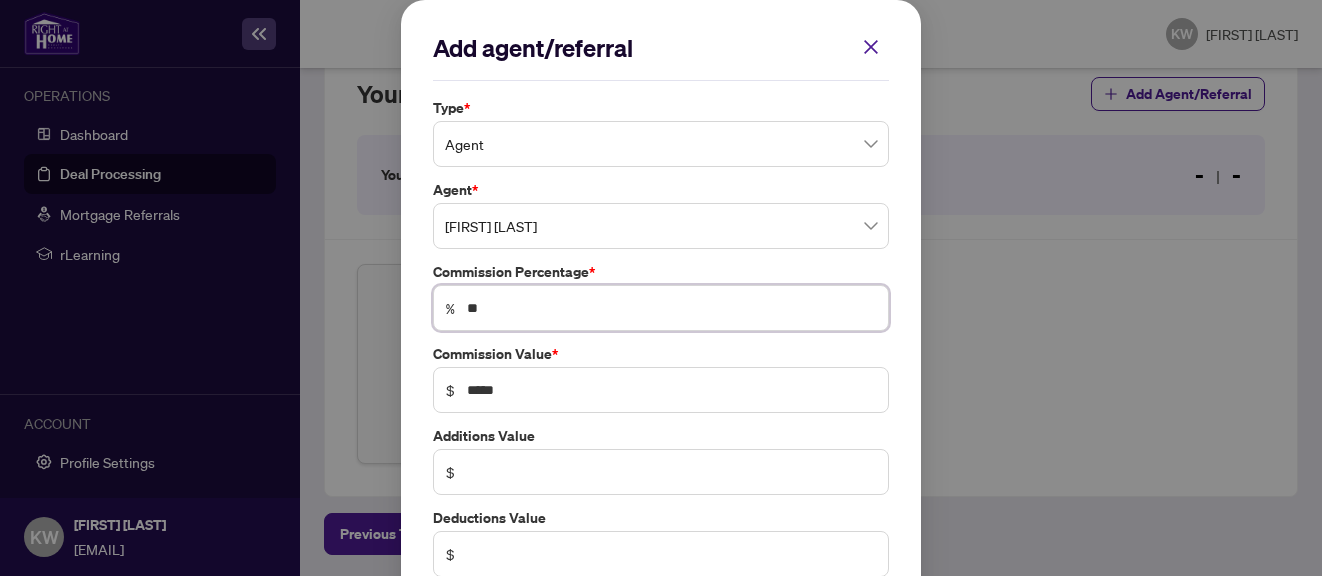 type on "**" 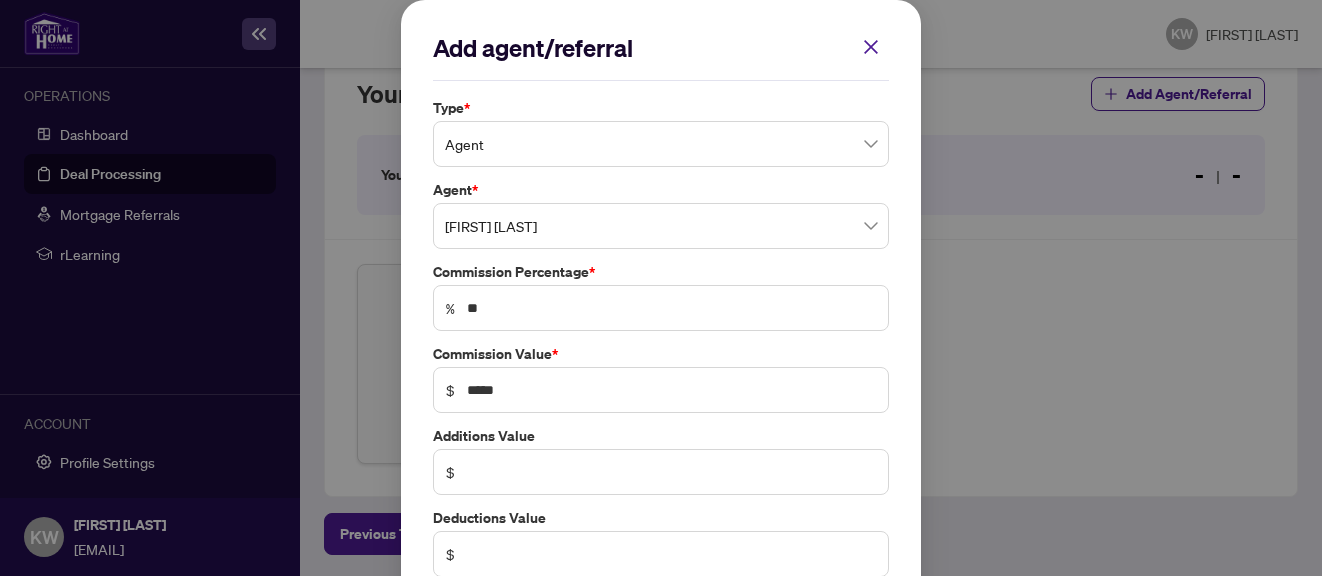 click on "Add agent/referral Type * Agent Agent * [FIRST] [LAST] [NUMBER] [NUMBER] [FIRST] [LAST] [FIRST] [LAST] Commission Percentage * % ** Commission Value * $ ***** Additions Value $ Deductions Value $ Cancel Save Cancel OK" at bounding box center [661, 288] 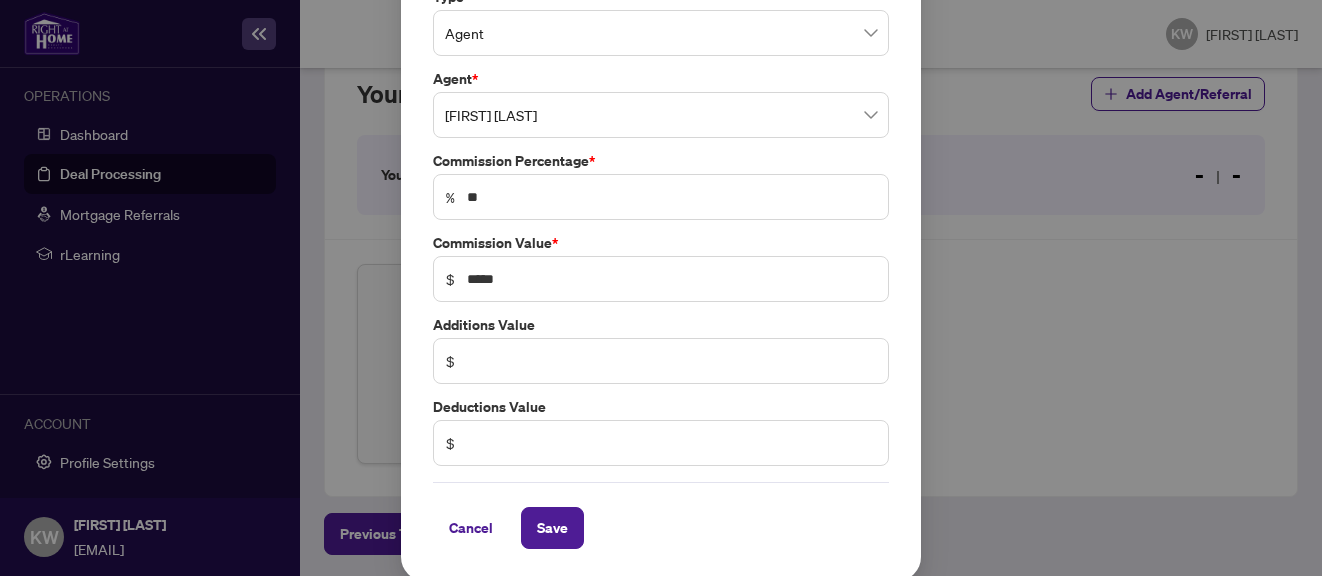 scroll, scrollTop: 110, scrollLeft: 0, axis: vertical 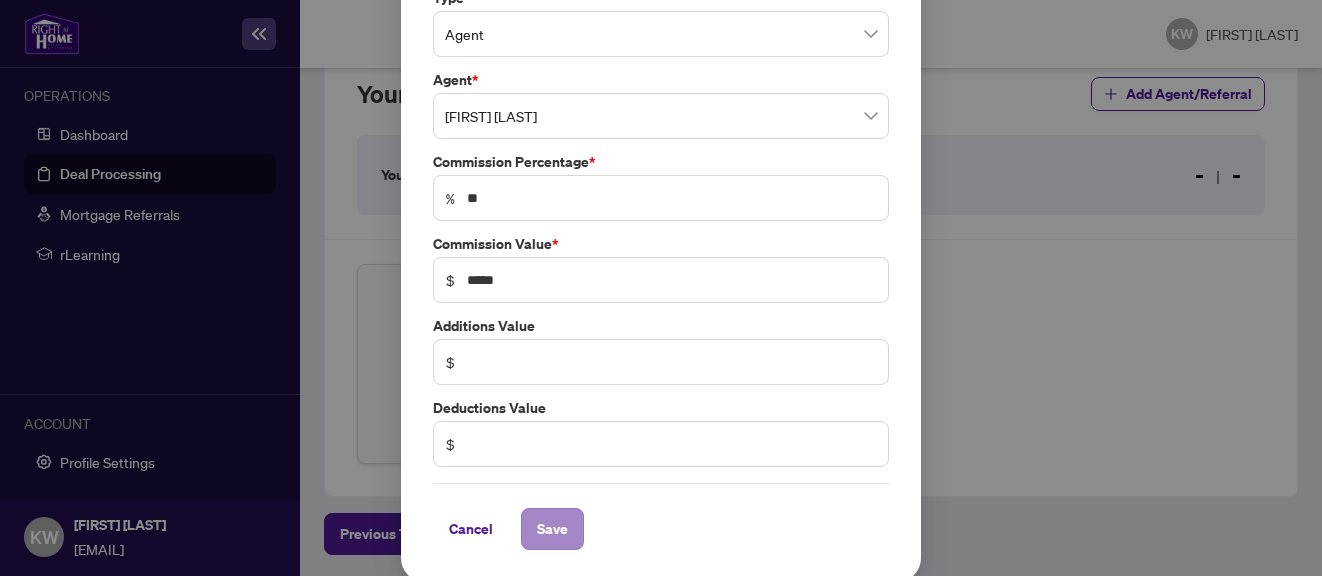click on "Save" at bounding box center (552, 529) 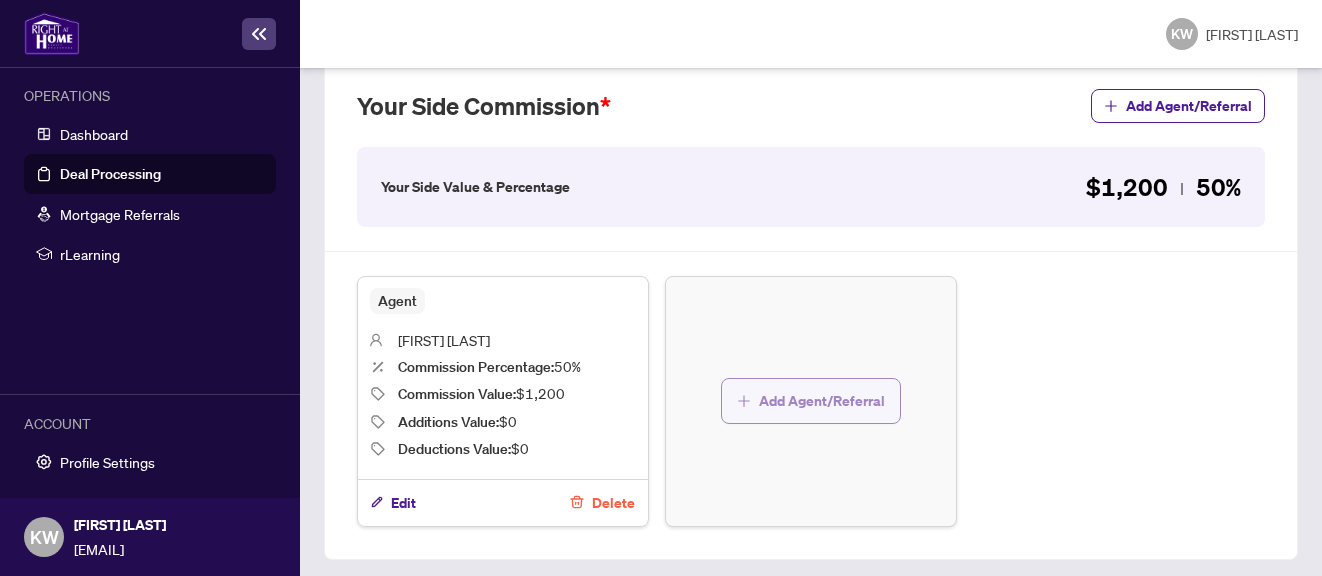 click on "Add Agent/Referral" at bounding box center [822, 401] 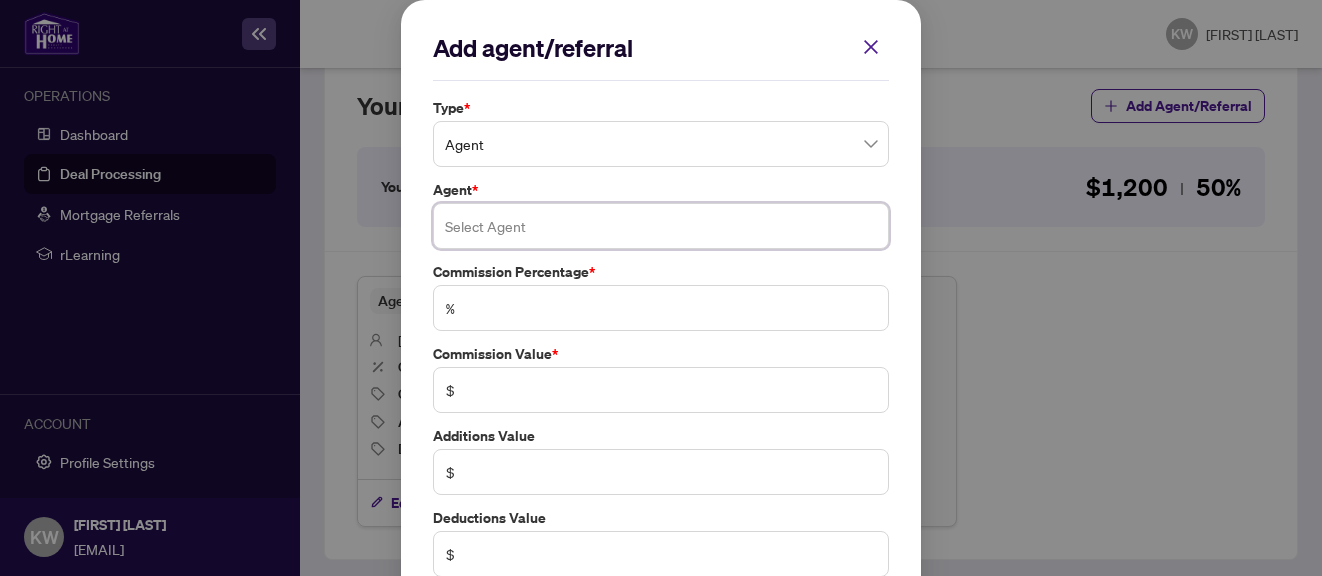 click at bounding box center (661, 226) 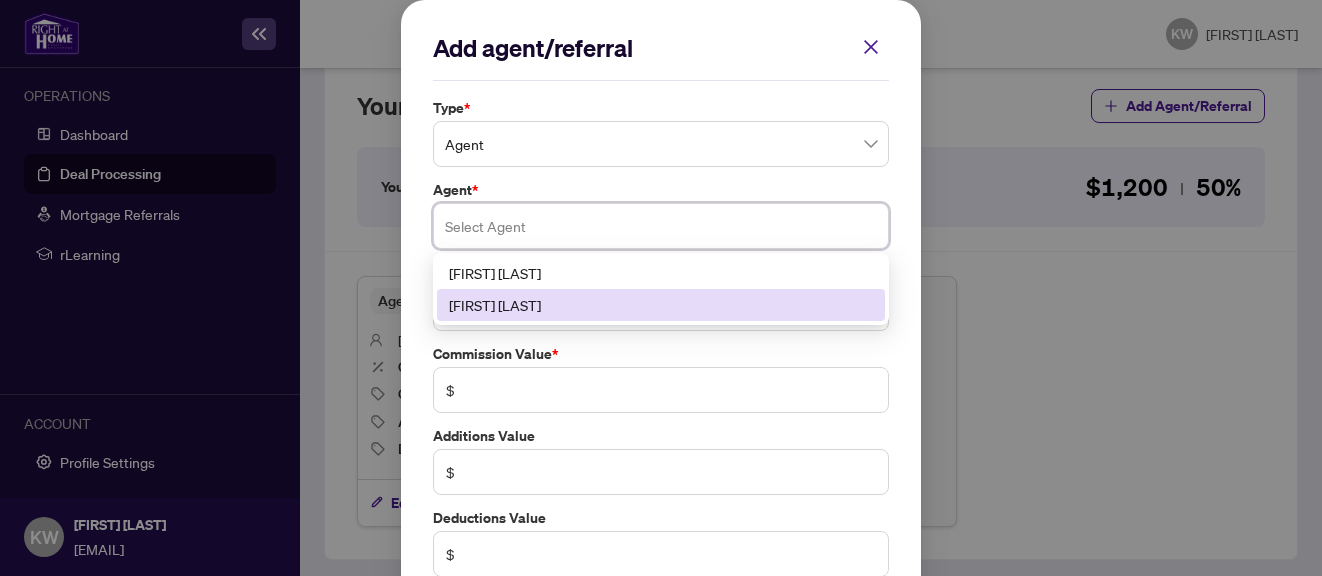 click on "[FIRST] [LAST]" at bounding box center [661, 305] 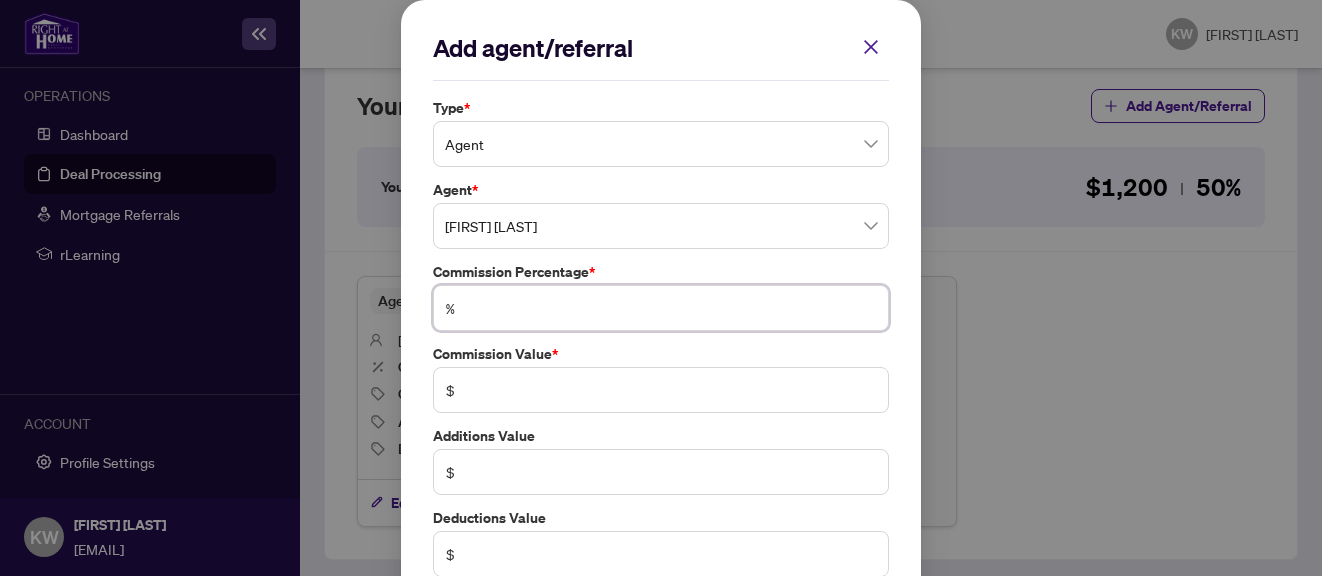 click at bounding box center [671, 308] 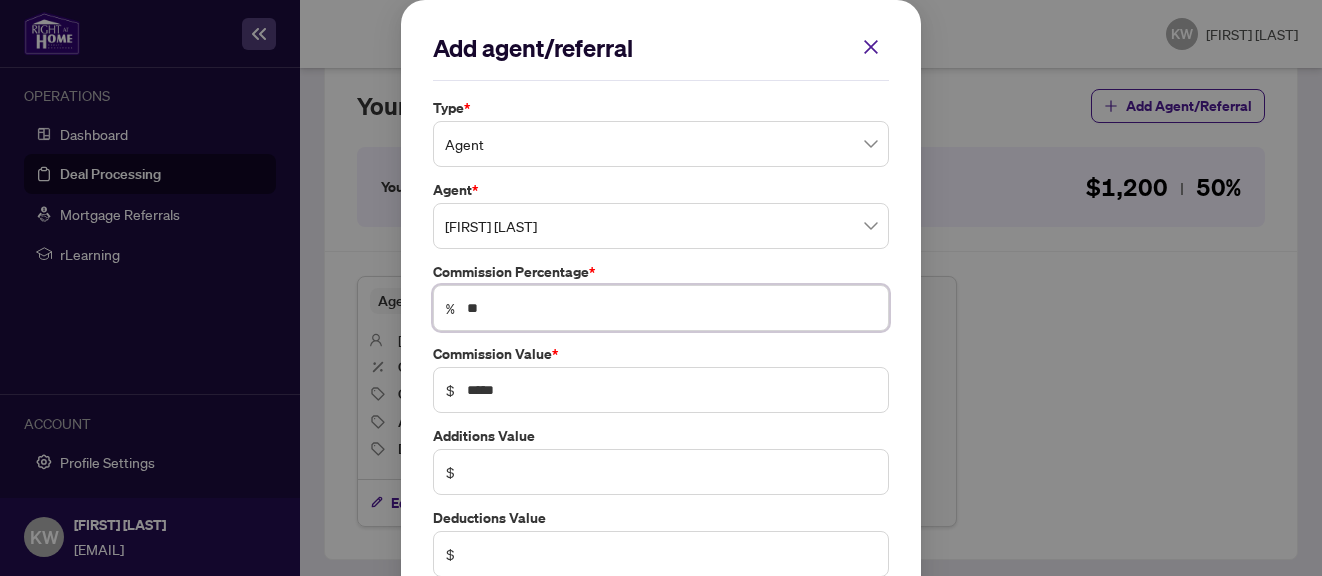 type on "**" 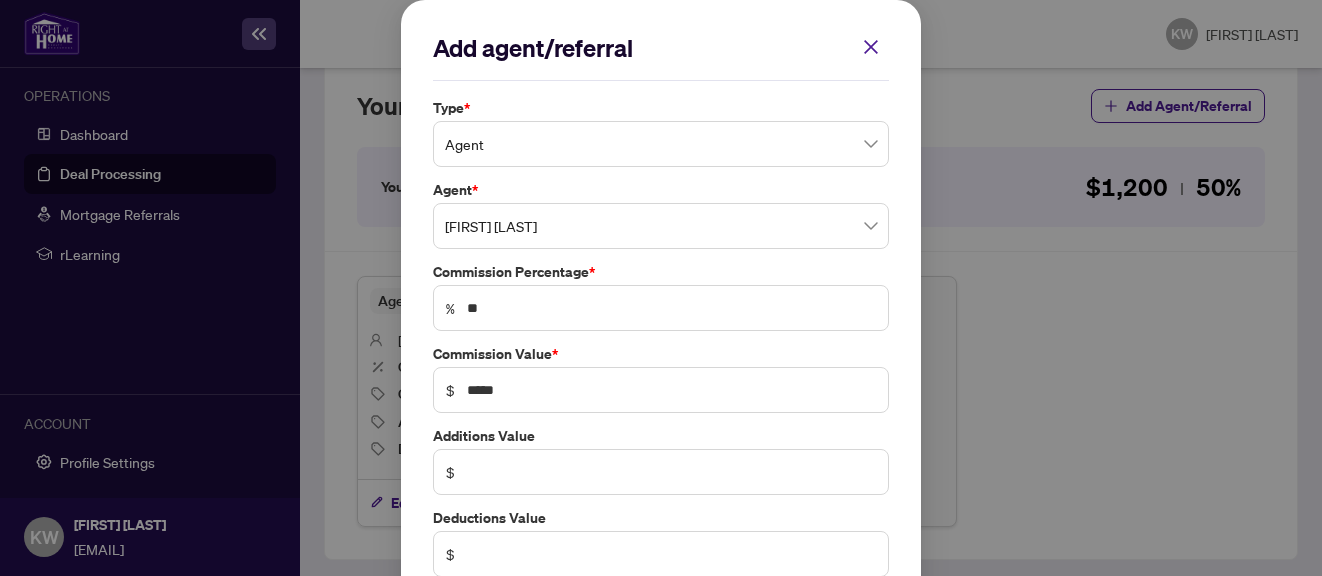 click on "Add agent/referral Type * Agent Agent * [FIRST] [LAST] [NUMBER] [NUMBER] [FIRST] [LAST] [FIRST] [LAST] Commission Percentage * % ** Commission Value * $ ***** Additions Value $ Deductions Value $ Cancel Save Cancel OK" at bounding box center [661, 346] 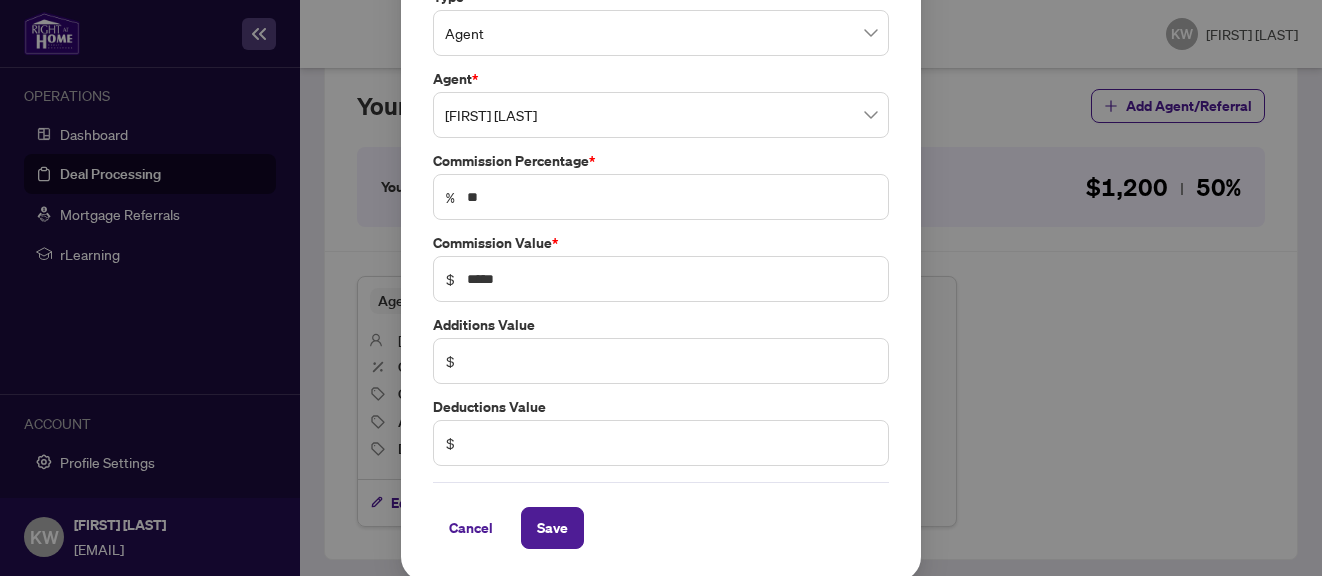 scroll, scrollTop: 110, scrollLeft: 0, axis: vertical 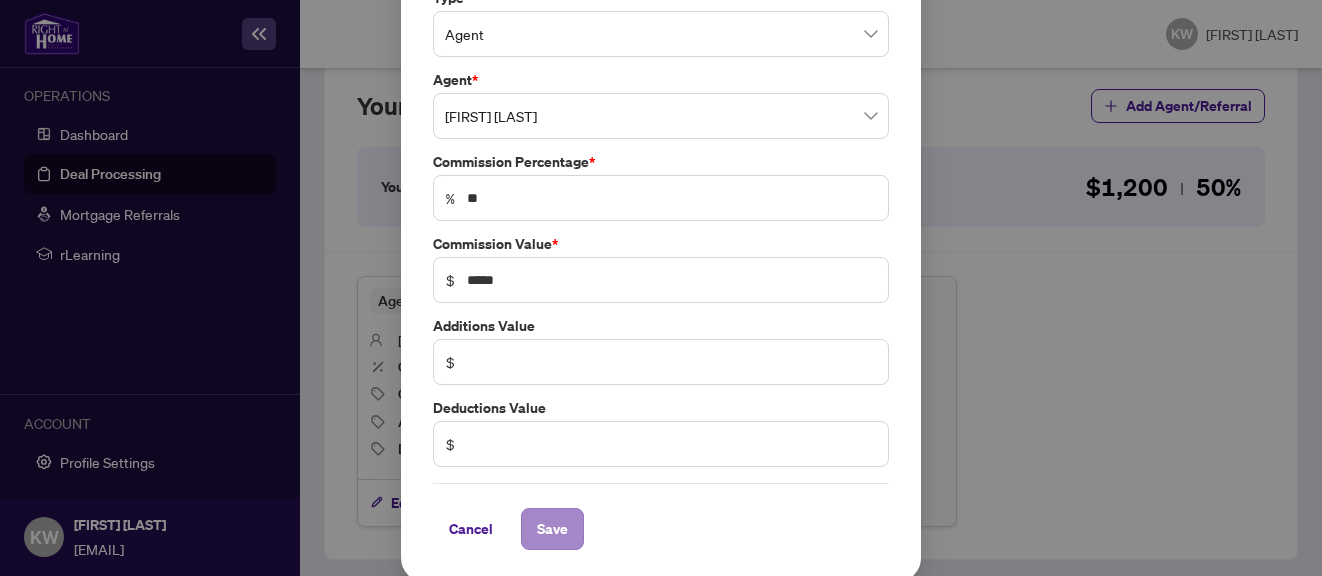 click on "Save" at bounding box center (552, 529) 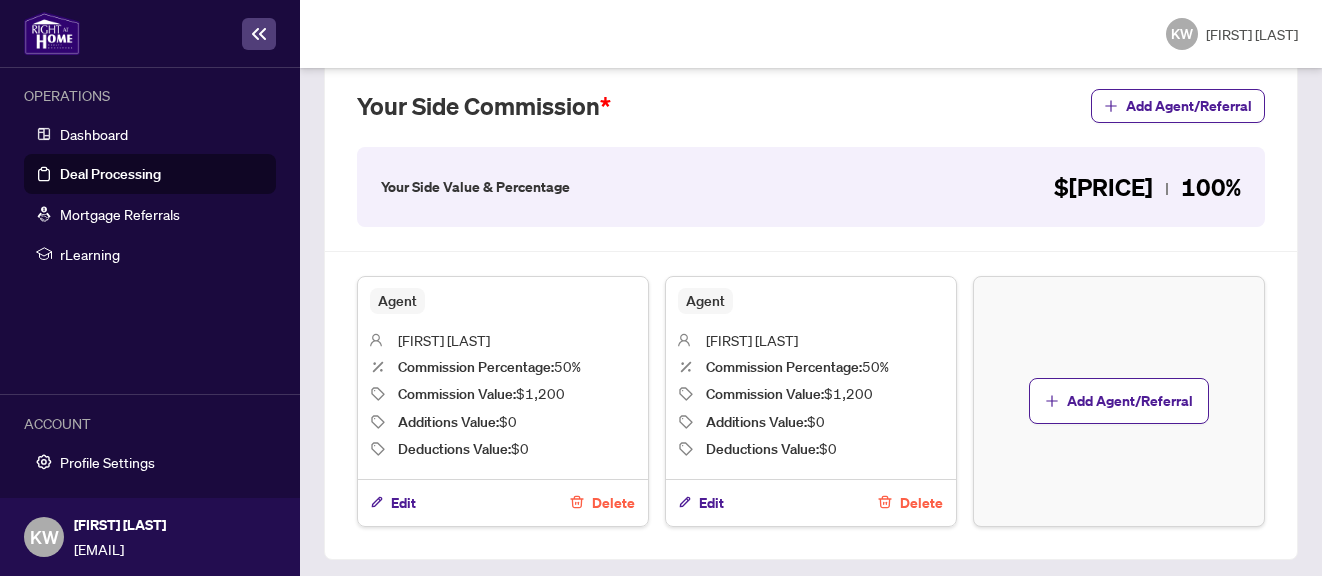 click at bounding box center (811, 251) 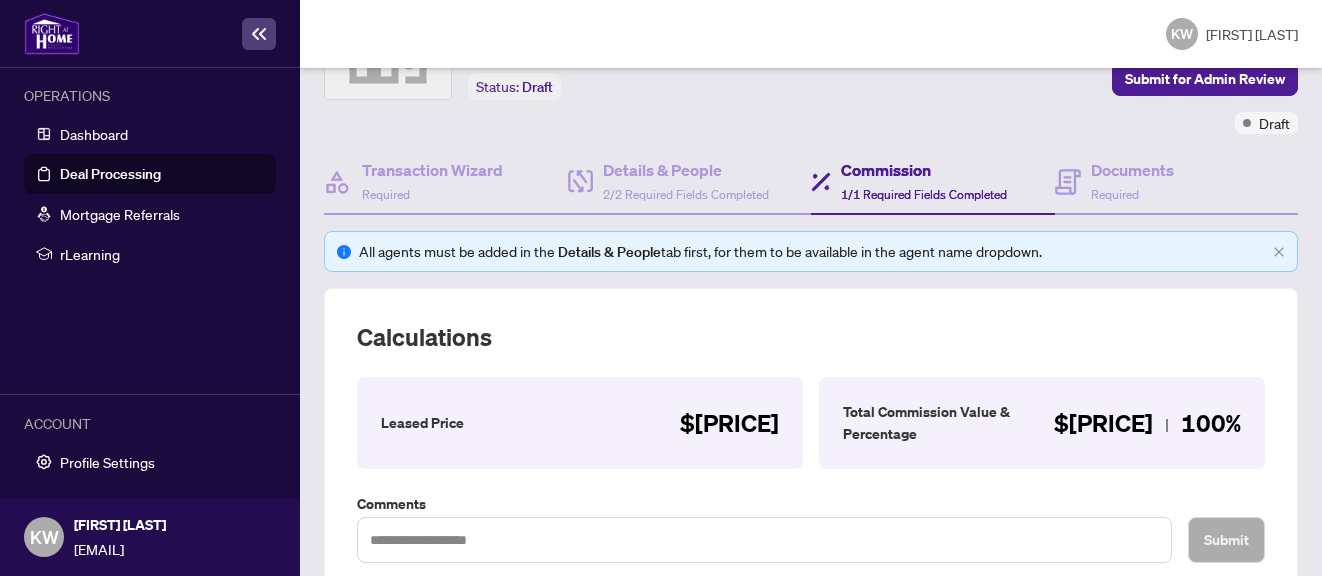 scroll, scrollTop: 126, scrollLeft: 0, axis: vertical 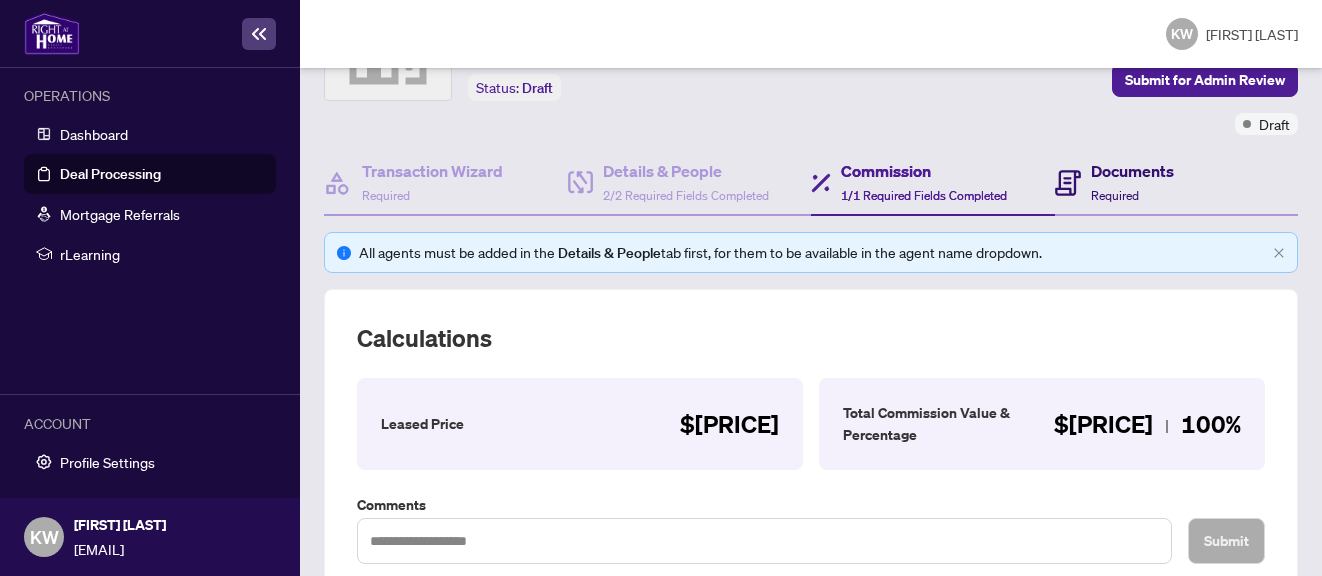 click on "Documents" at bounding box center (1132, 171) 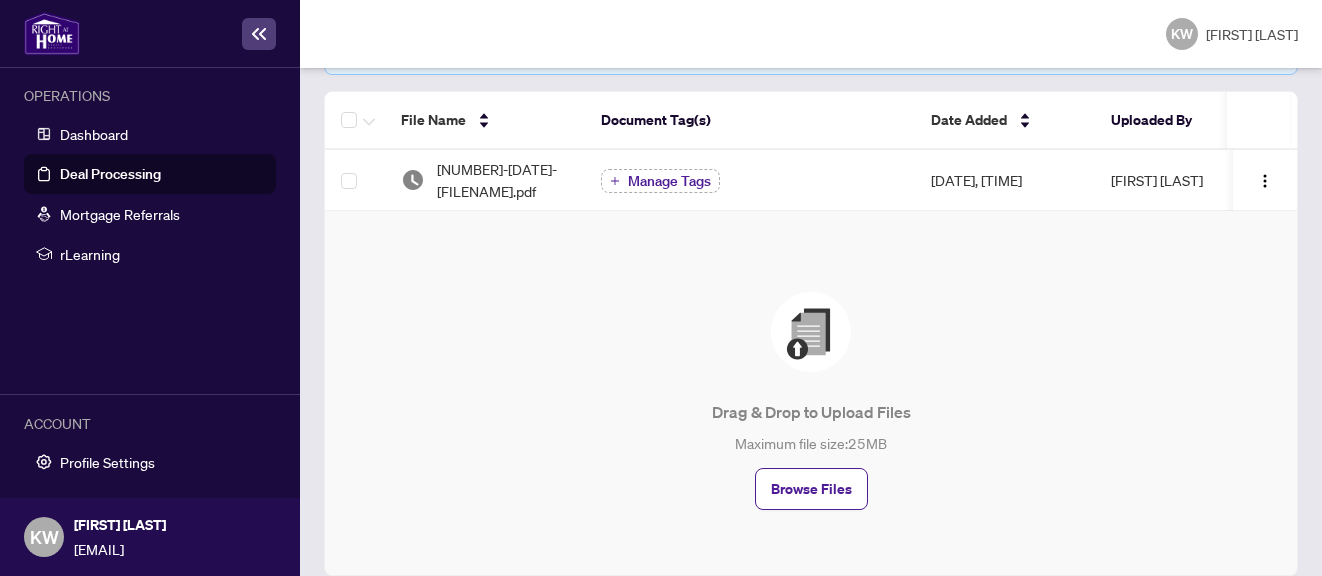 scroll, scrollTop: 379, scrollLeft: 0, axis: vertical 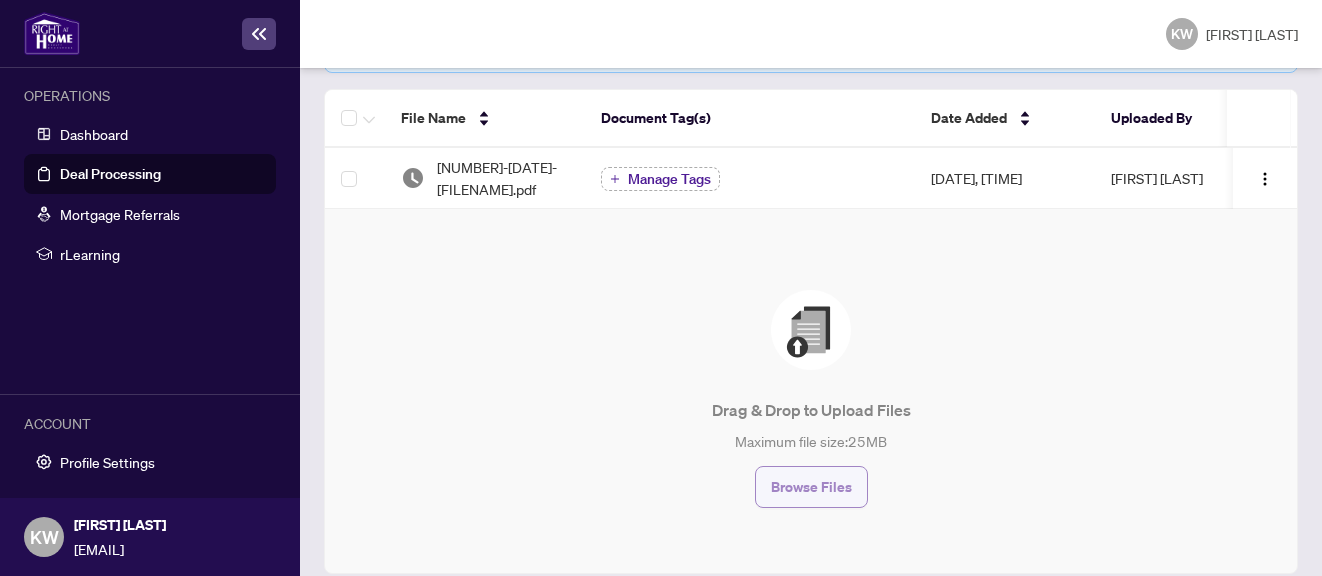 click on "Browse Files" at bounding box center [811, 487] 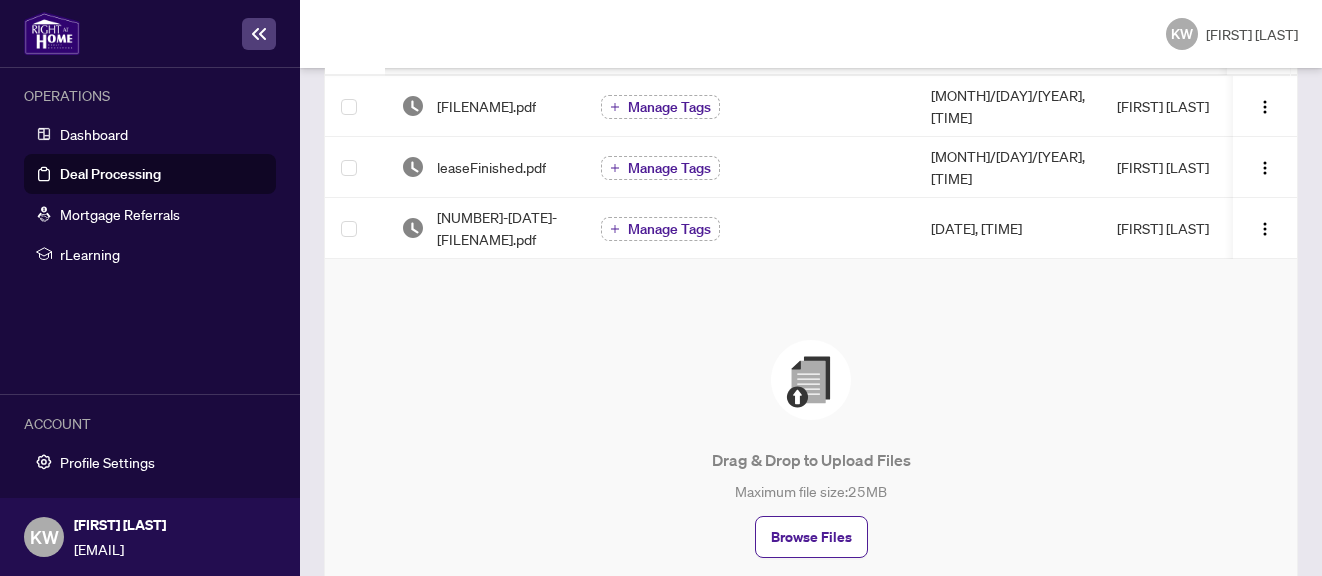 scroll, scrollTop: 459, scrollLeft: 0, axis: vertical 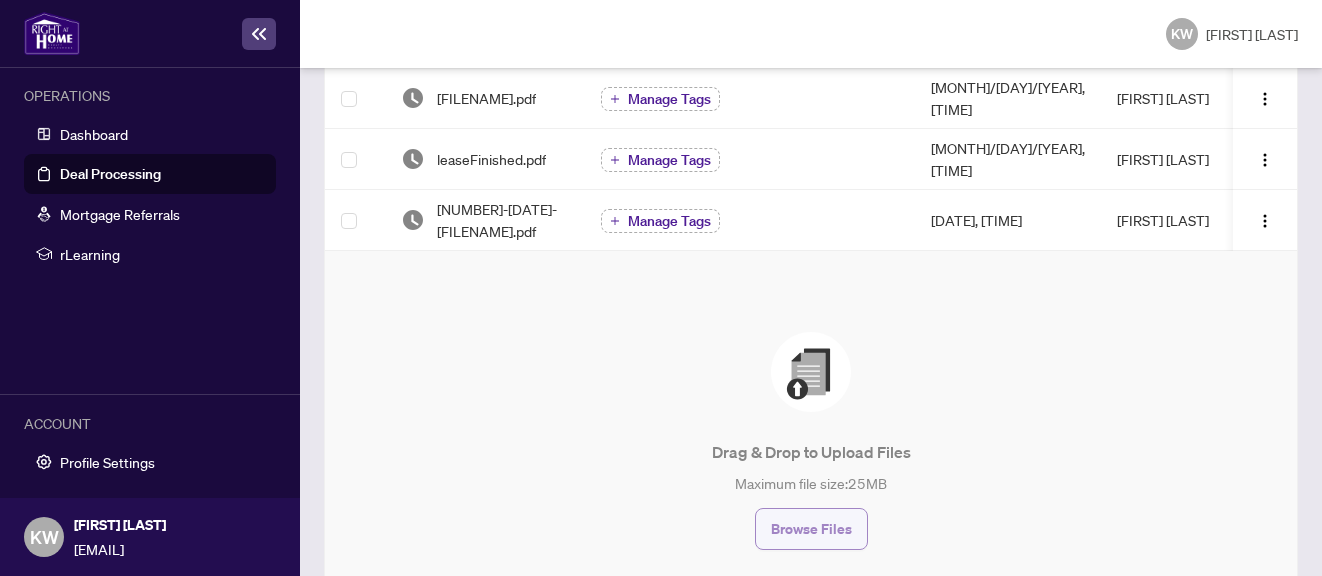 click on "Browse Files" at bounding box center [811, 529] 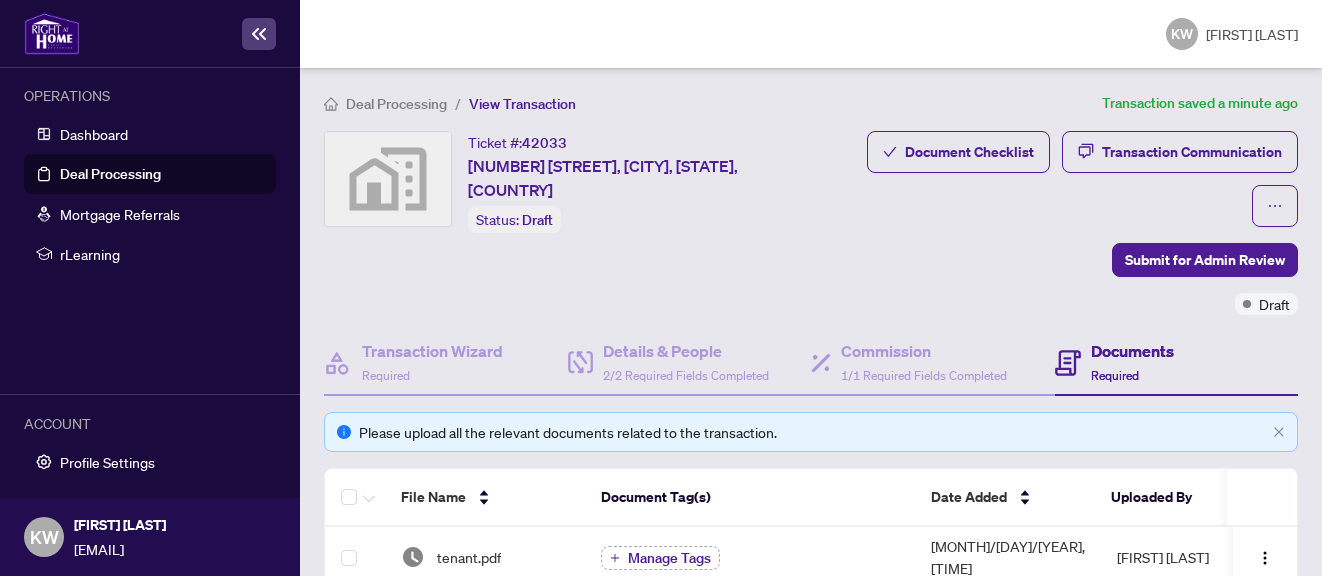 scroll, scrollTop: 0, scrollLeft: 0, axis: both 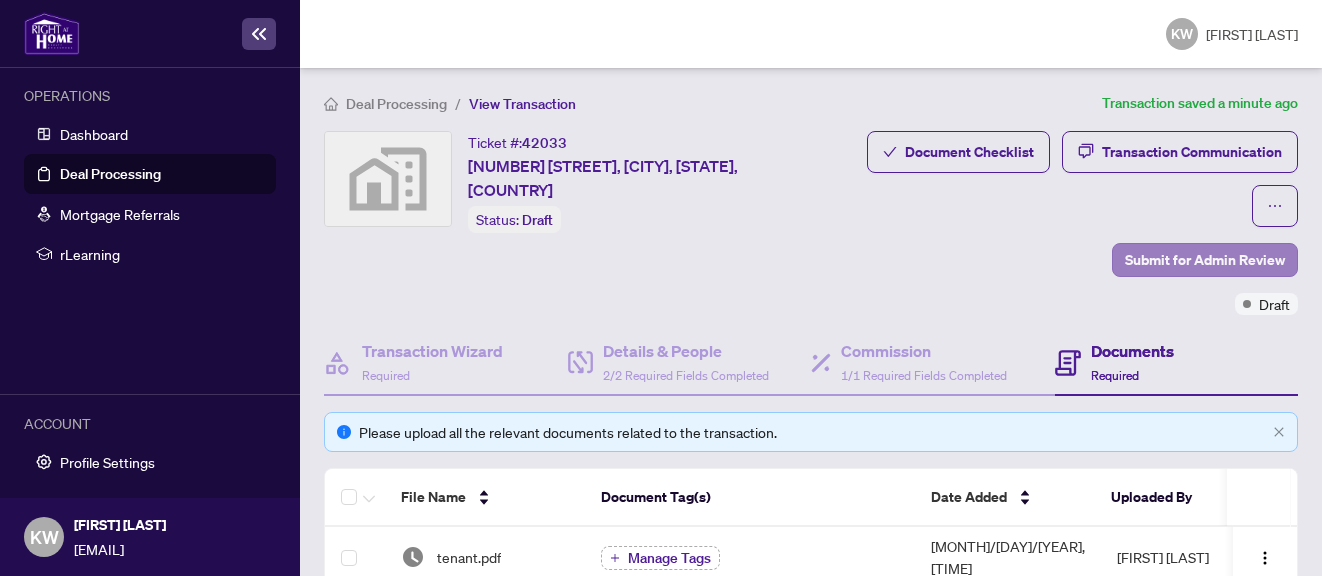 click on "Submit for Admin Review" at bounding box center [1205, 260] 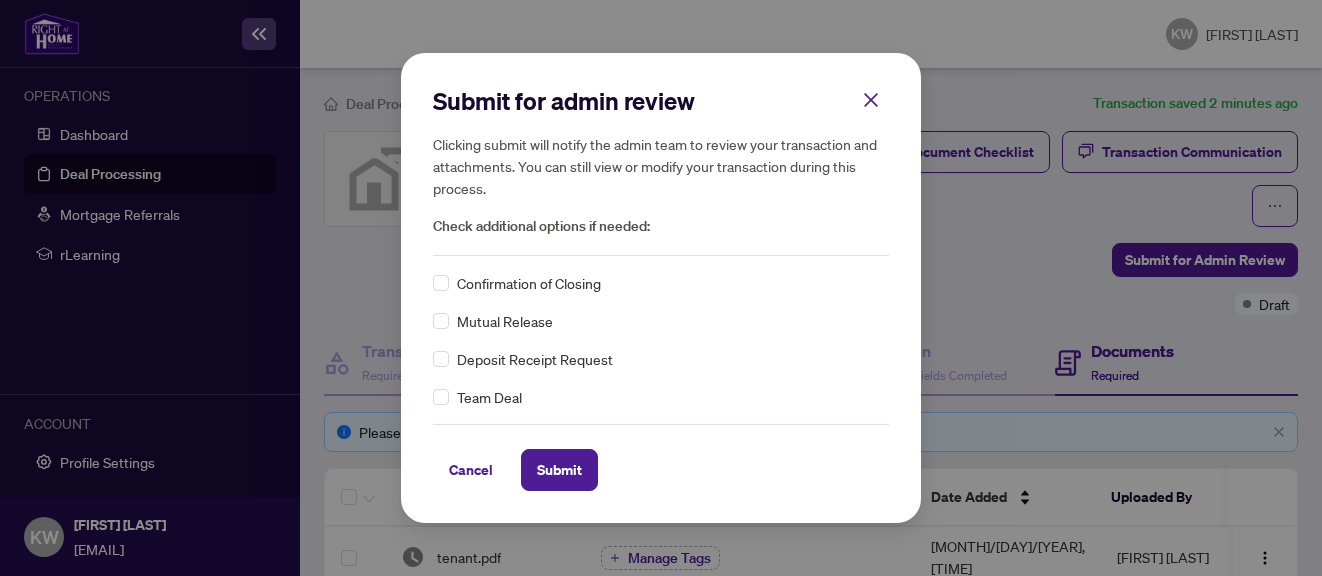 click on "Confirmation of Closing" at bounding box center (529, 283) 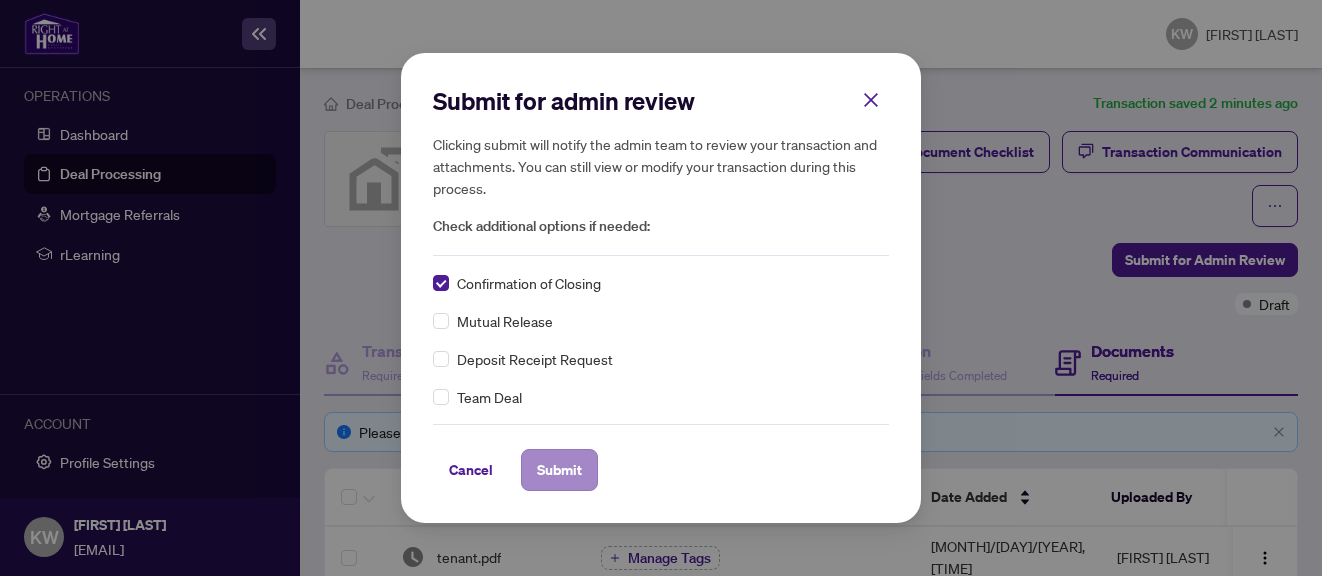 click on "Submit" at bounding box center (559, 470) 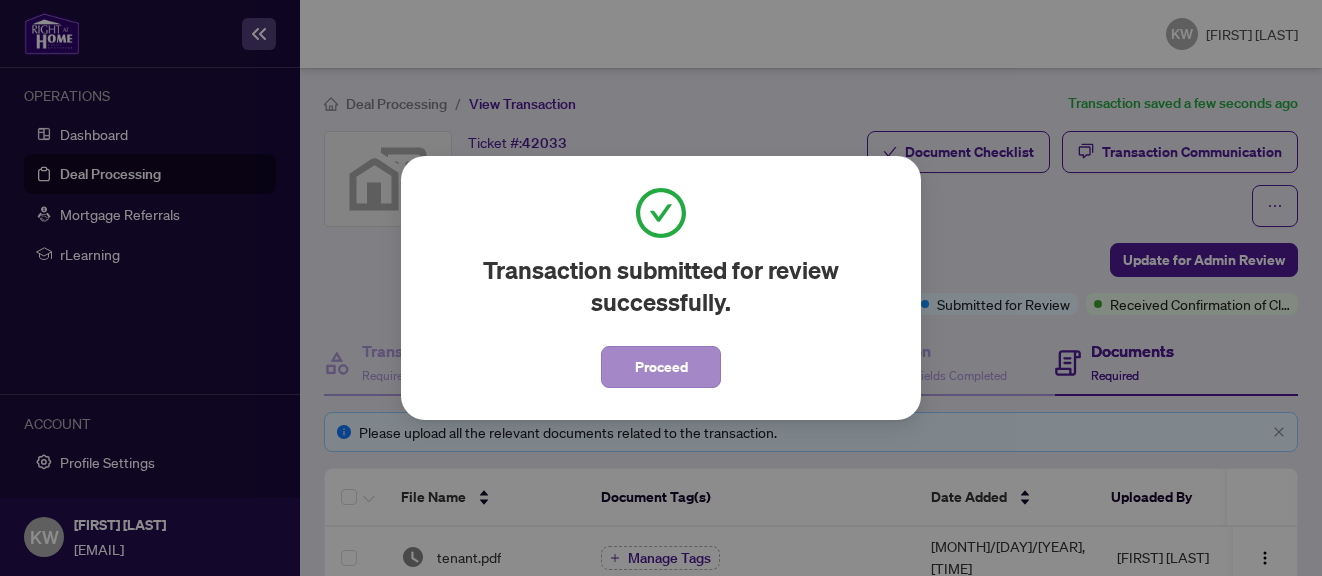 click on "Proceed" at bounding box center (661, 367) 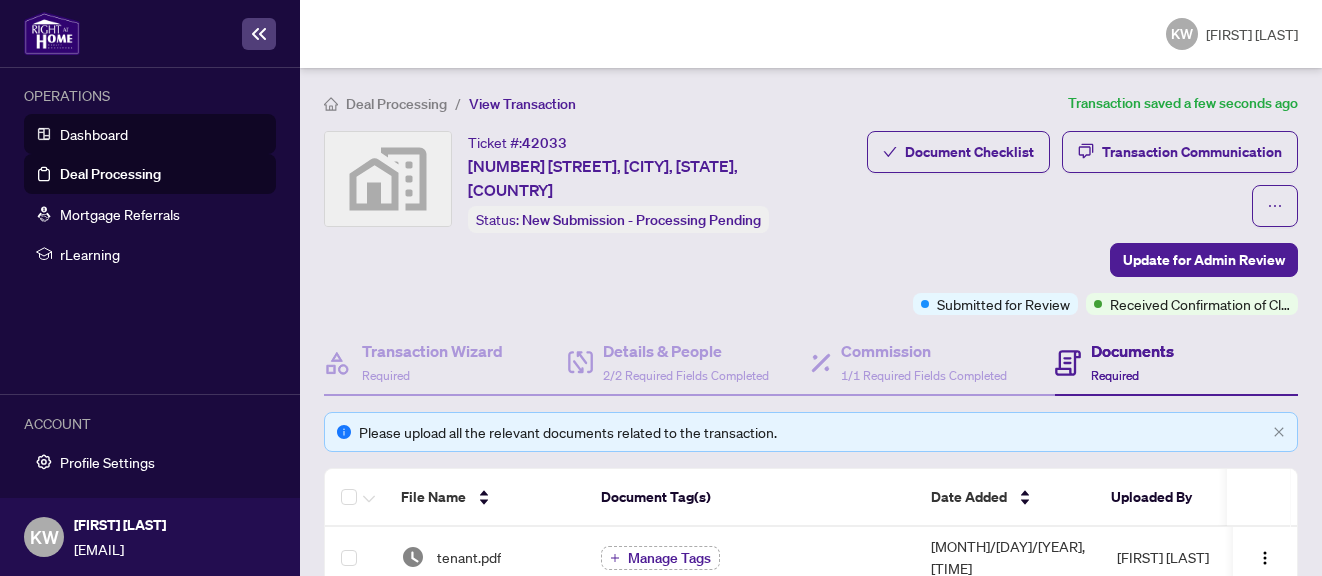click on "Dashboard" at bounding box center [94, 134] 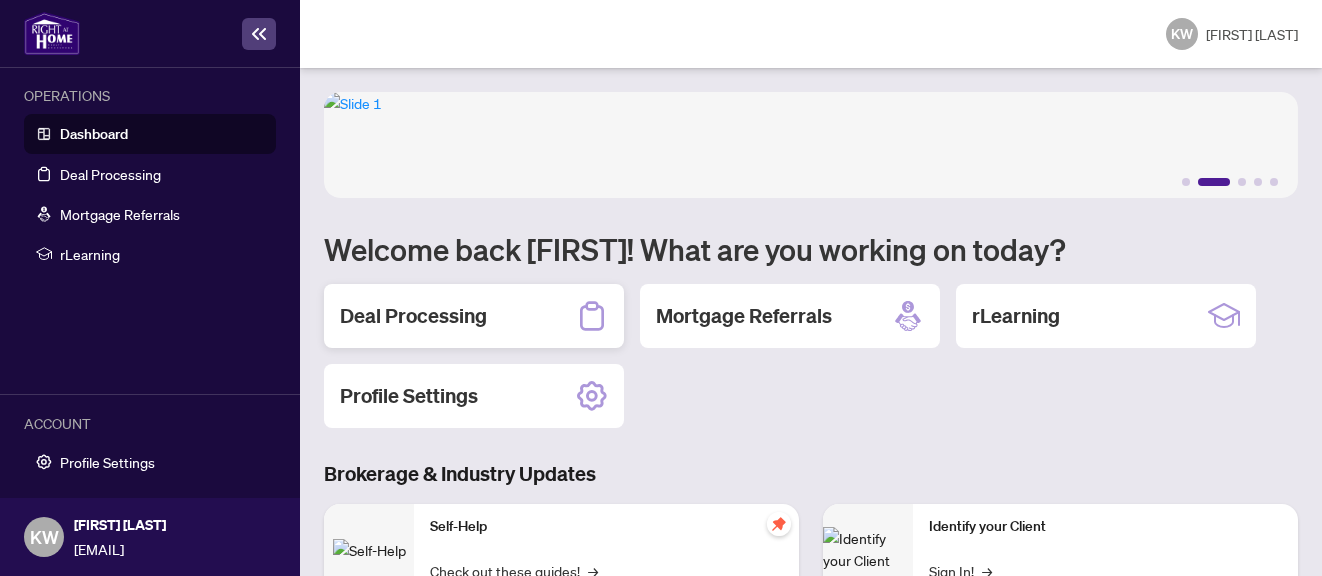 click on "Deal Processing" at bounding box center (413, 316) 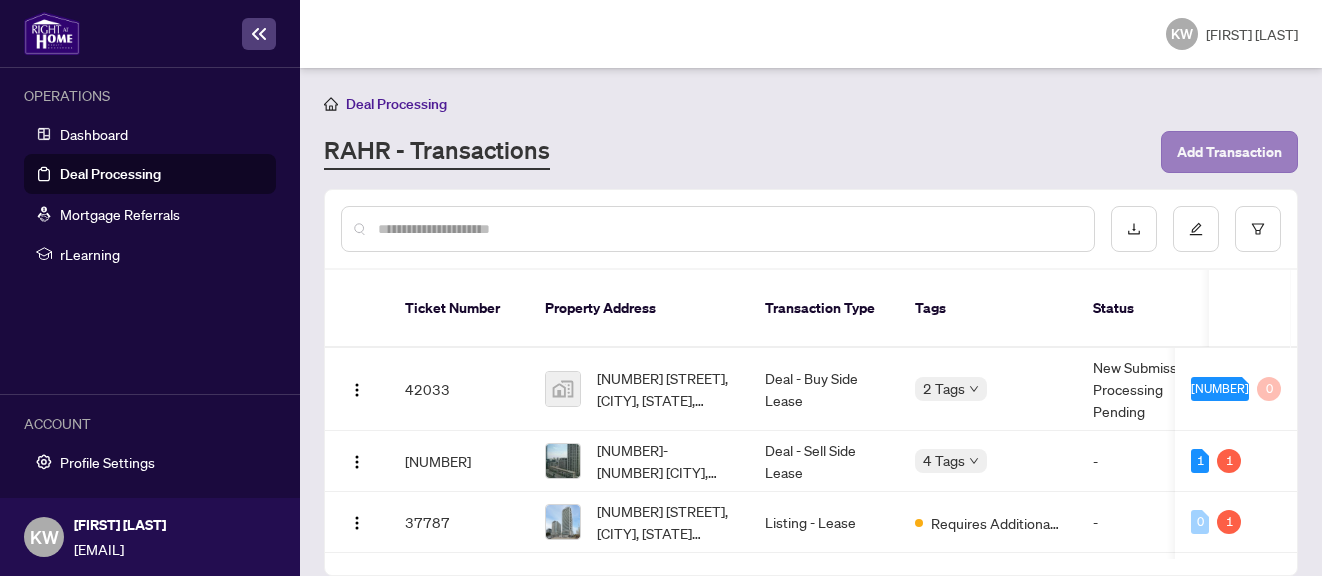 click on "Add Transaction" at bounding box center (1229, 152) 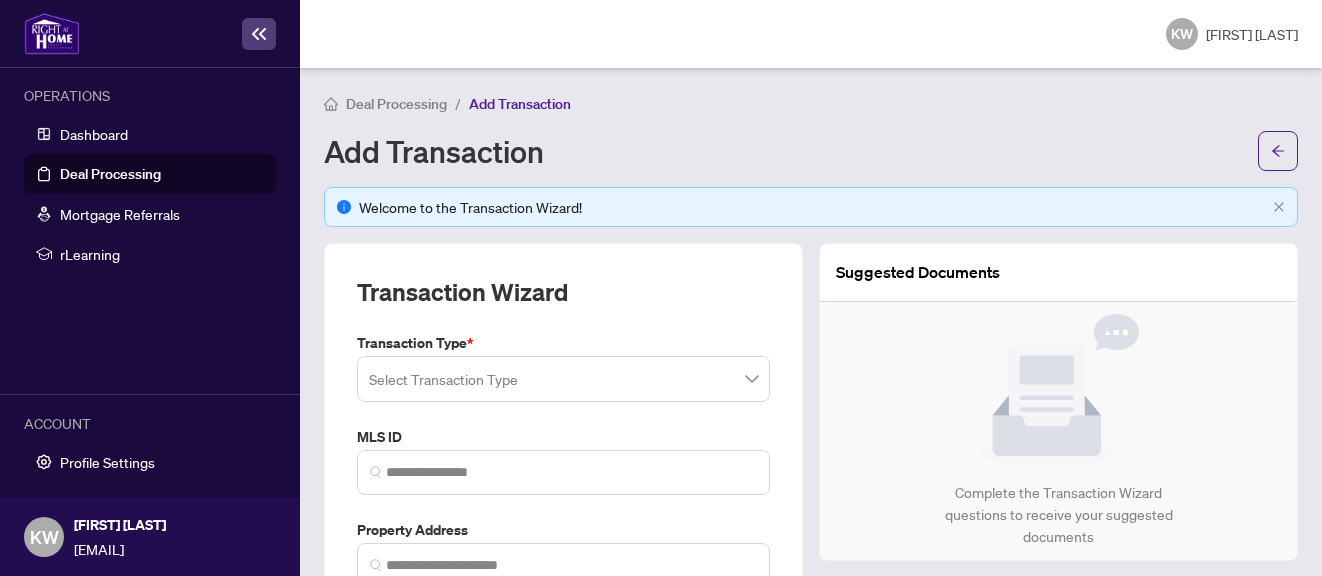 click at bounding box center [563, 379] 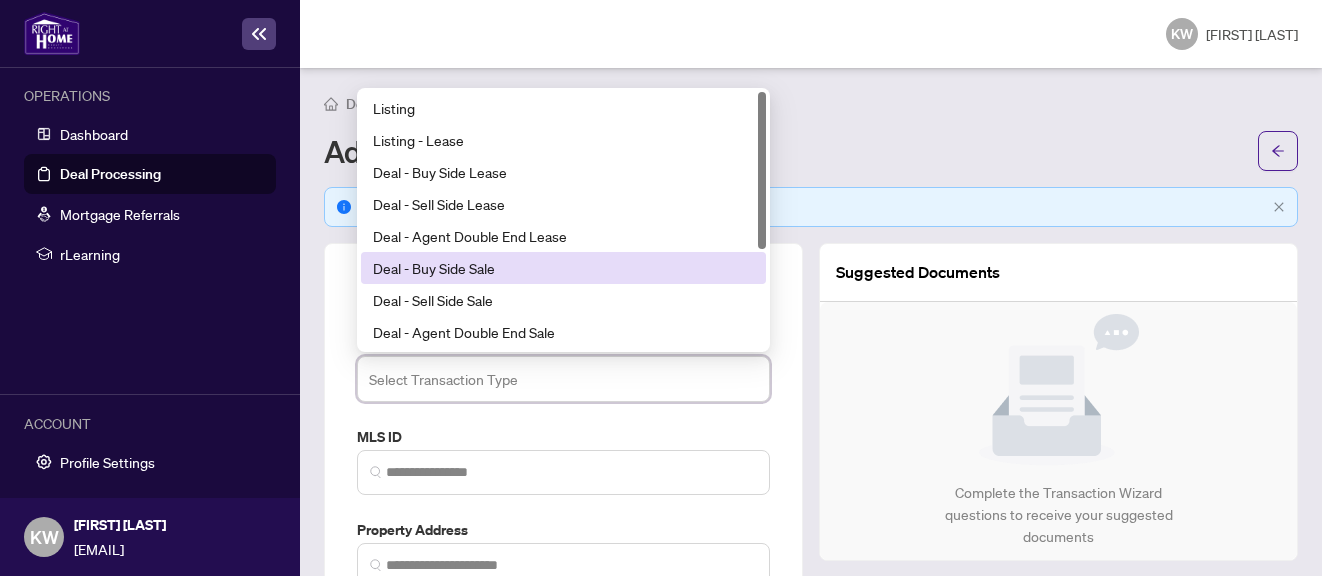 click on "Deal - Buy Side Sale" at bounding box center [563, 268] 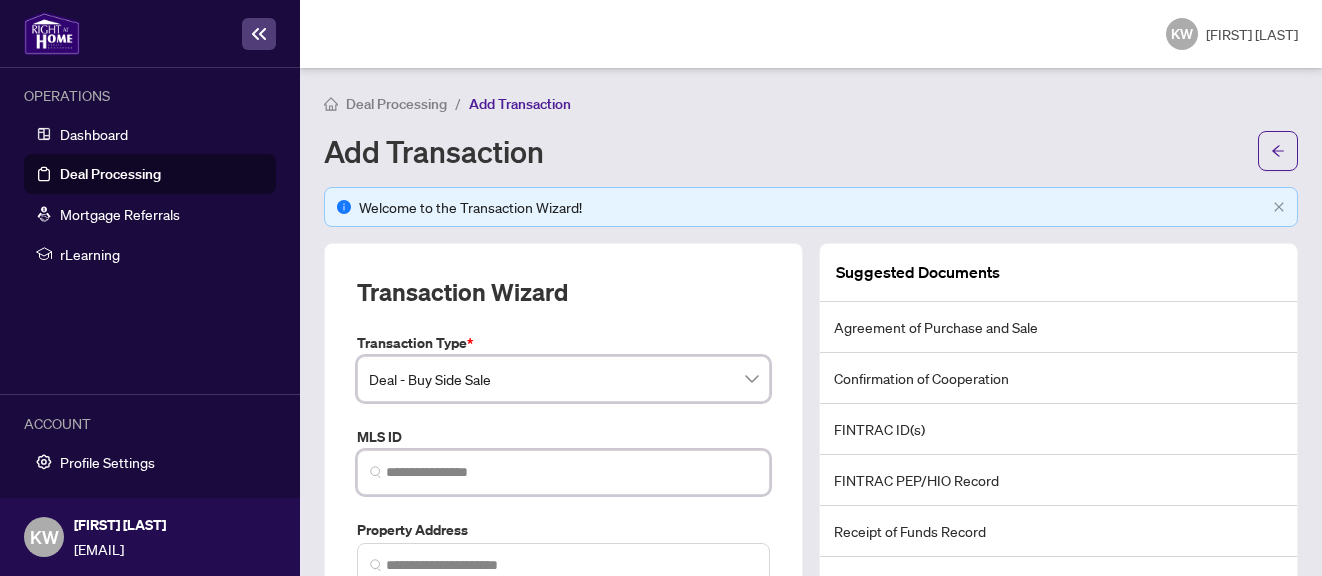 click at bounding box center (571, 472) 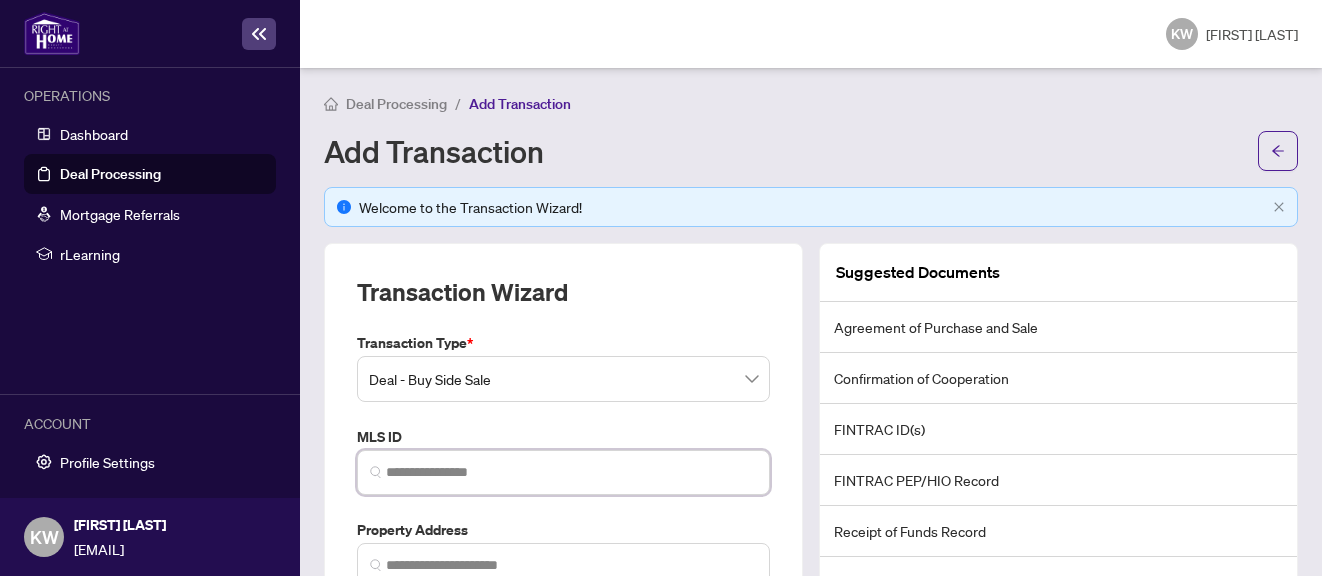 paste on "*********" 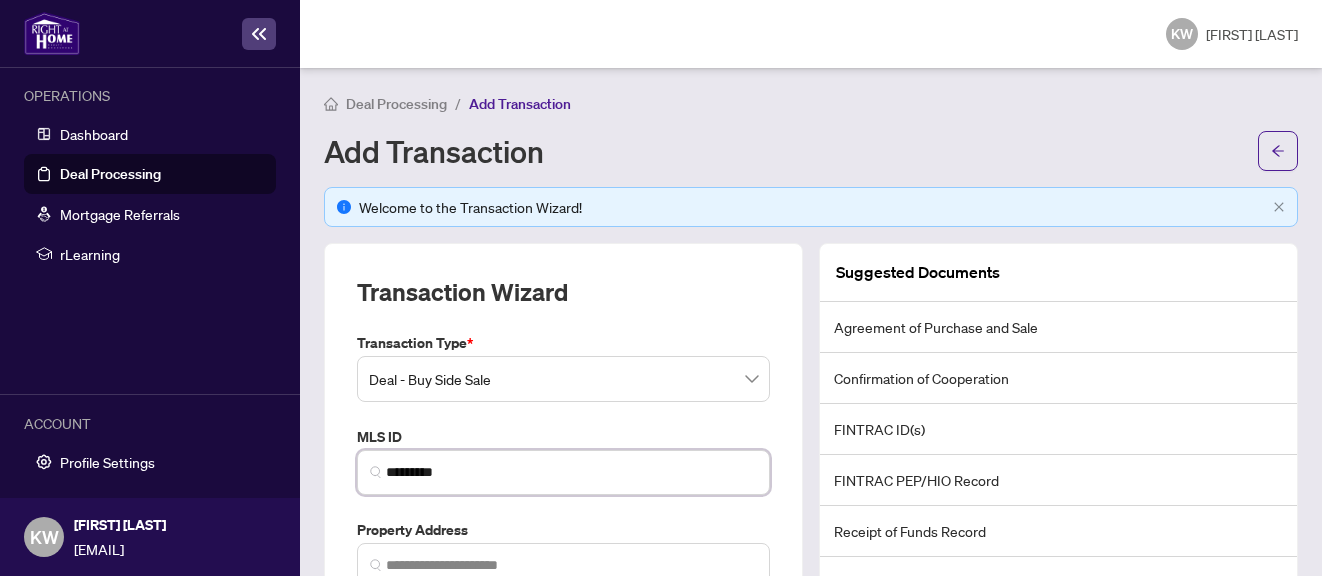 type on "*********" 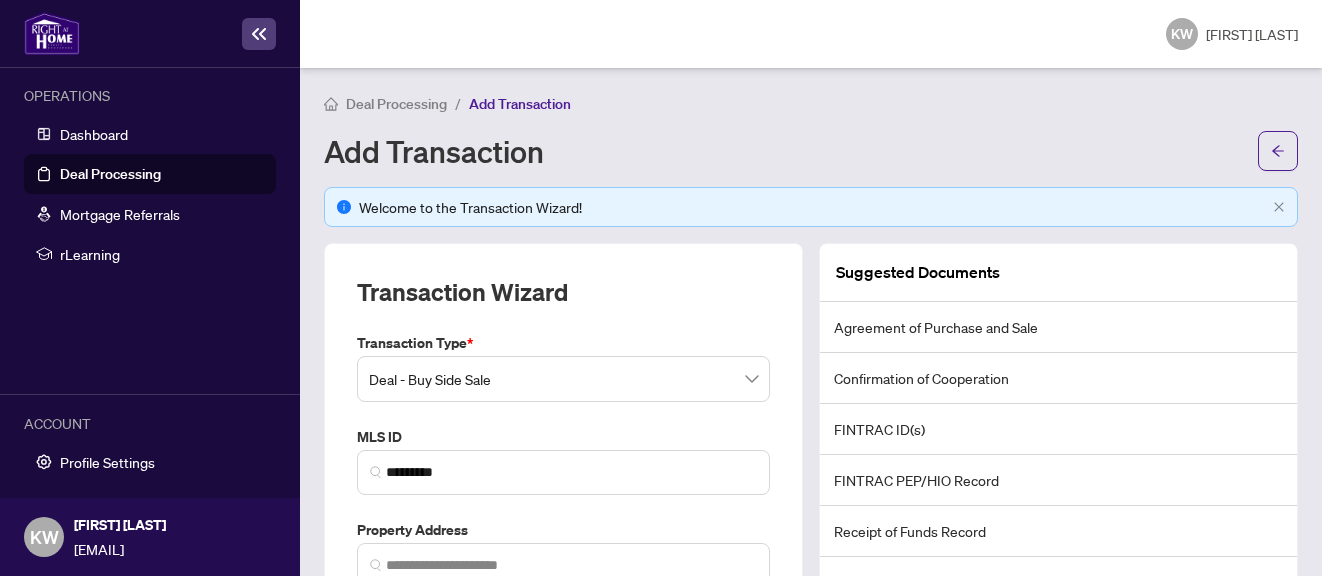 click on "Transaction Wizard Transaction Type * Deal - Buy Side Sale 17 18 19 Listing Listing - Lease Deal - Buy Side Lease Deal - Sell Side Lease Deal - Agent Double End Lease Deal - Buy Side Sale Deal - Sell Side Sale Deal - Agent Double End Sale Deal - Sell Side Assignment Deal - Buy Side Assignment MLS ID ********* [NUMBER] [NUMBER], [CITY], [STATE] [POSTAL_CODE], [COUNTRY] | [NUMBER] Property Address Is there a Self-represented Party (SRP) involved in this transaction Yes No Do you have direct or indirect interest in this transaction Yes No Create Transaction Cancel" at bounding box center (563, 558) 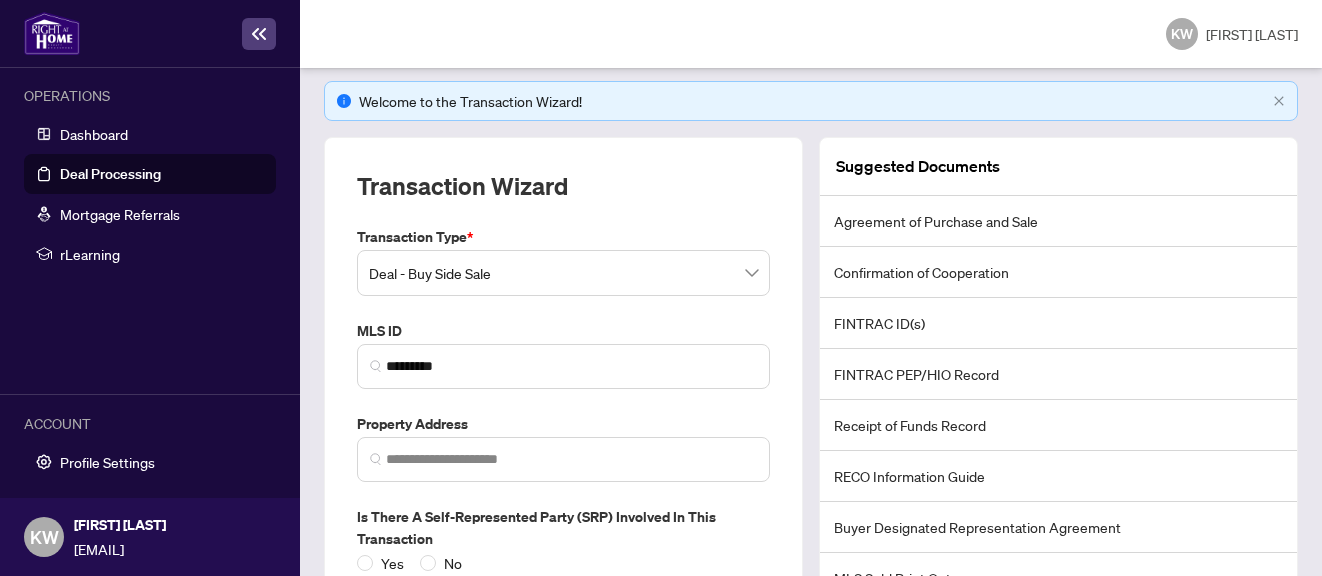 scroll, scrollTop: 117, scrollLeft: 0, axis: vertical 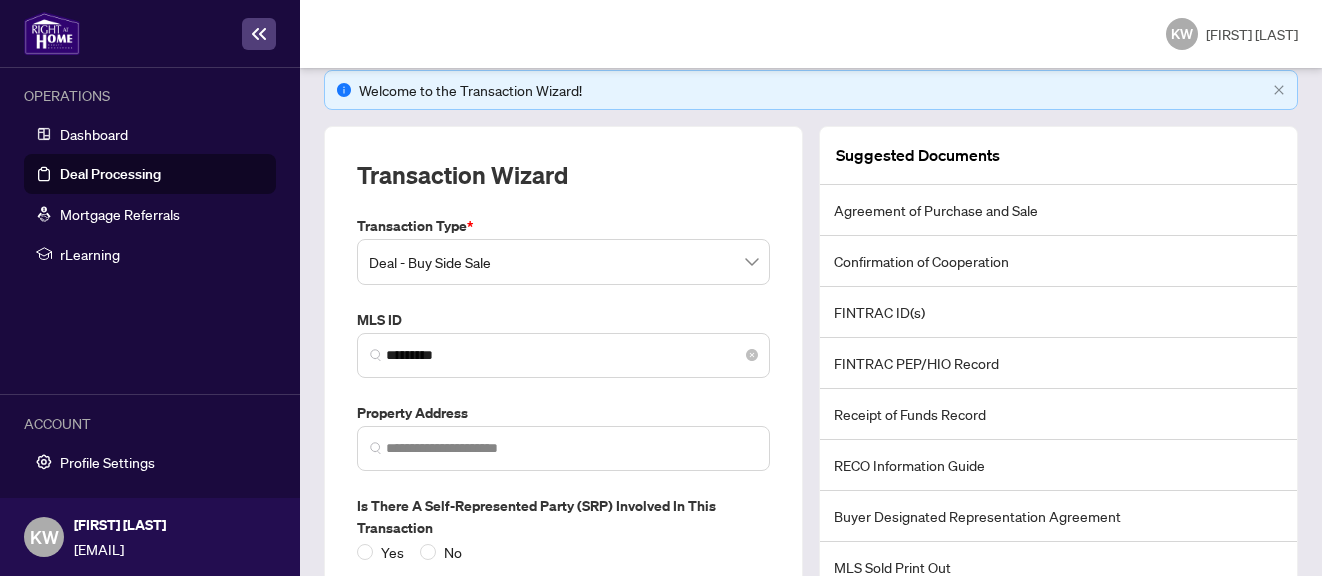 click on "*********" at bounding box center (563, 355) 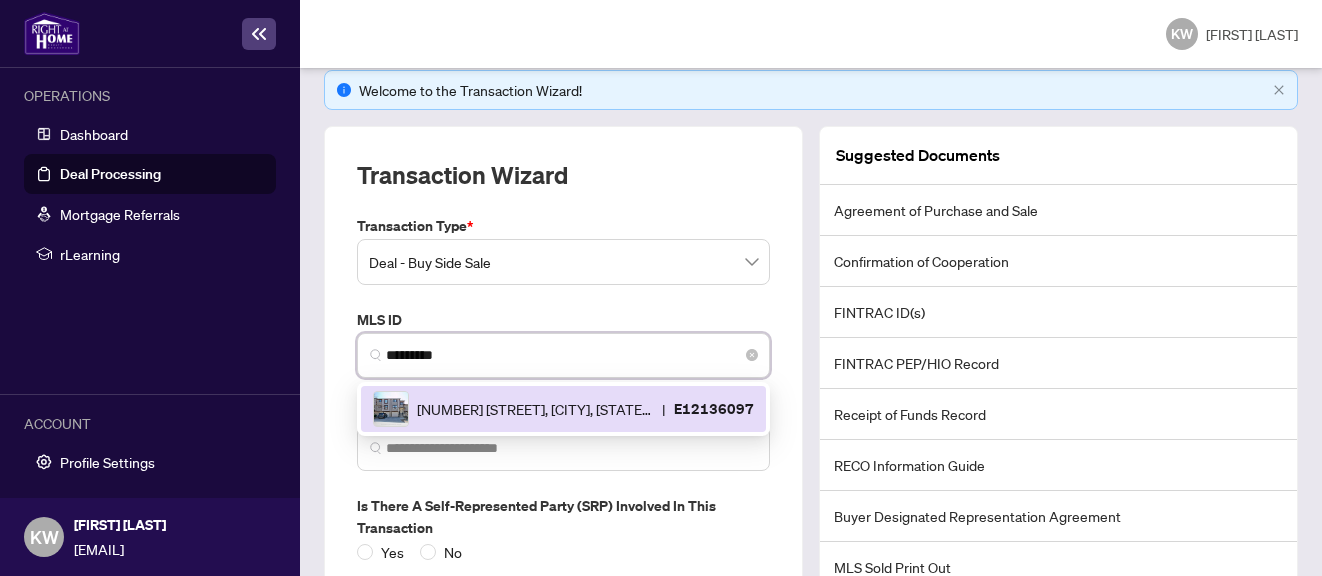 click on "[NUMBER] [STREET], [CITY], [STATE], [COUNTRY]" at bounding box center (535, 409) 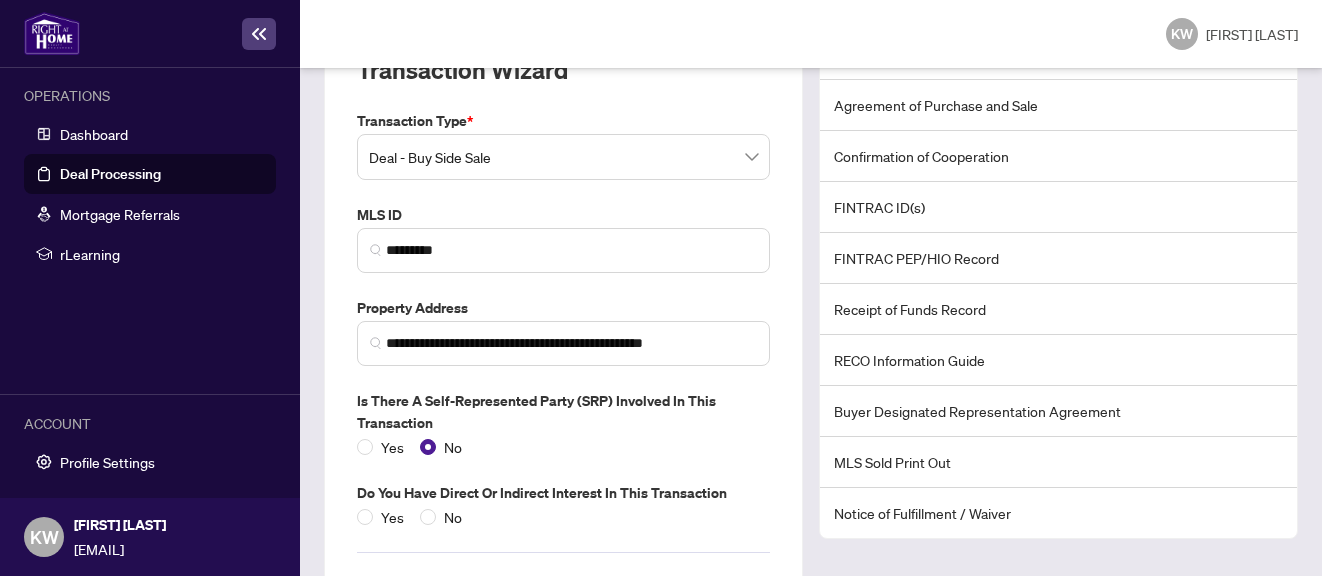 scroll, scrollTop: 268, scrollLeft: 0, axis: vertical 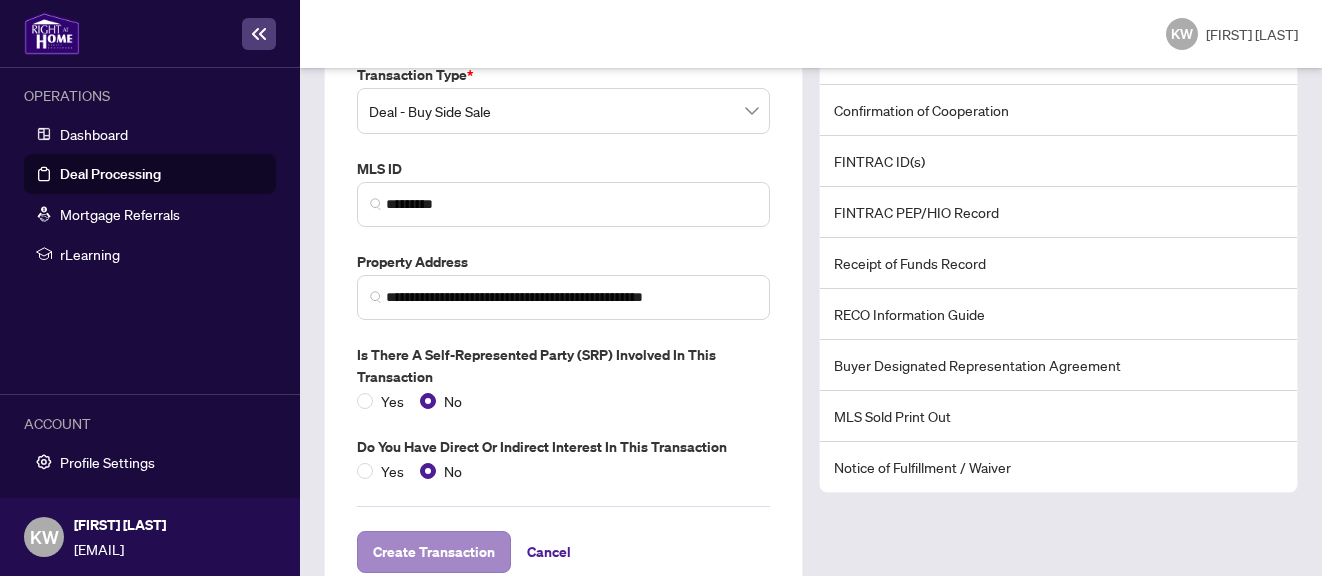 click on "Create Transaction" at bounding box center [434, 552] 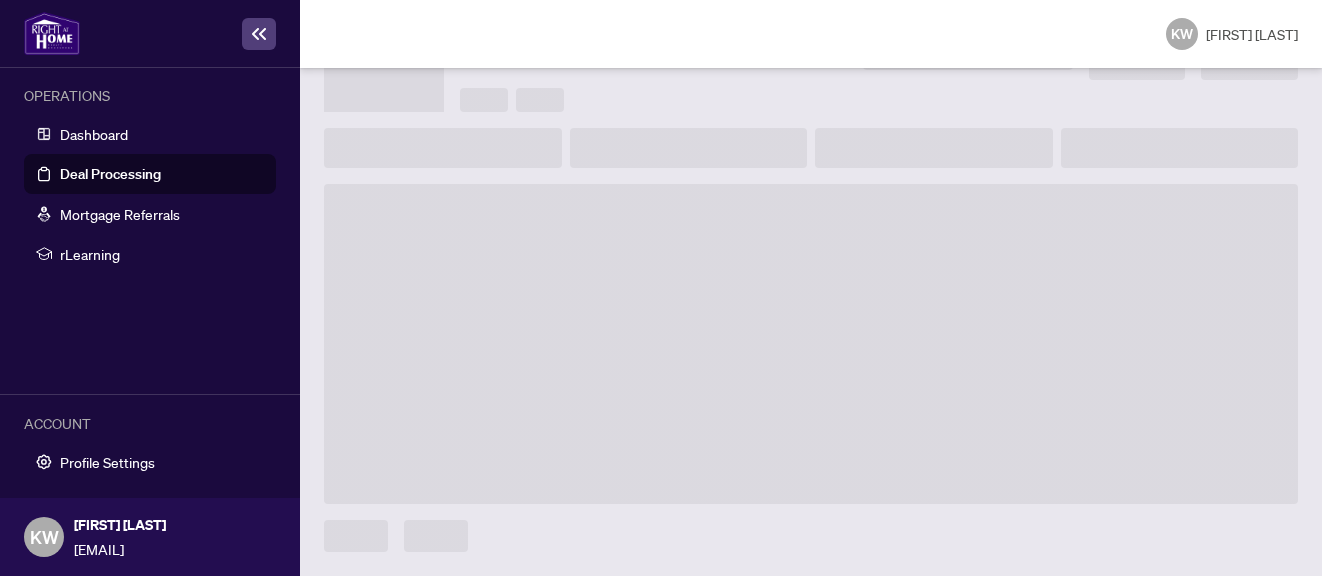 scroll, scrollTop: 138, scrollLeft: 0, axis: vertical 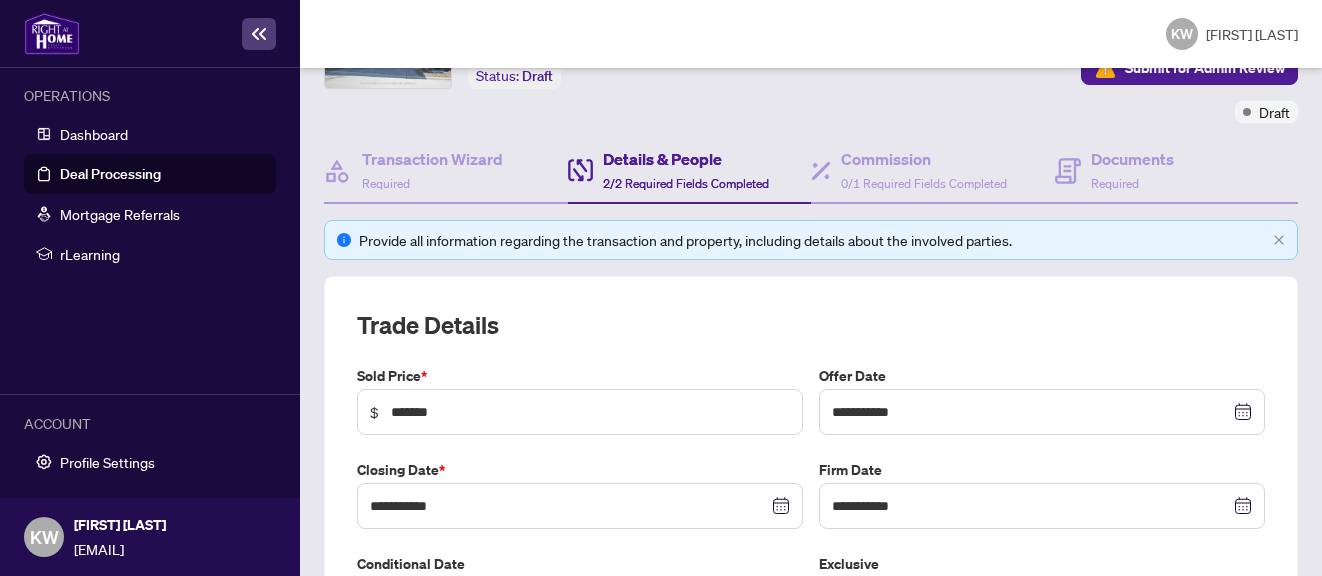 click on "Trade Details" at bounding box center [811, 325] 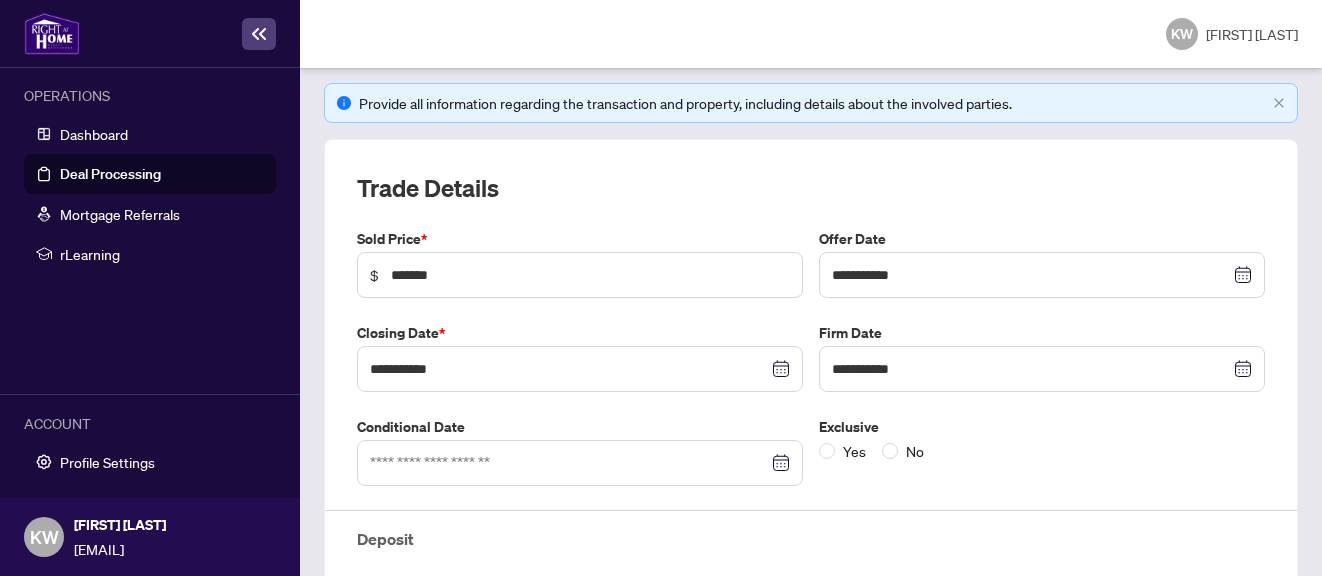 scroll, scrollTop: 279, scrollLeft: 0, axis: vertical 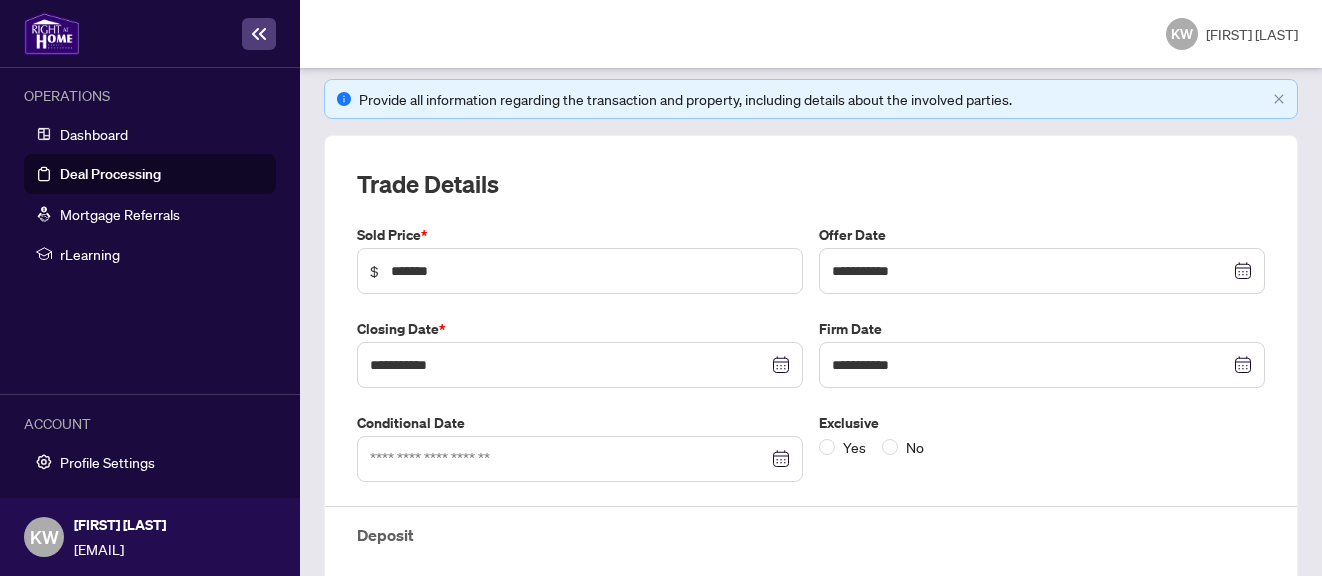 click on "**********" at bounding box center (811, 501) 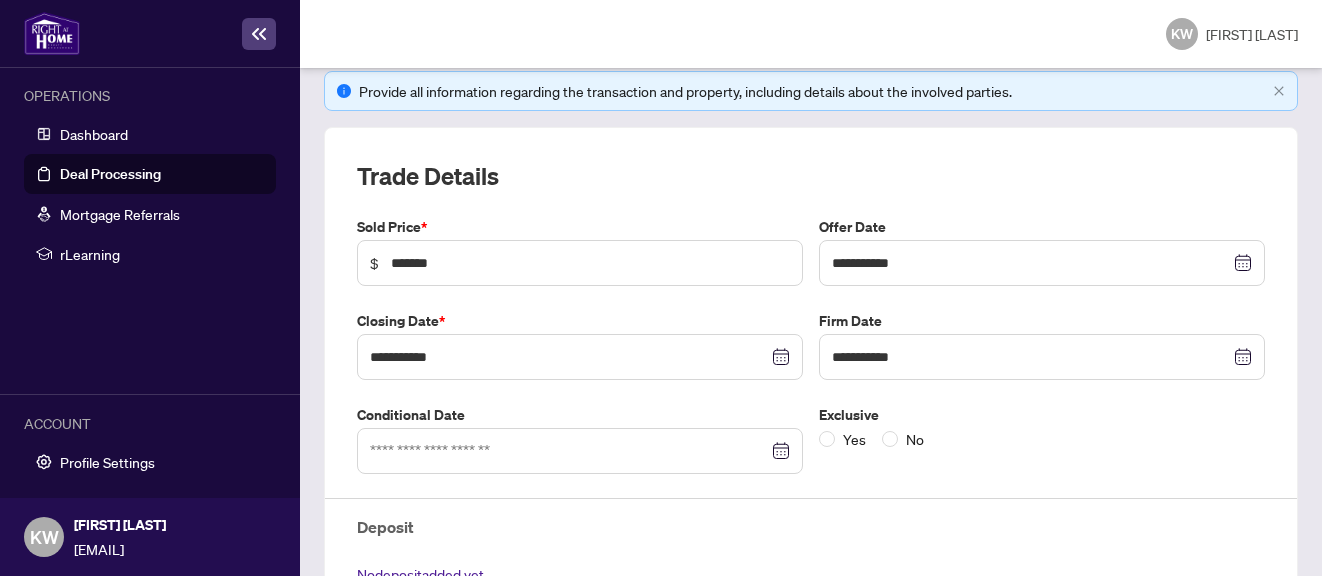scroll, scrollTop: 288, scrollLeft: 0, axis: vertical 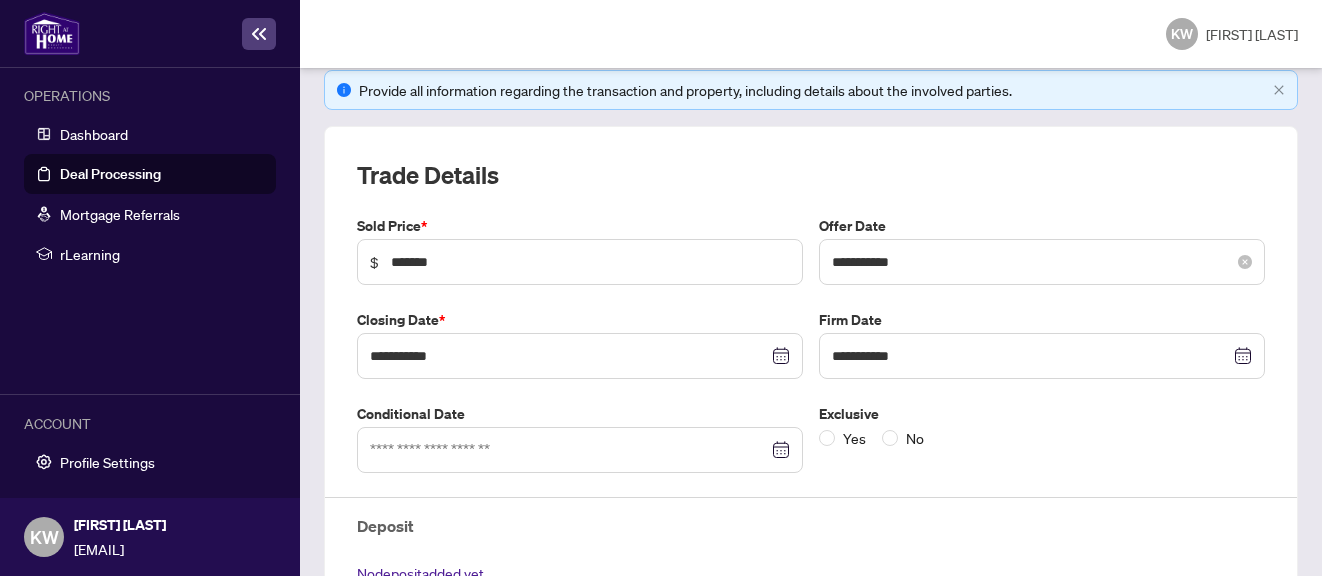 click on "**********" at bounding box center [1042, 262] 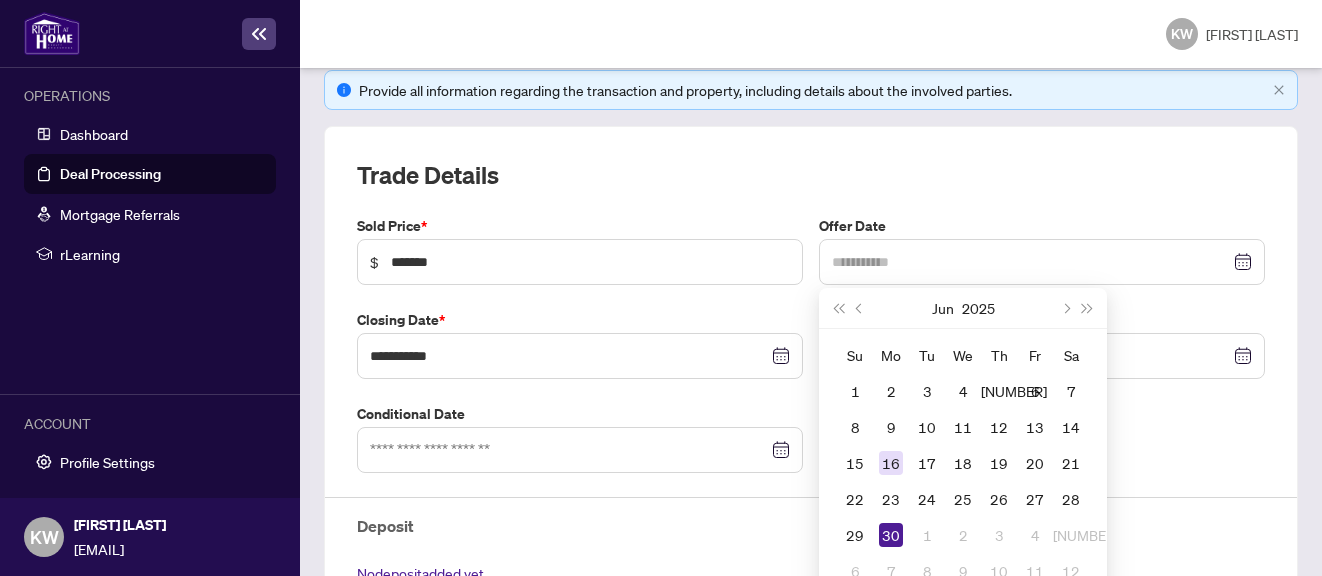click on "16" at bounding box center [891, 463] 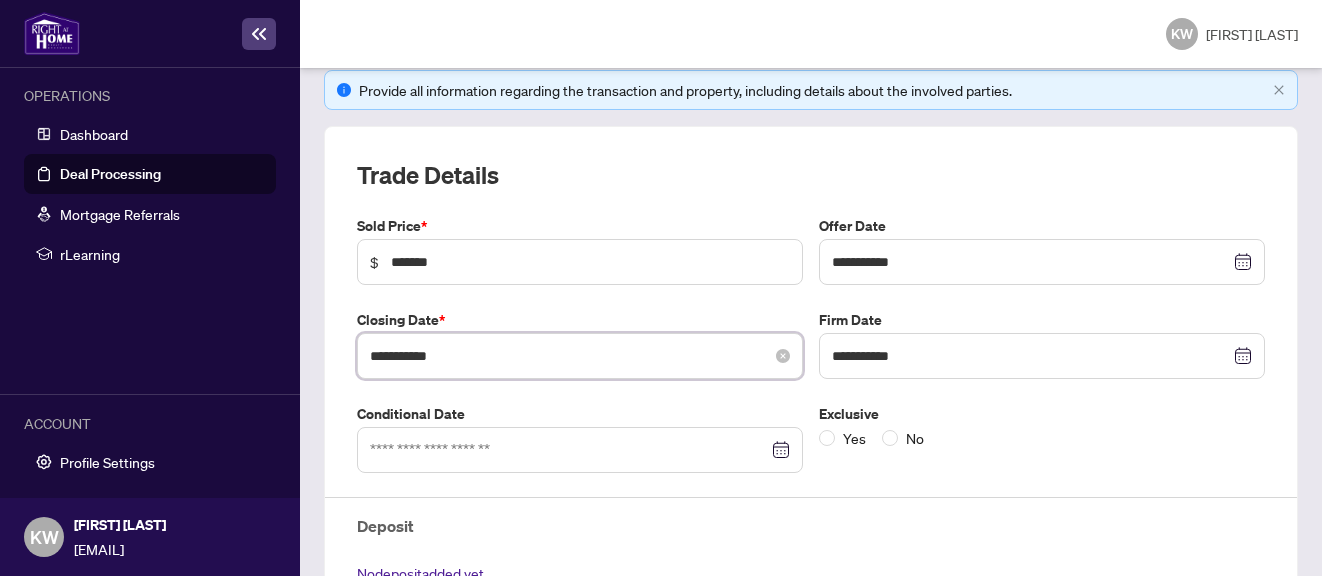 click on "**********" at bounding box center [569, 356] 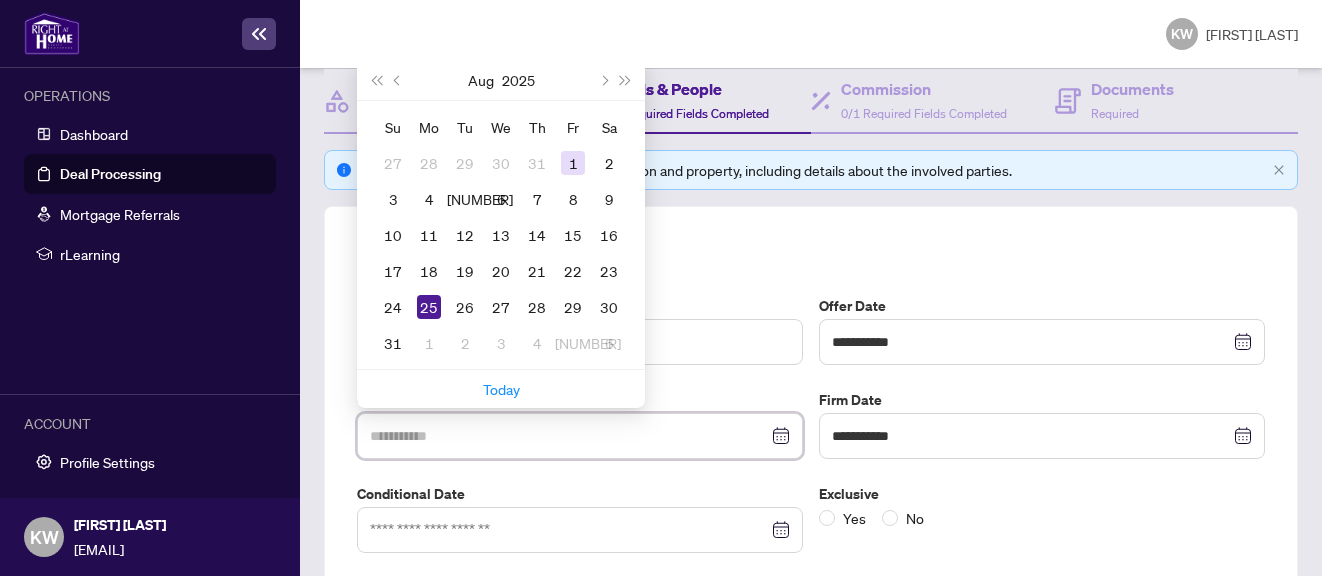 scroll, scrollTop: 193, scrollLeft: 0, axis: vertical 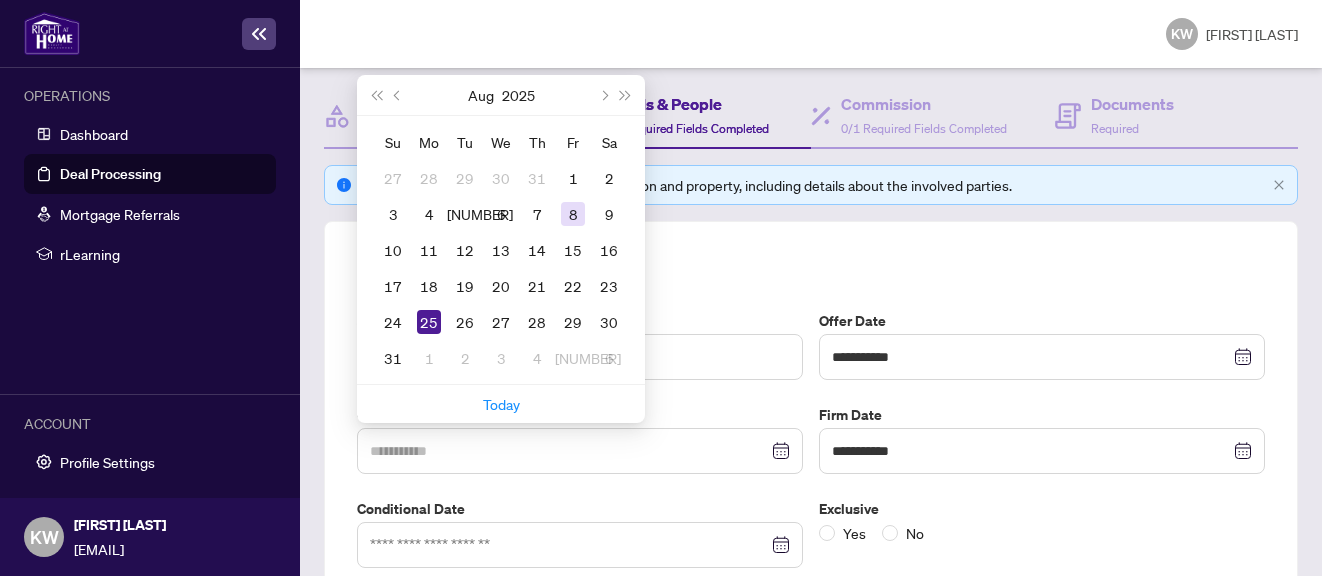 click on "8" at bounding box center [573, 214] 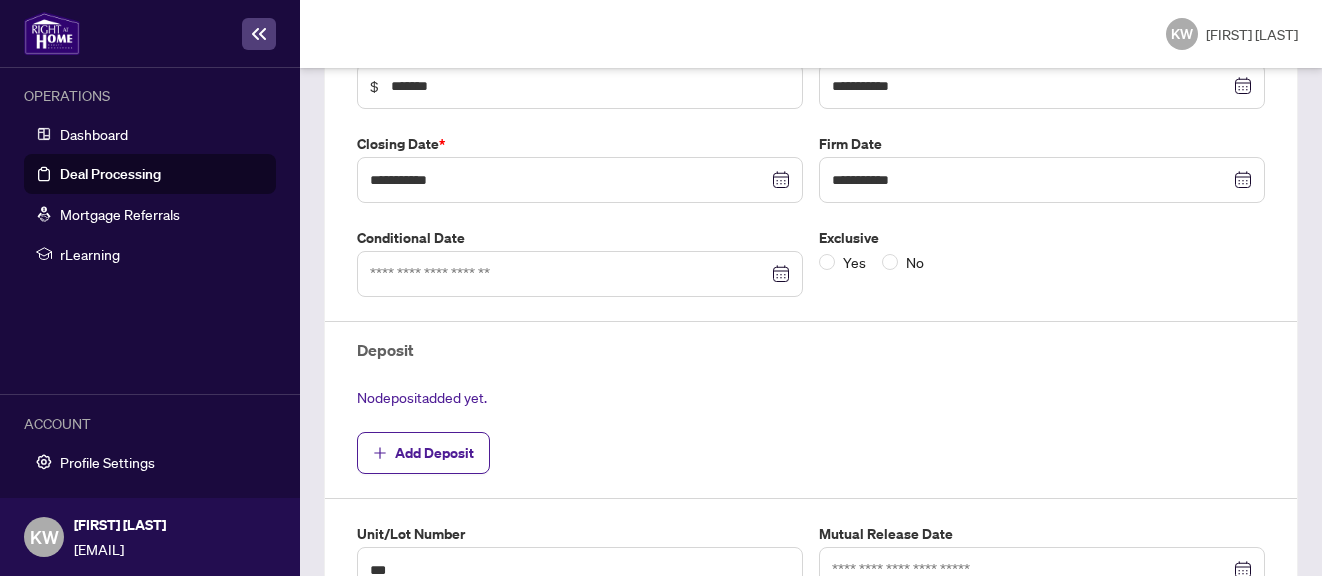 scroll, scrollTop: 481, scrollLeft: 0, axis: vertical 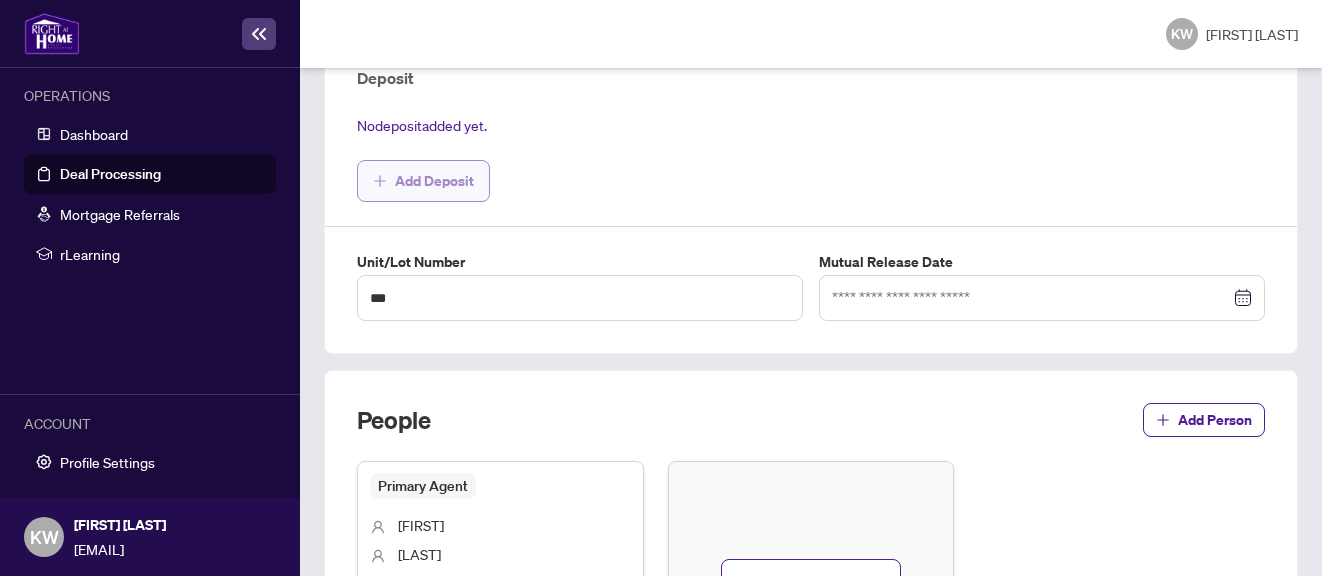 click on "Add Deposit" at bounding box center [434, 181] 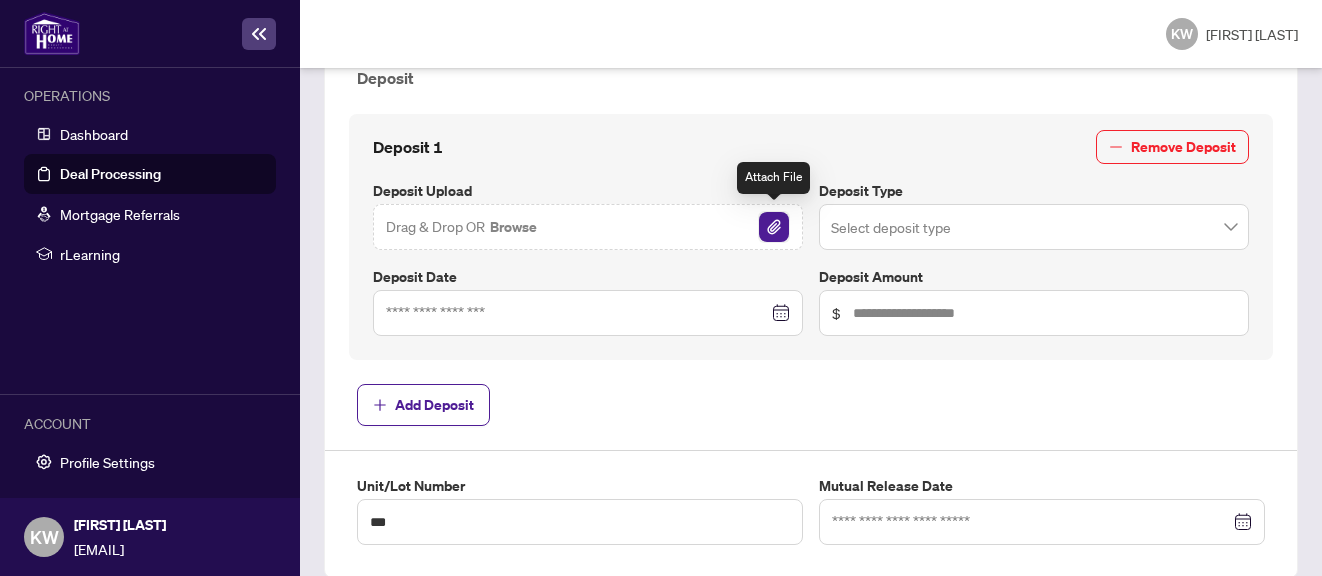click at bounding box center (774, 227) 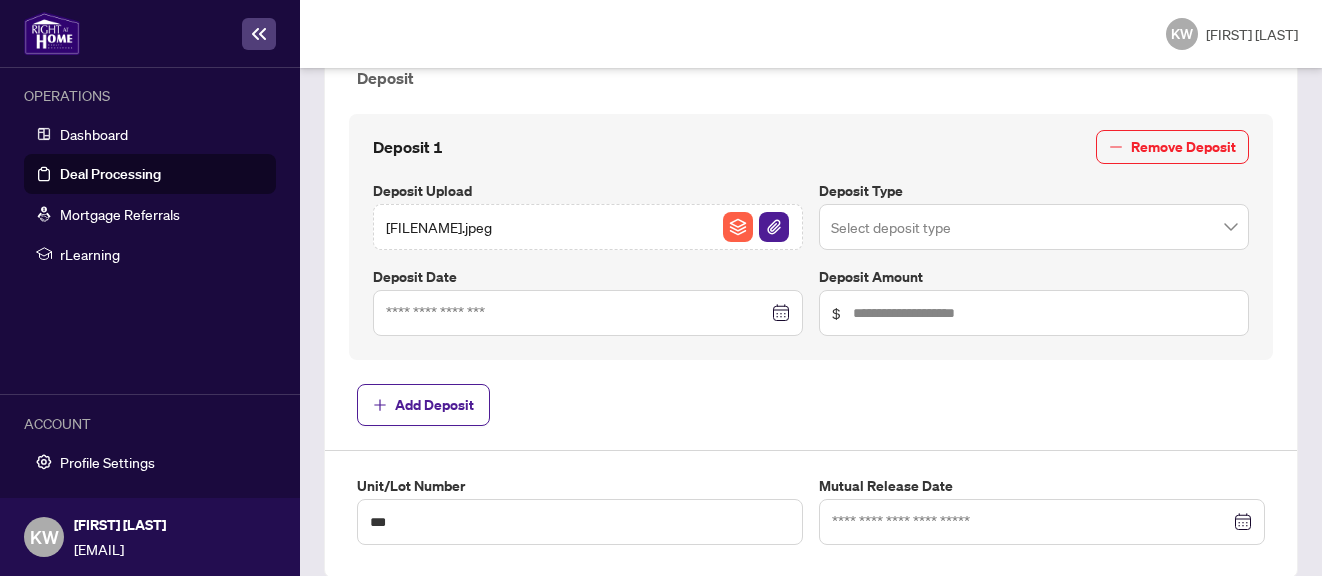 scroll, scrollTop: 745, scrollLeft: 0, axis: vertical 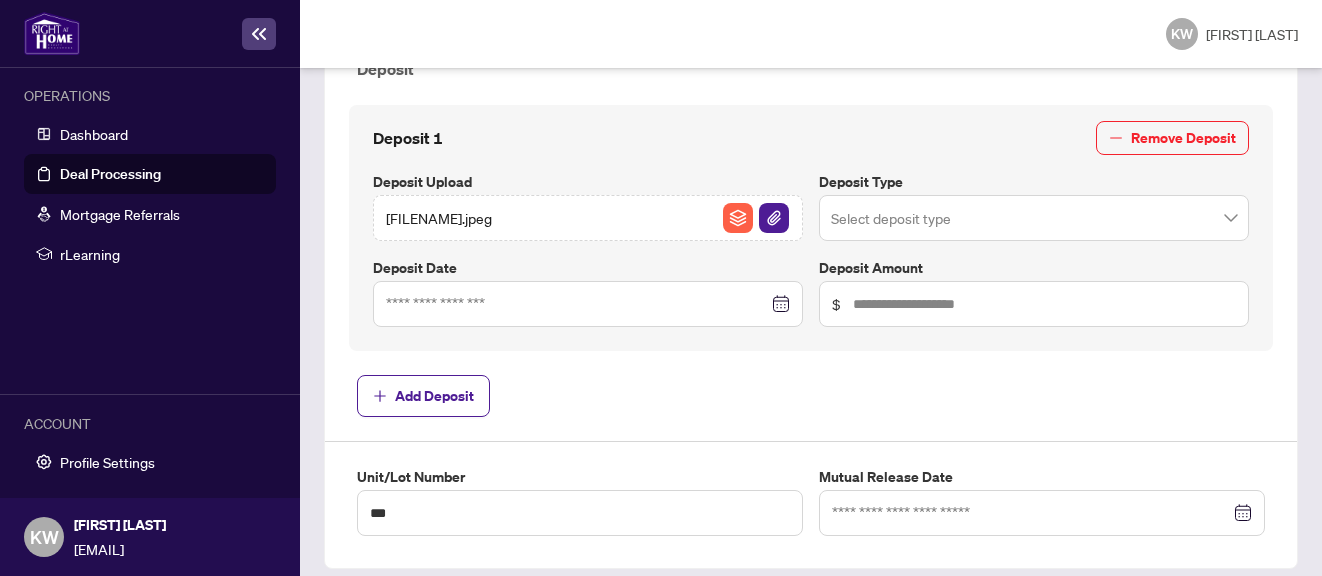 click at bounding box center [588, 304] 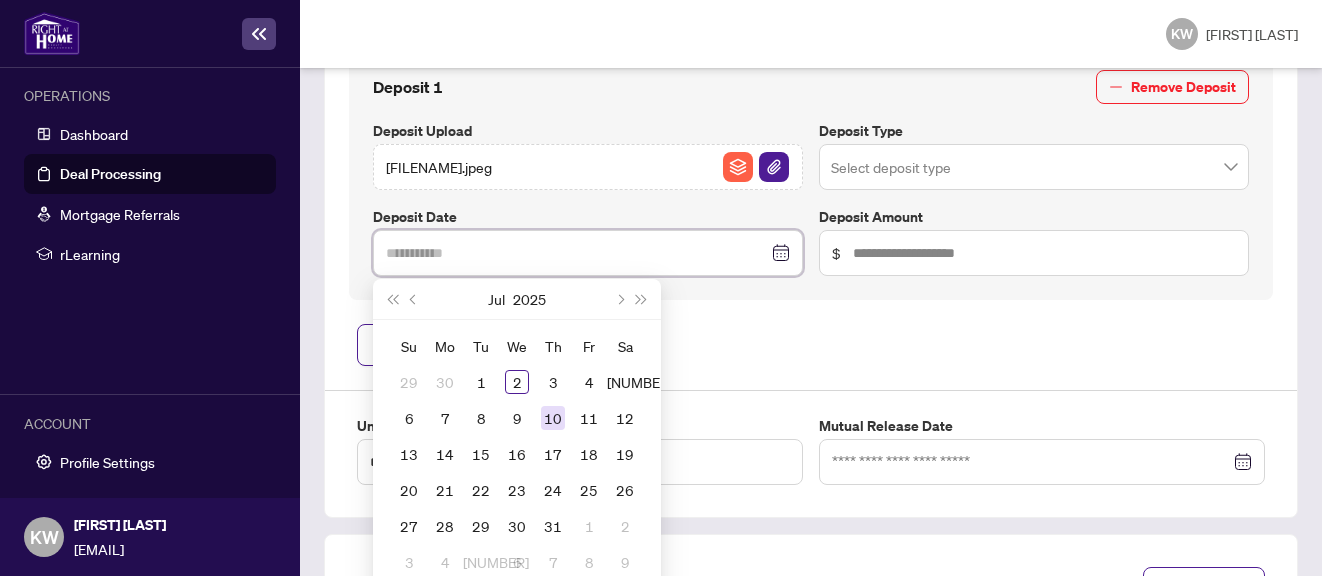 scroll, scrollTop: 801, scrollLeft: 0, axis: vertical 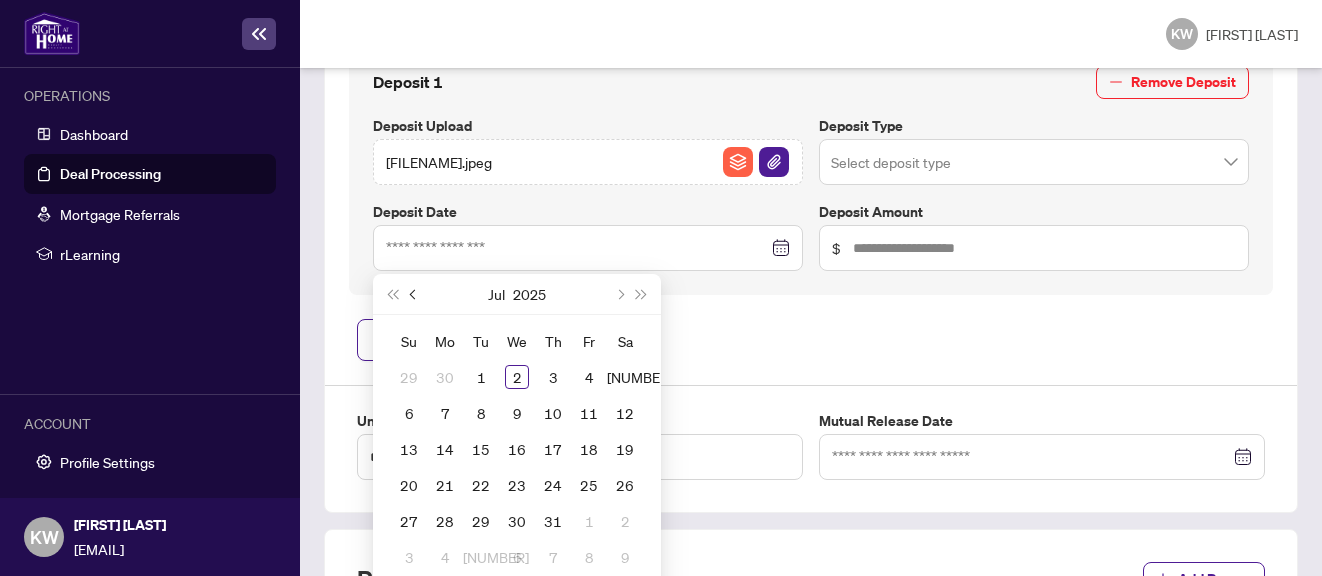 click at bounding box center [415, 294] 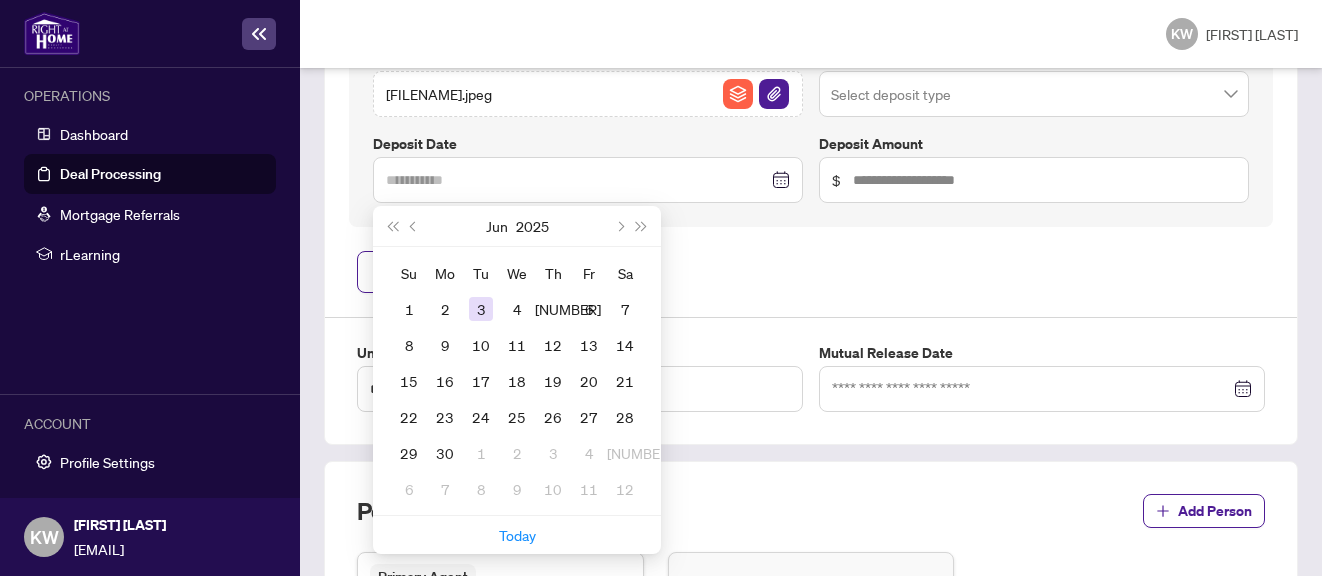 scroll, scrollTop: 878, scrollLeft: 0, axis: vertical 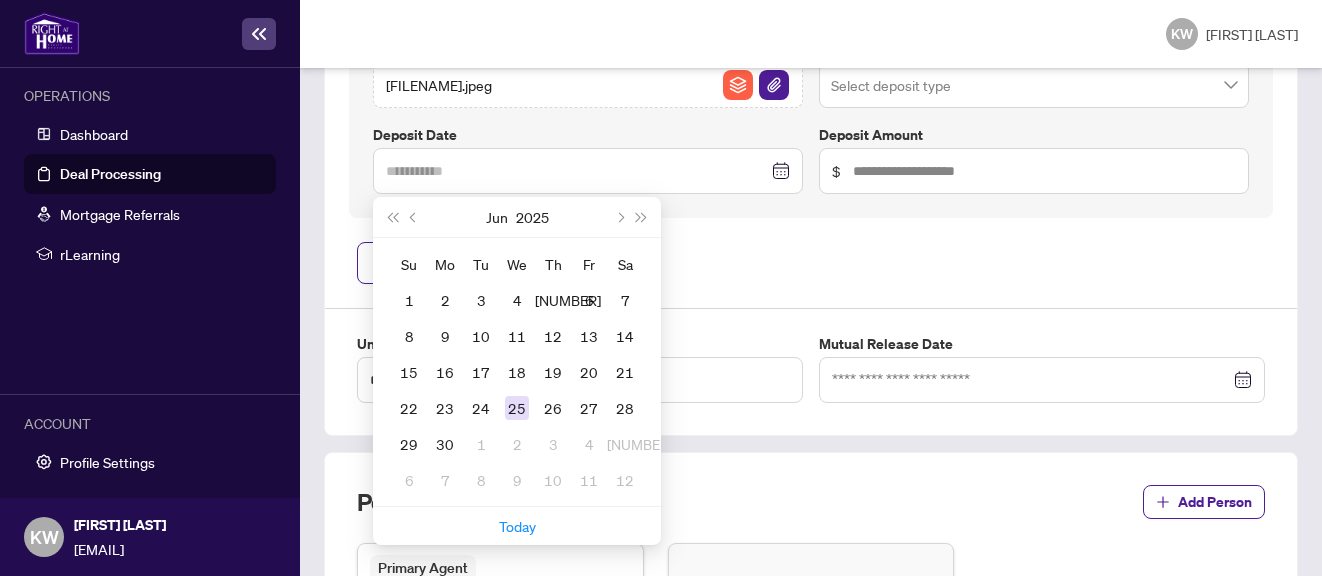 click on "25" at bounding box center (517, 408) 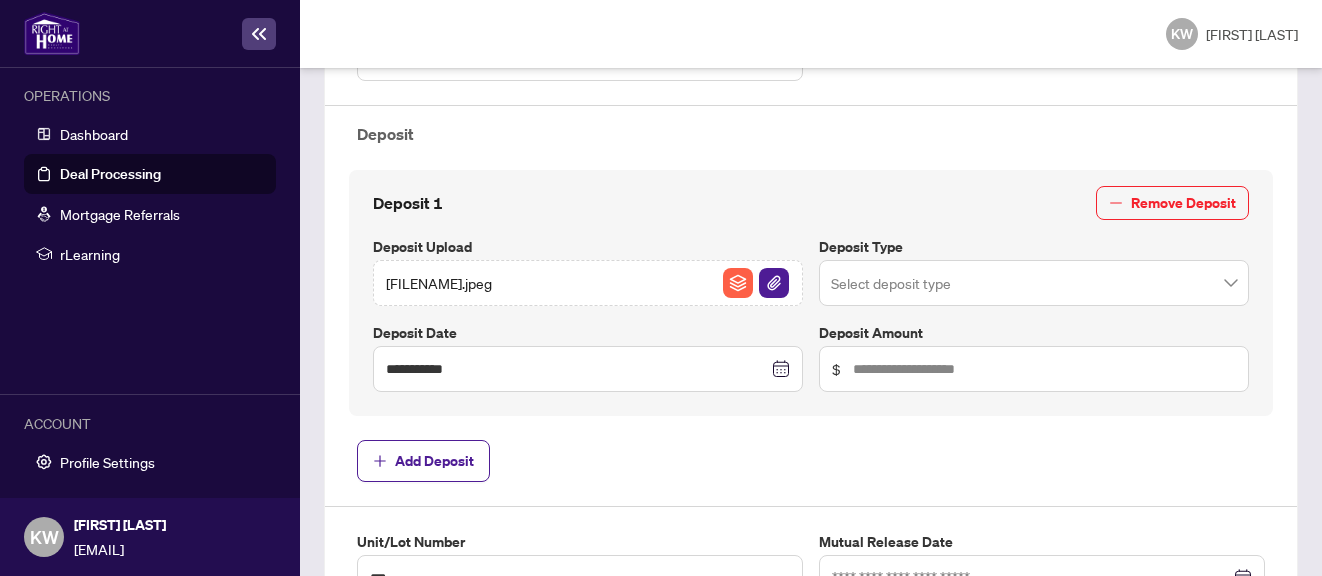 scroll, scrollTop: 664, scrollLeft: 0, axis: vertical 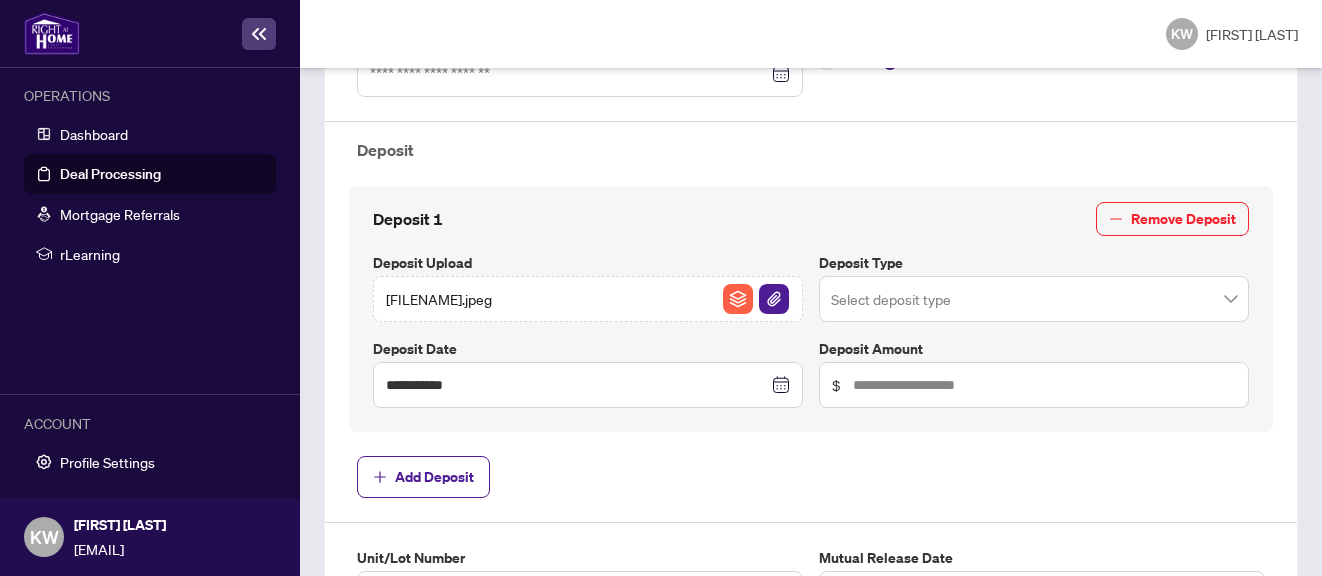 click at bounding box center (1034, 299) 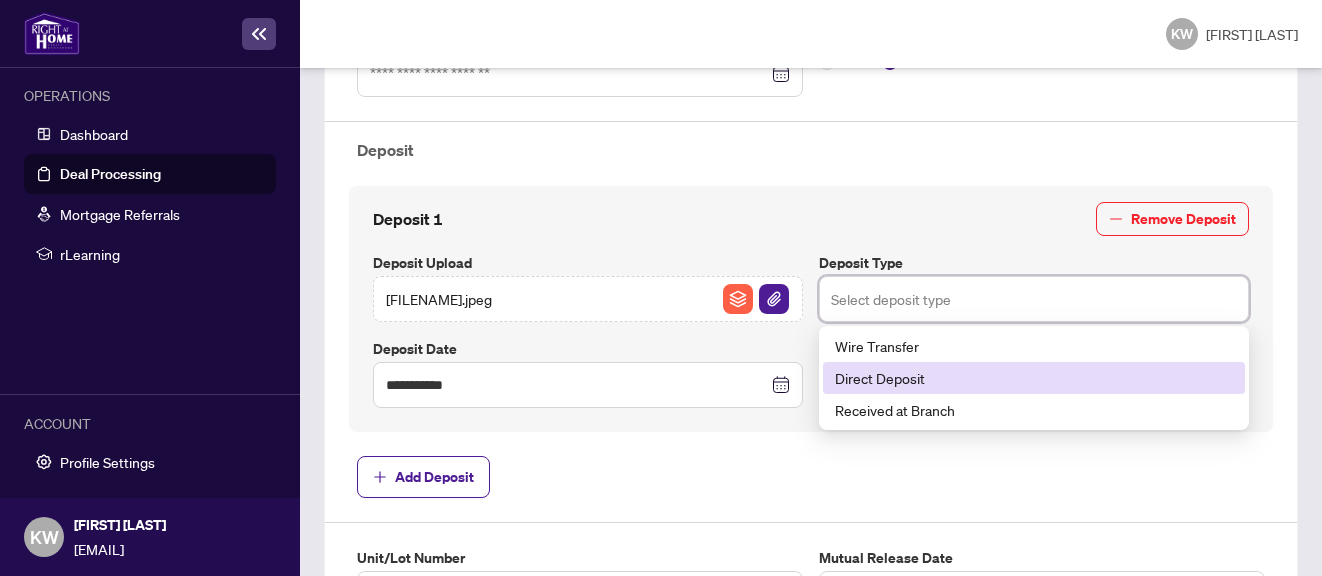 click on "Direct Deposit" at bounding box center [1034, 378] 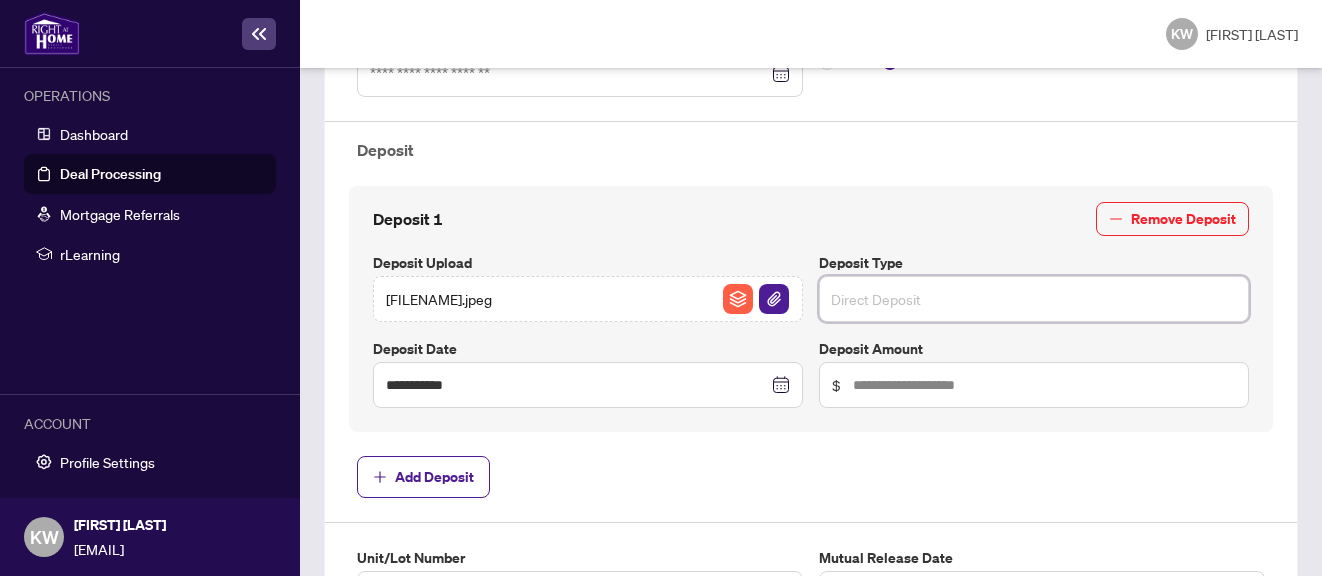 click on "Direct Deposit" at bounding box center (1034, 299) 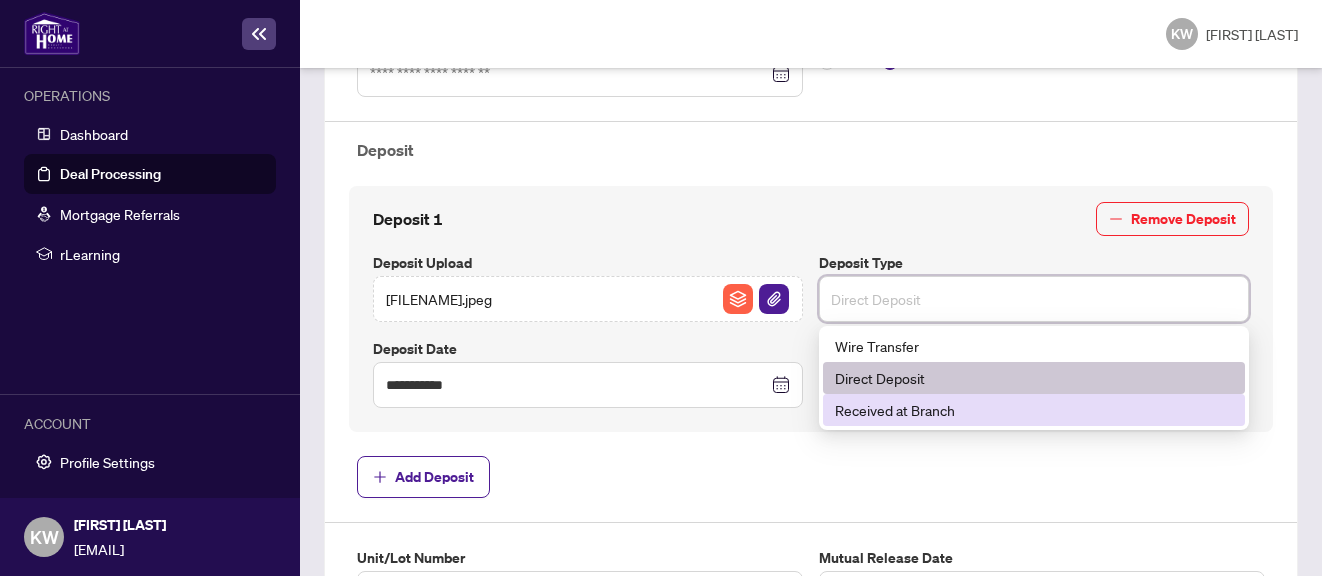 click on "Received at Branch" at bounding box center [1034, 410] 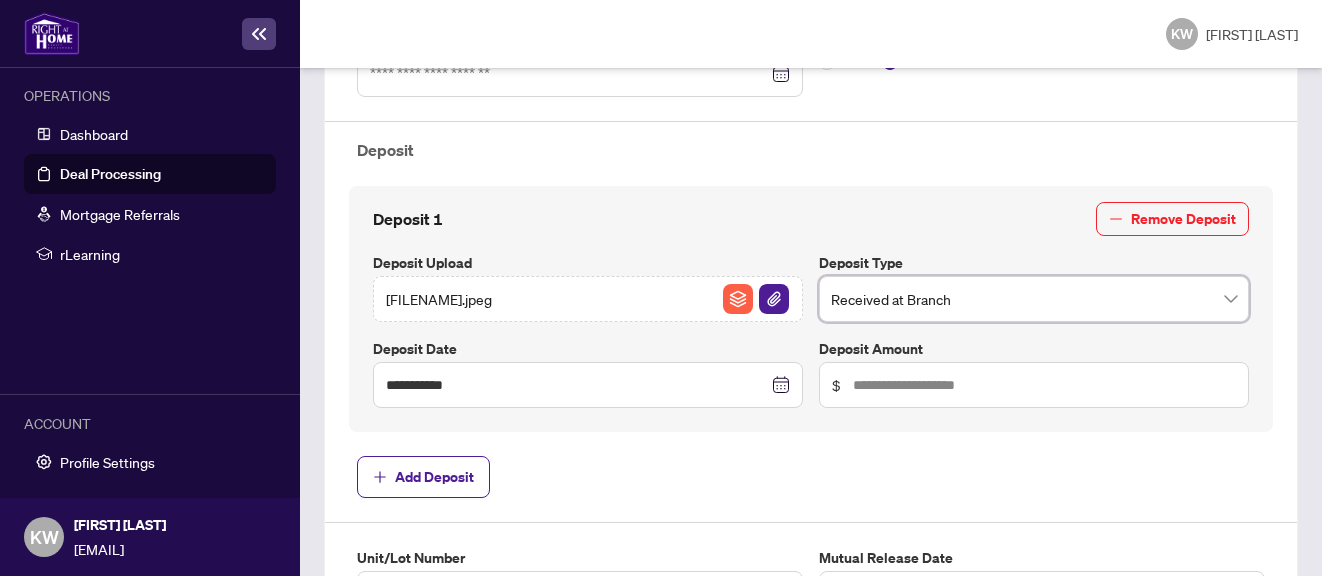click on "**********" at bounding box center (811, 200) 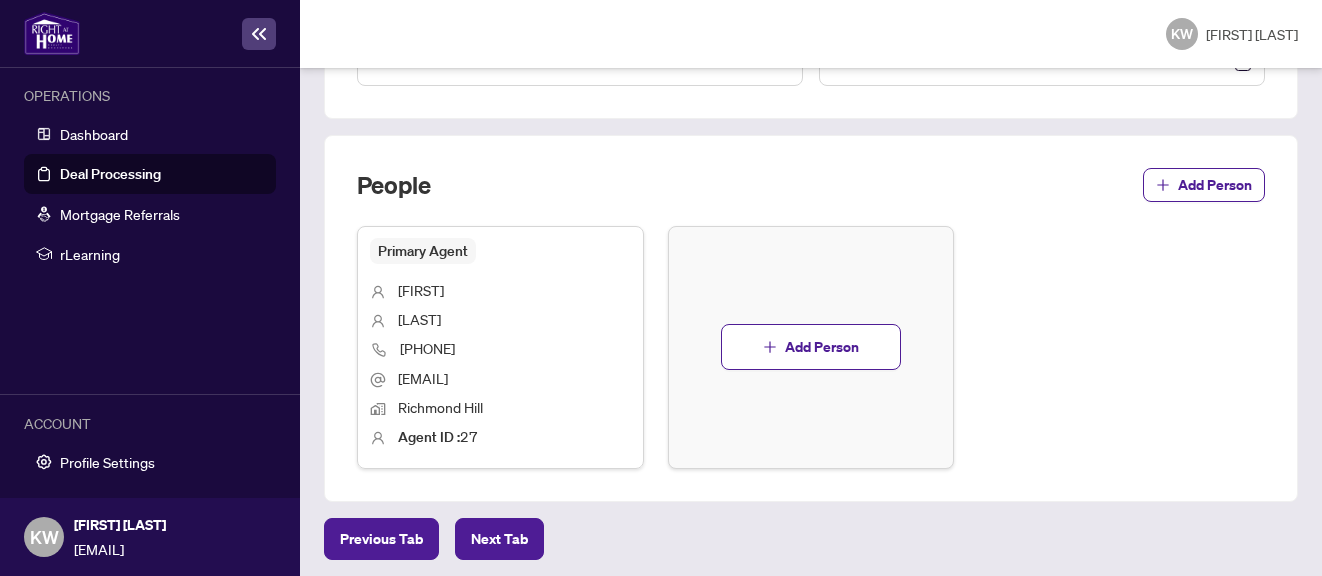 scroll, scrollTop: 1194, scrollLeft: 0, axis: vertical 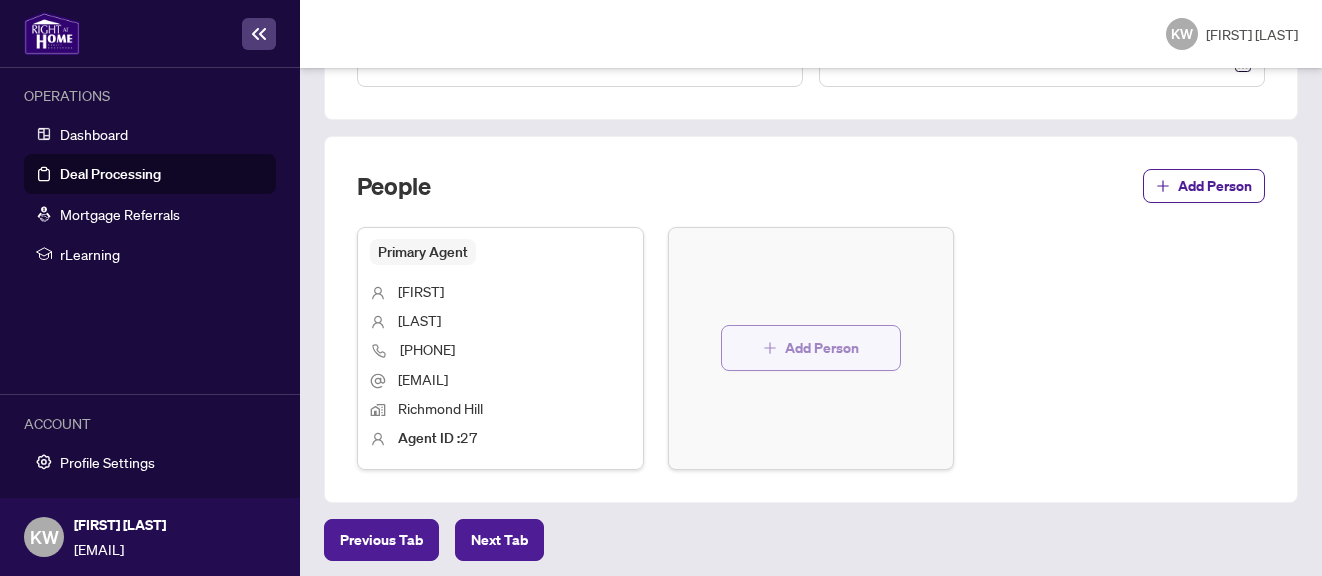 click on "Add Person" at bounding box center (822, 348) 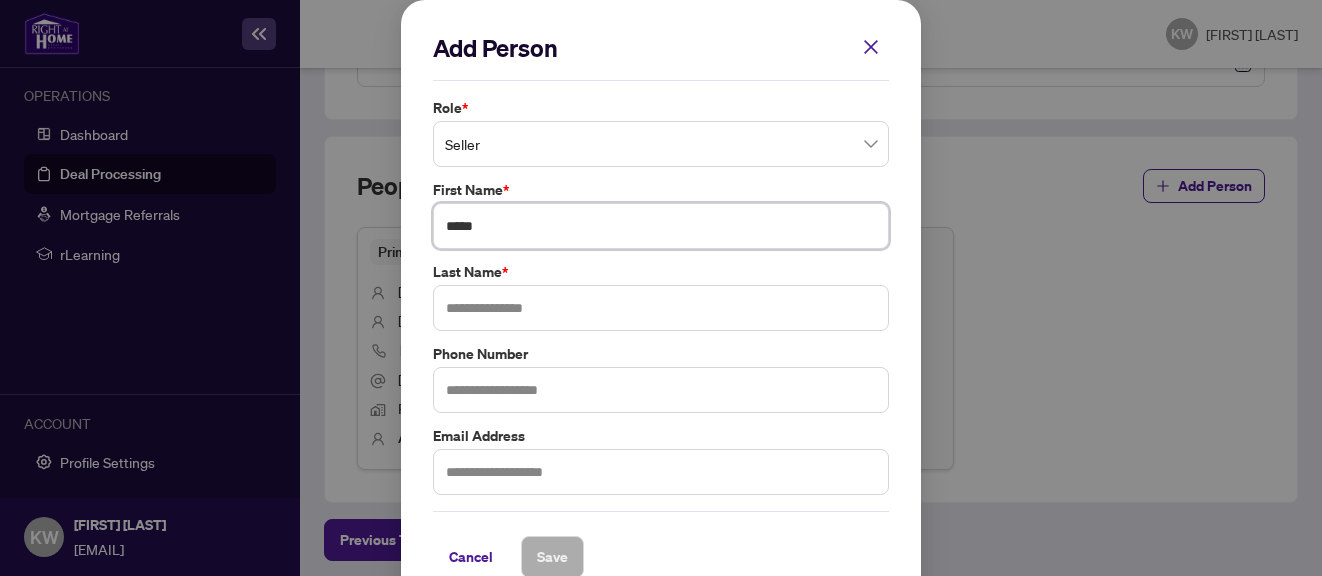 type on "*****" 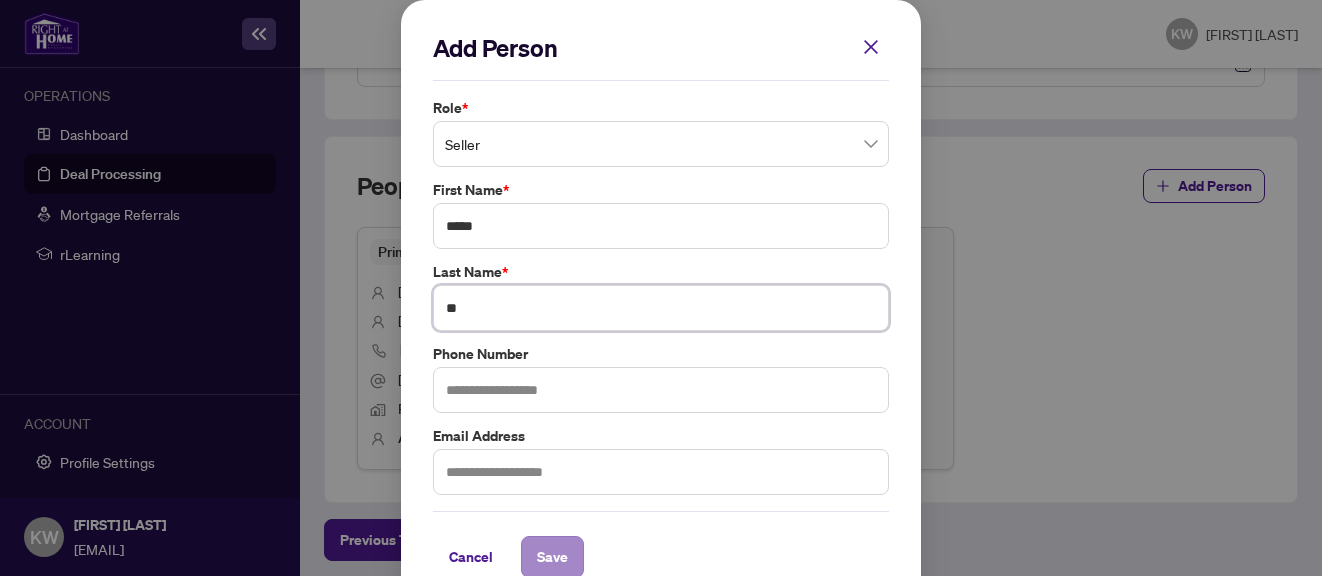 type on "**" 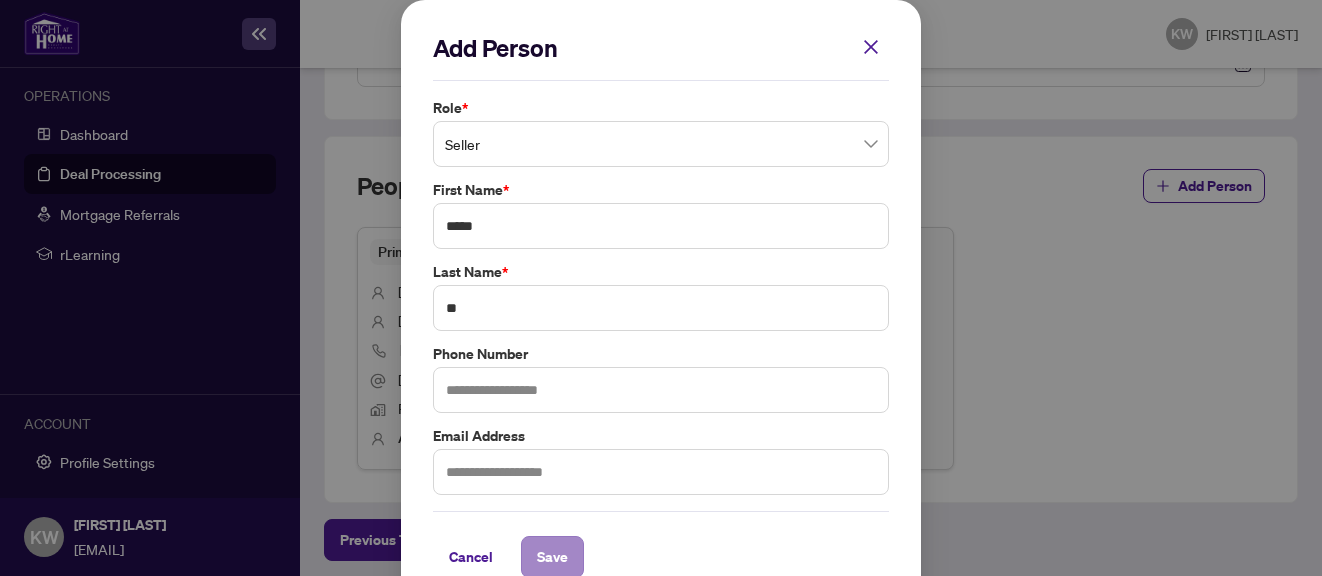 click on "Save" at bounding box center [552, 557] 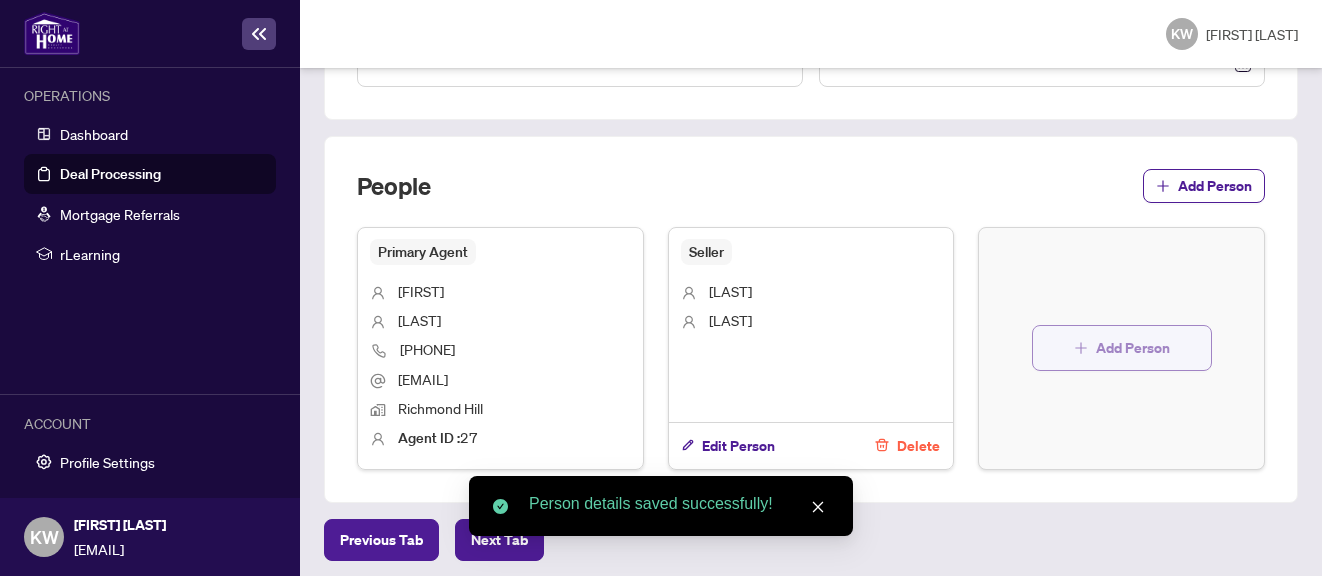 click on "Add Person" at bounding box center [1133, 348] 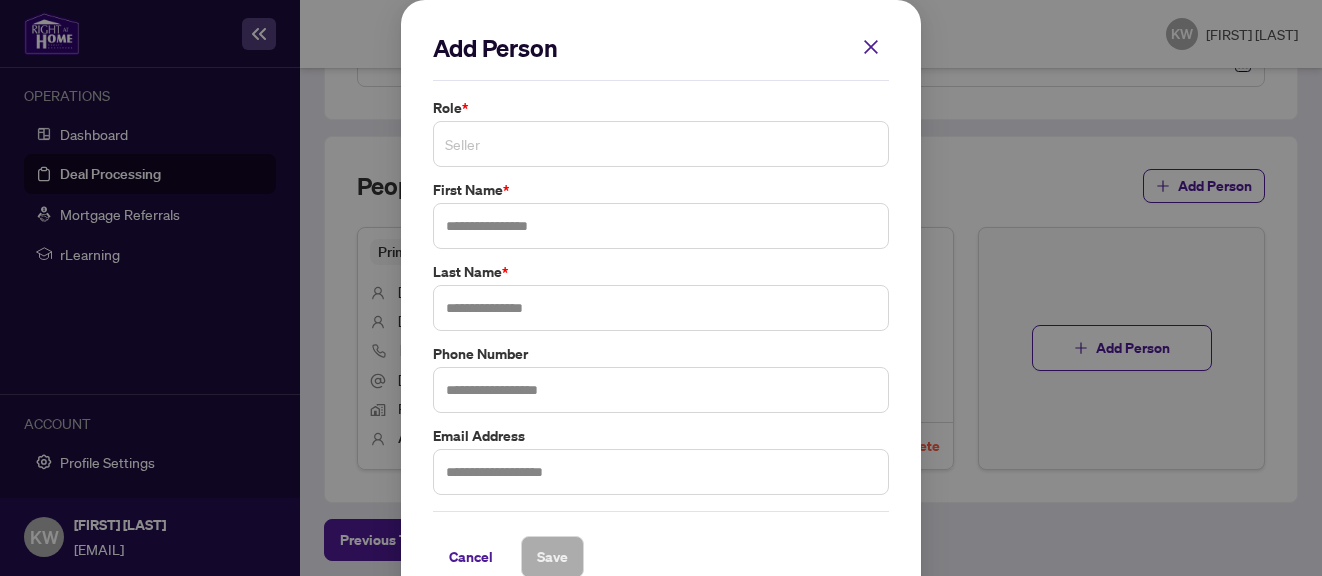click on "Seller" at bounding box center (661, 144) 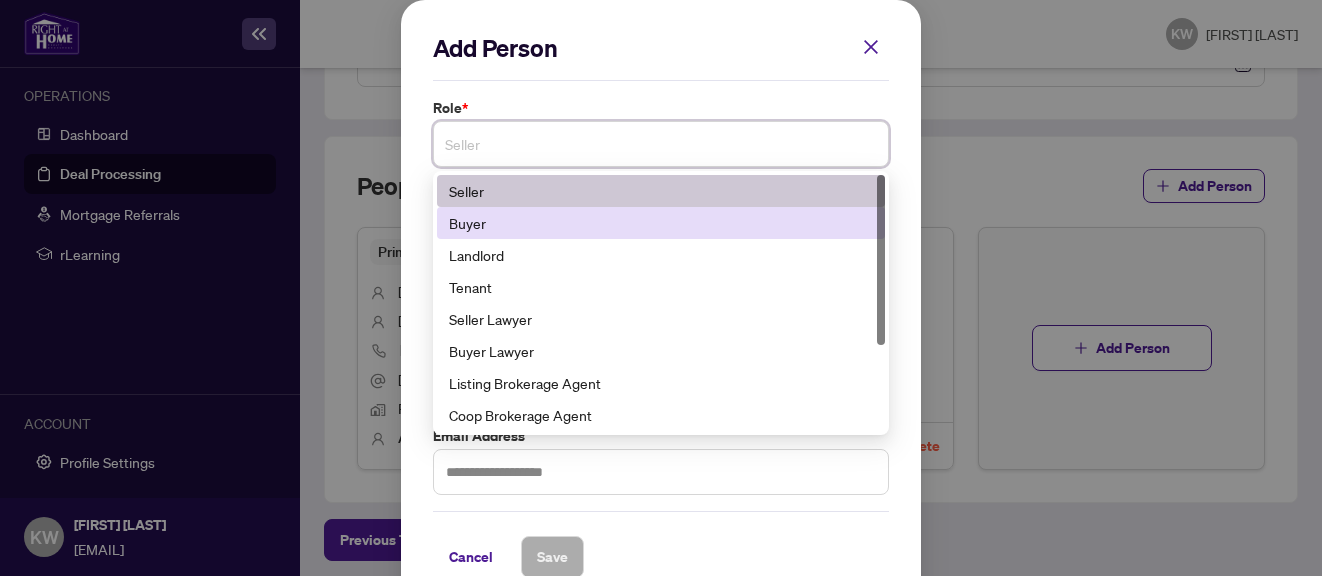 click on "Buyer" at bounding box center [661, 223] 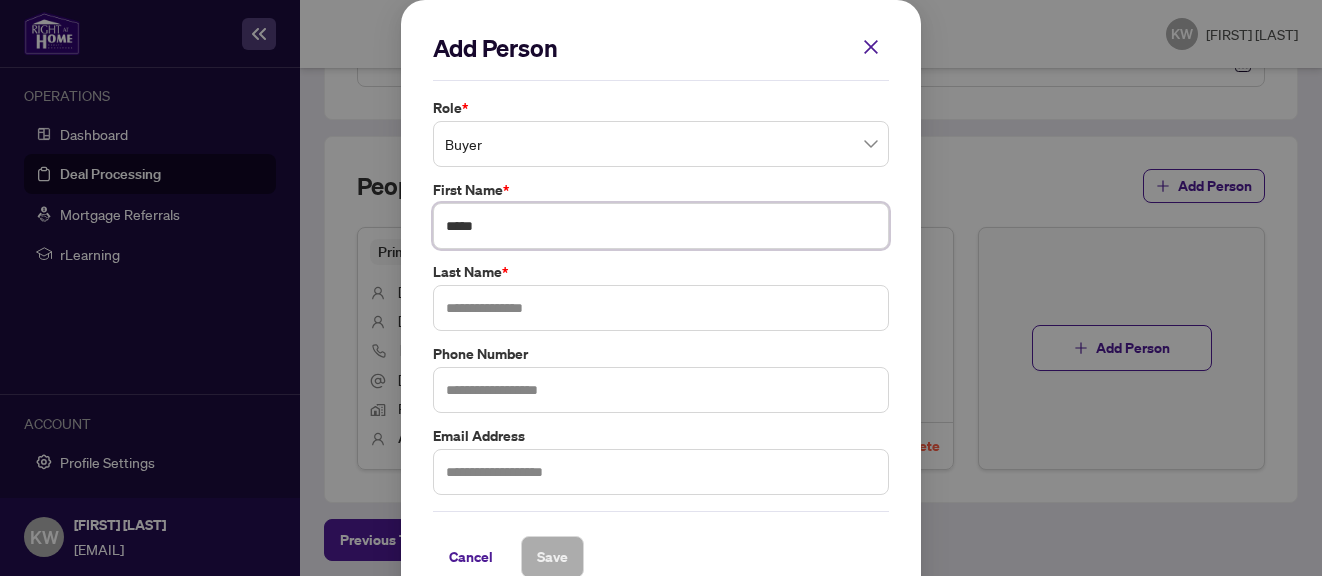 type on "*****" 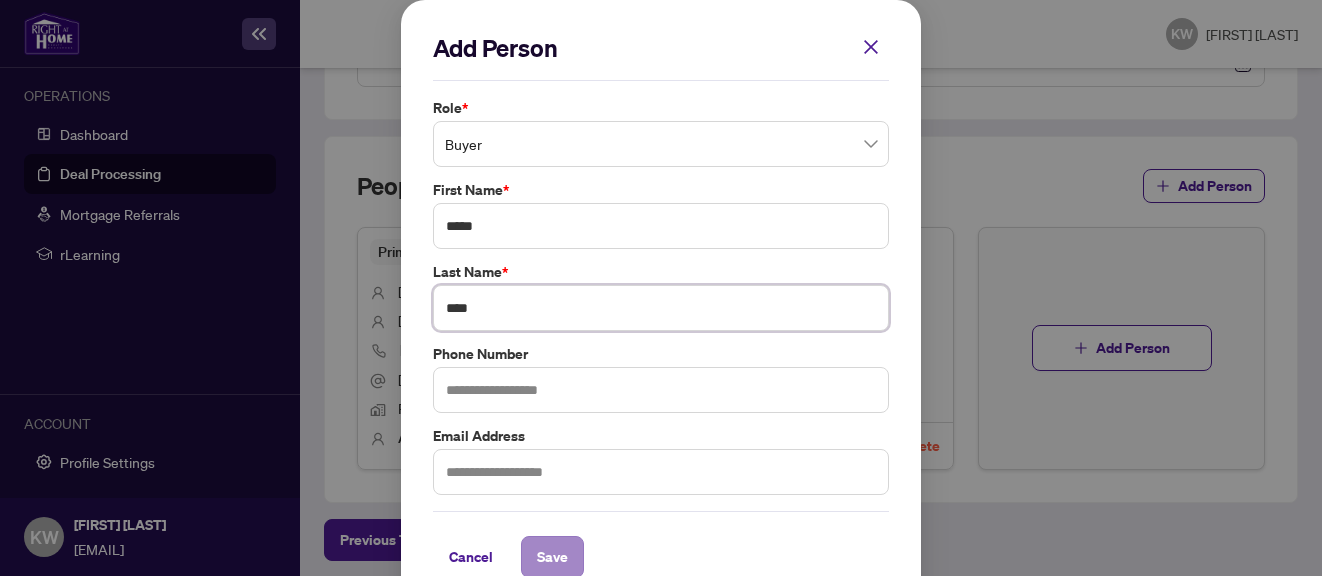 type on "****" 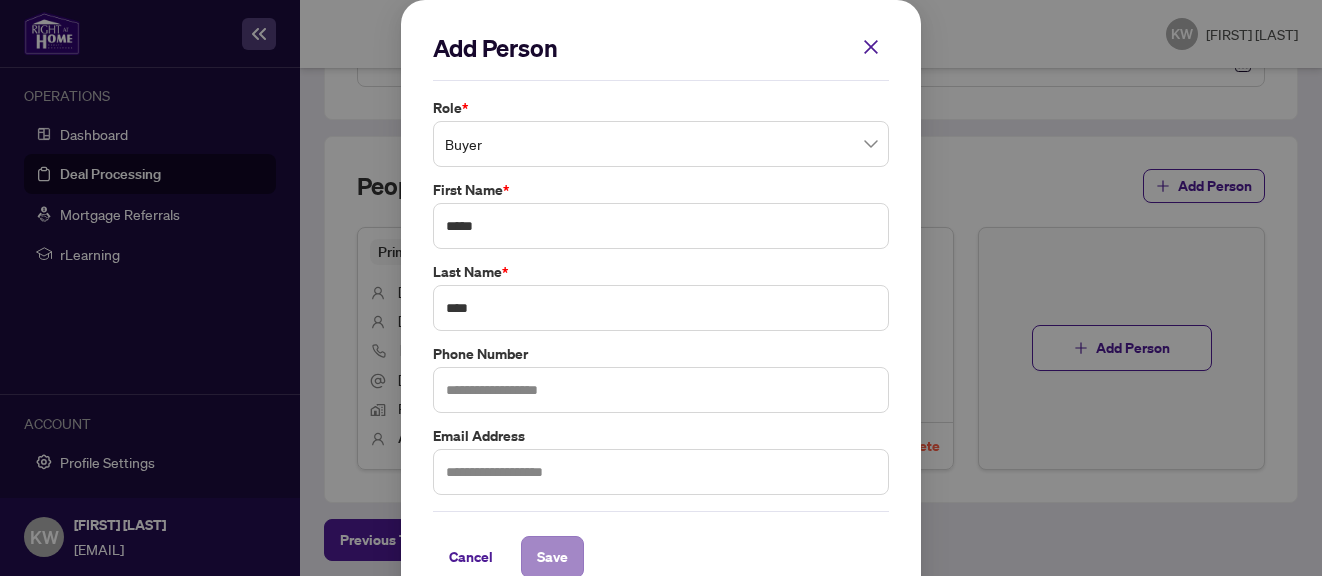 click on "Save" at bounding box center (552, 557) 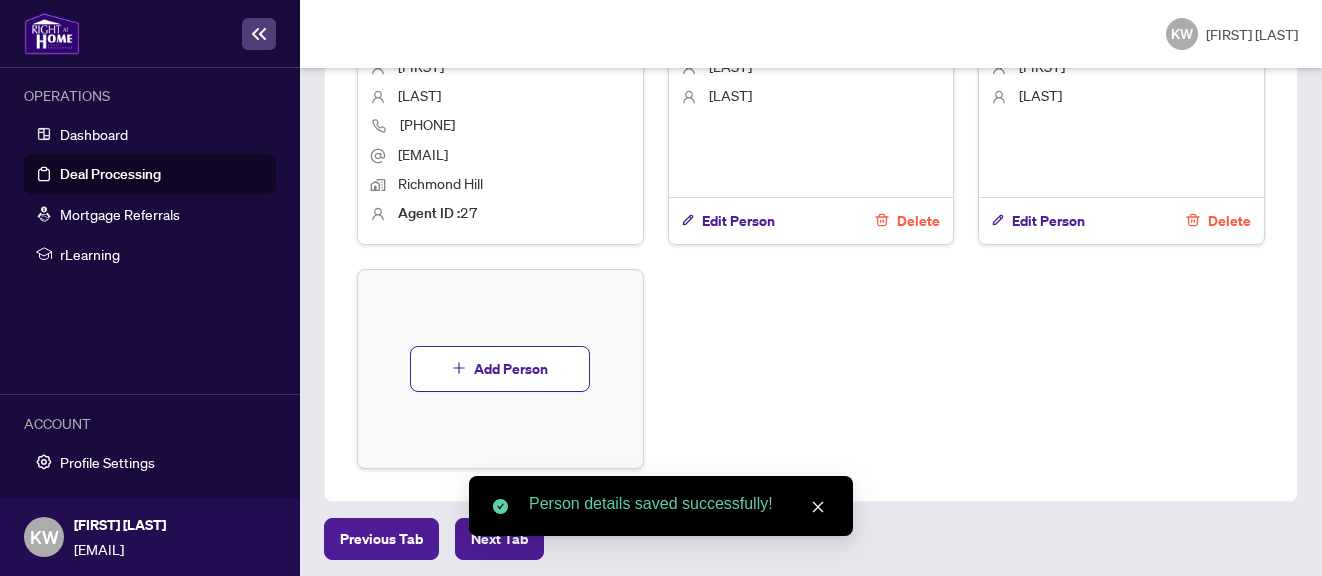 scroll, scrollTop: 1418, scrollLeft: 0, axis: vertical 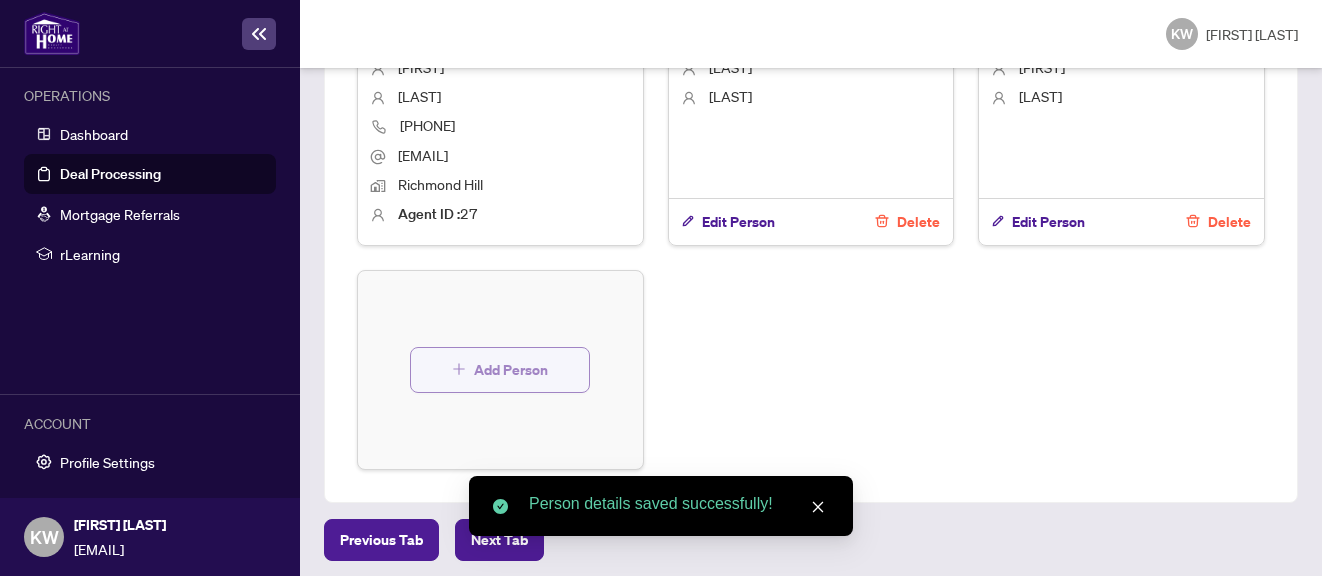 click on "Add Person" at bounding box center [511, 370] 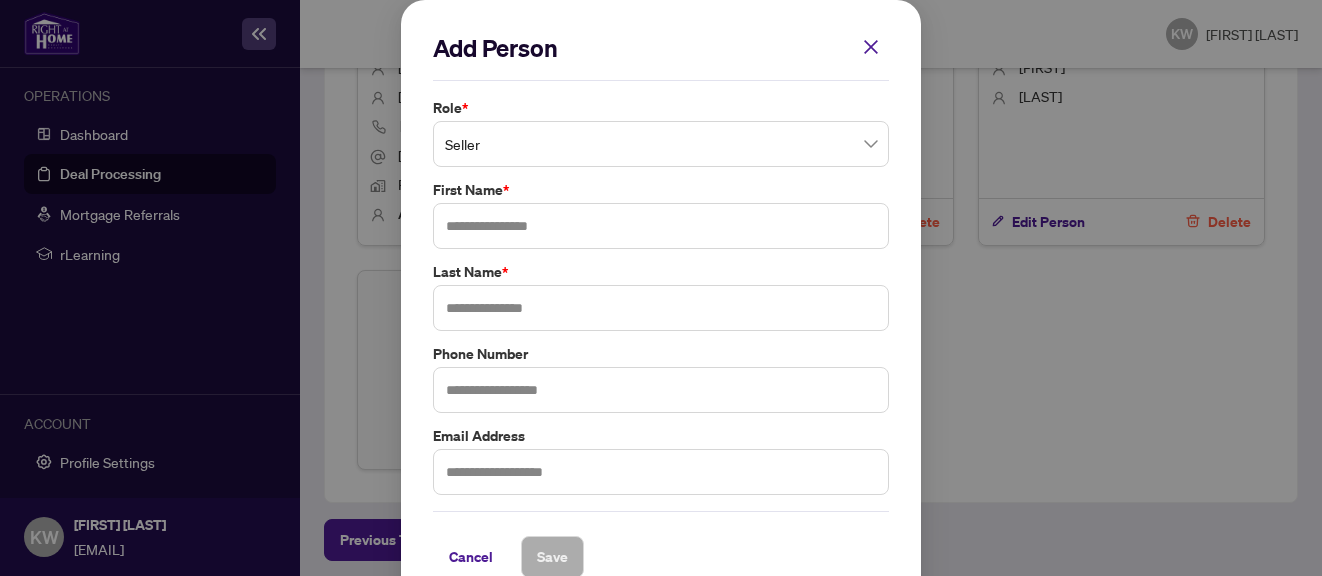 click on "Seller" at bounding box center (661, 144) 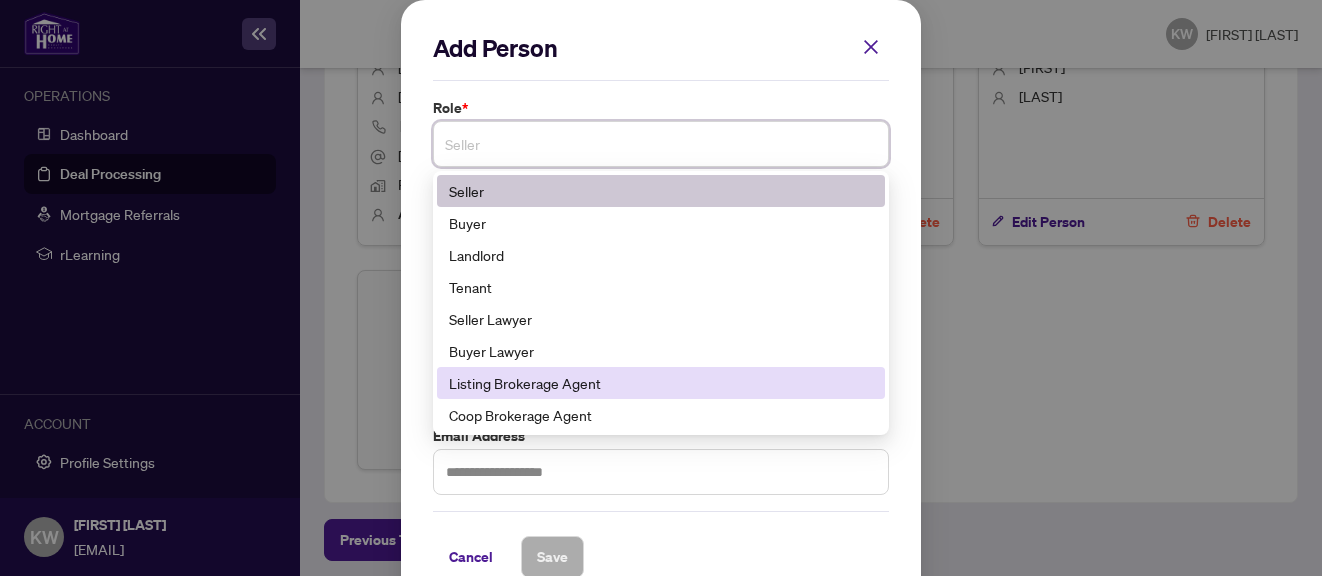 click on "Listing Brokerage Agent" at bounding box center [661, 383] 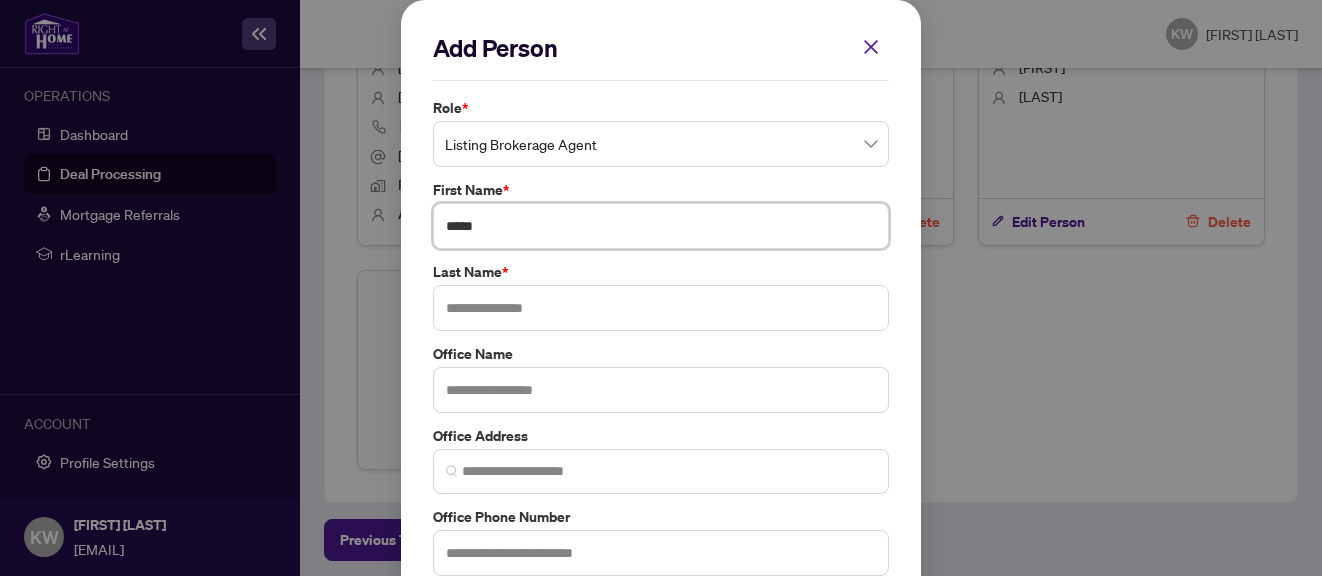 type on "*****" 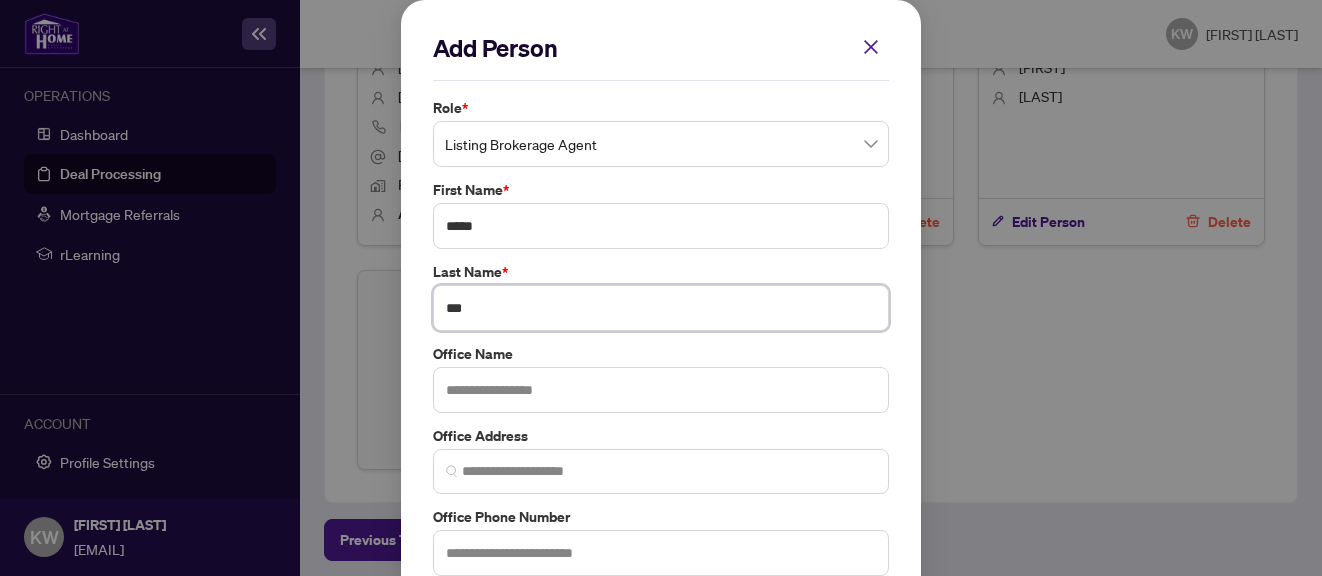 type on "***" 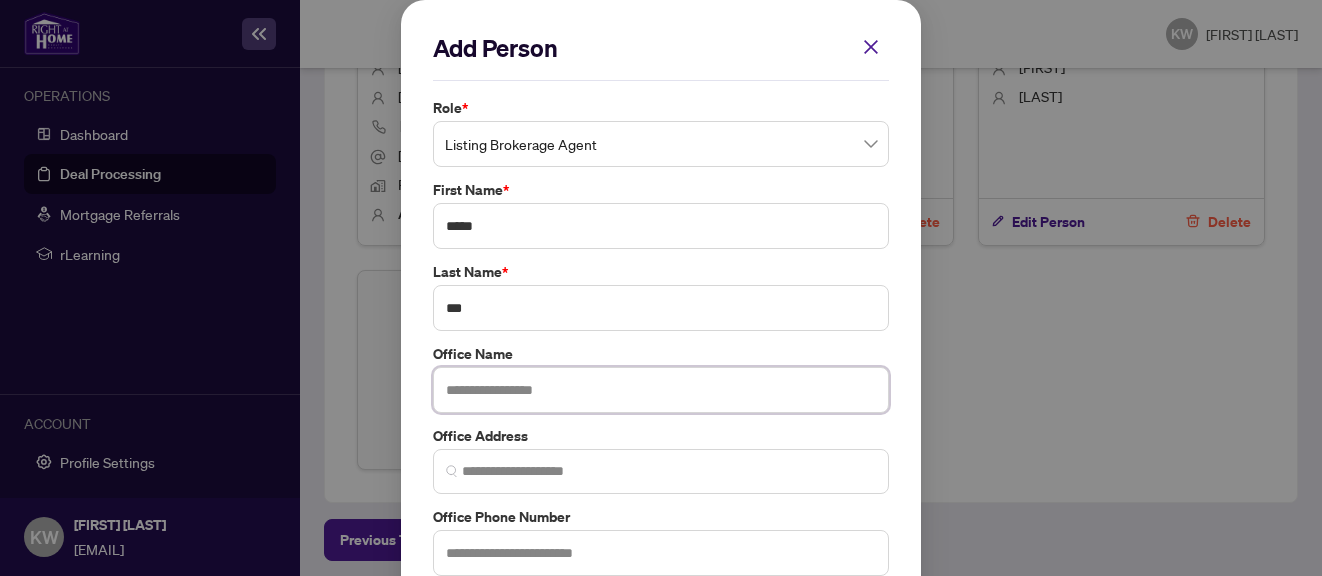paste on "**********" 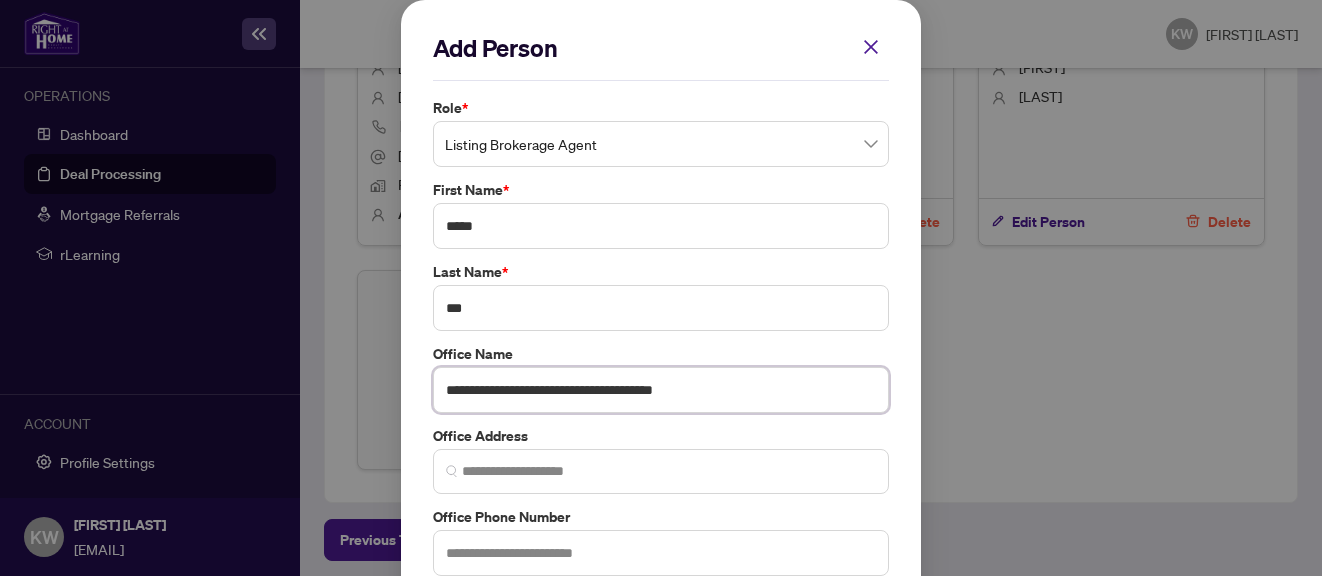 type on "**********" 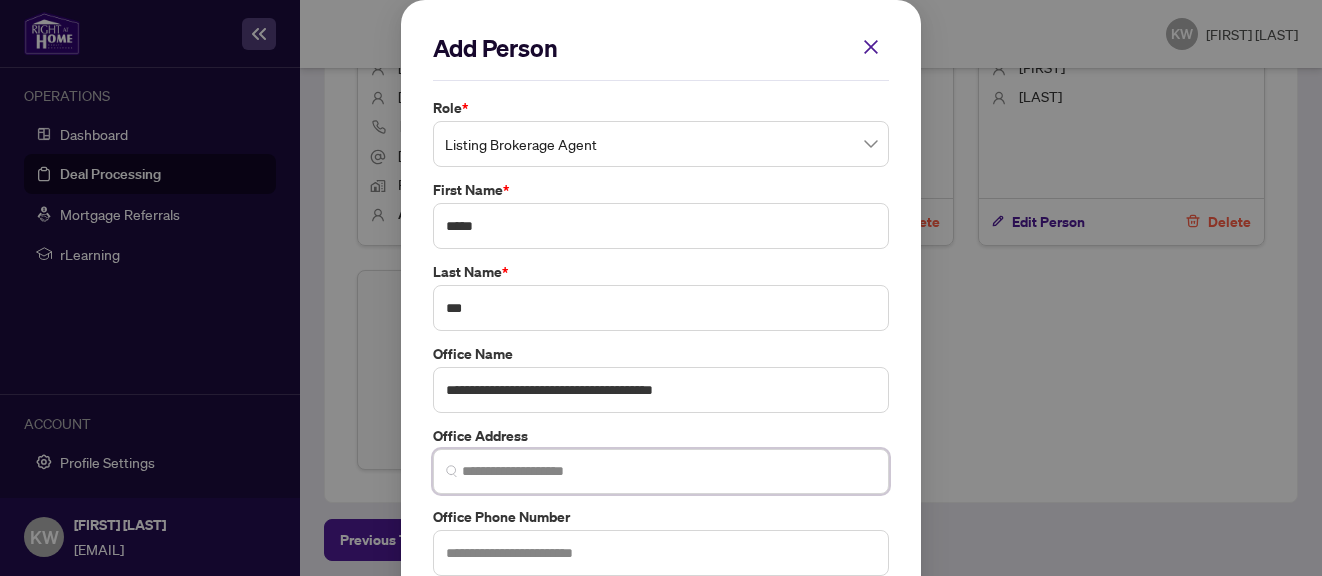 click at bounding box center (669, 471) 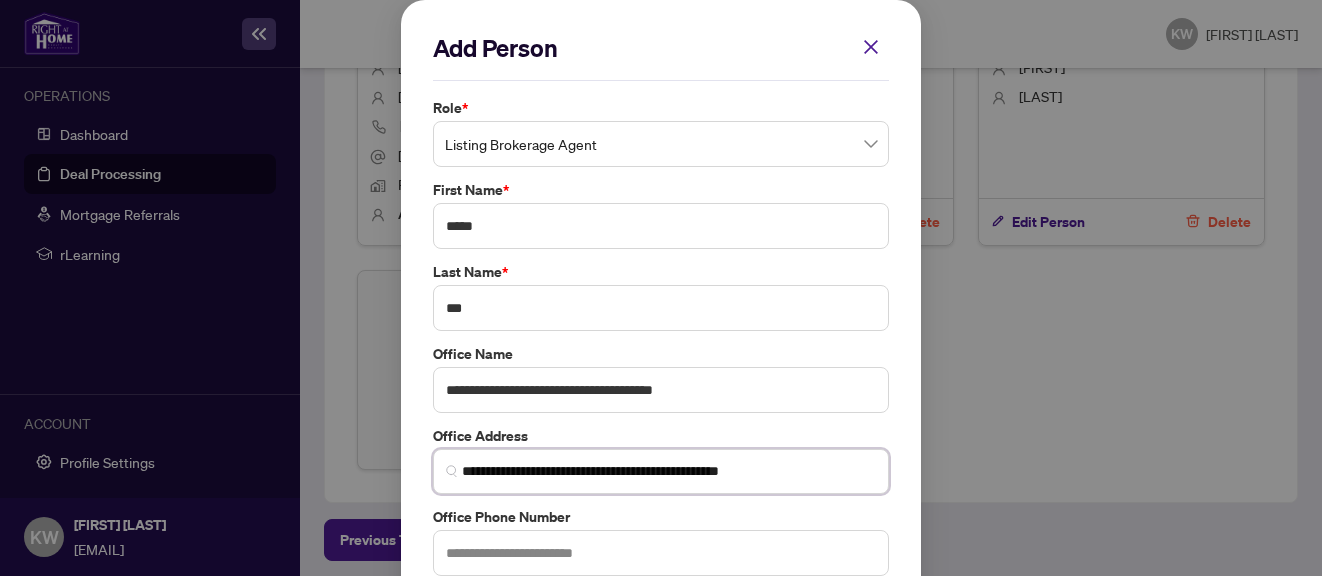 type on "**********" 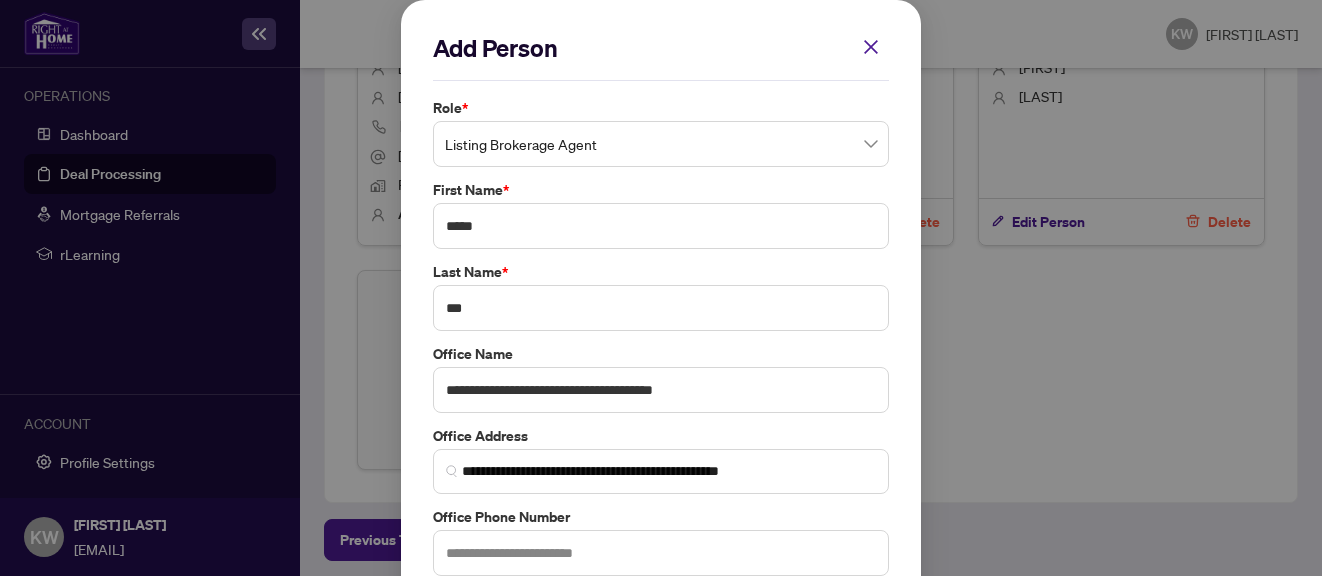 click on "**********" at bounding box center (0, 0) 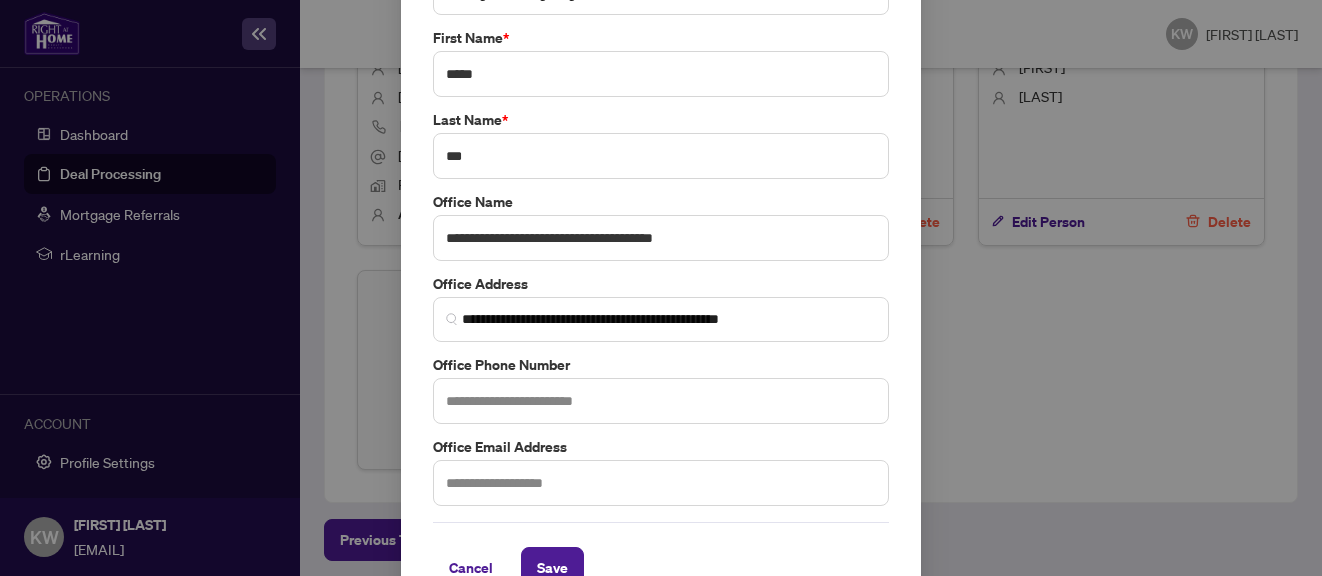 scroll, scrollTop: 164, scrollLeft: 0, axis: vertical 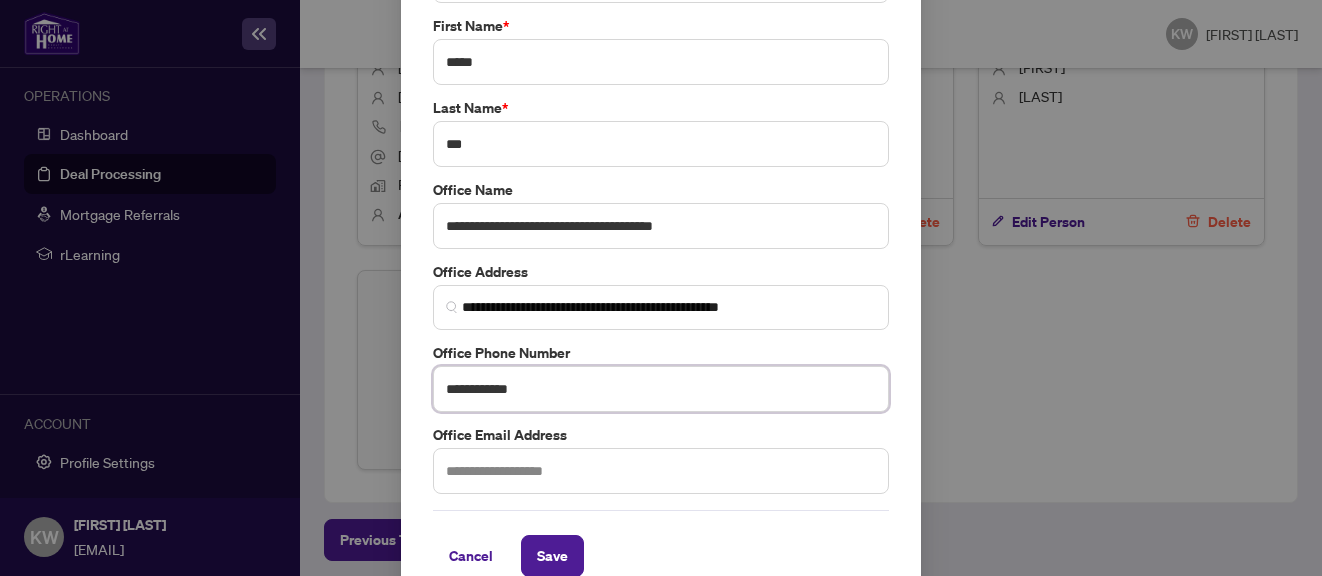 type on "**********" 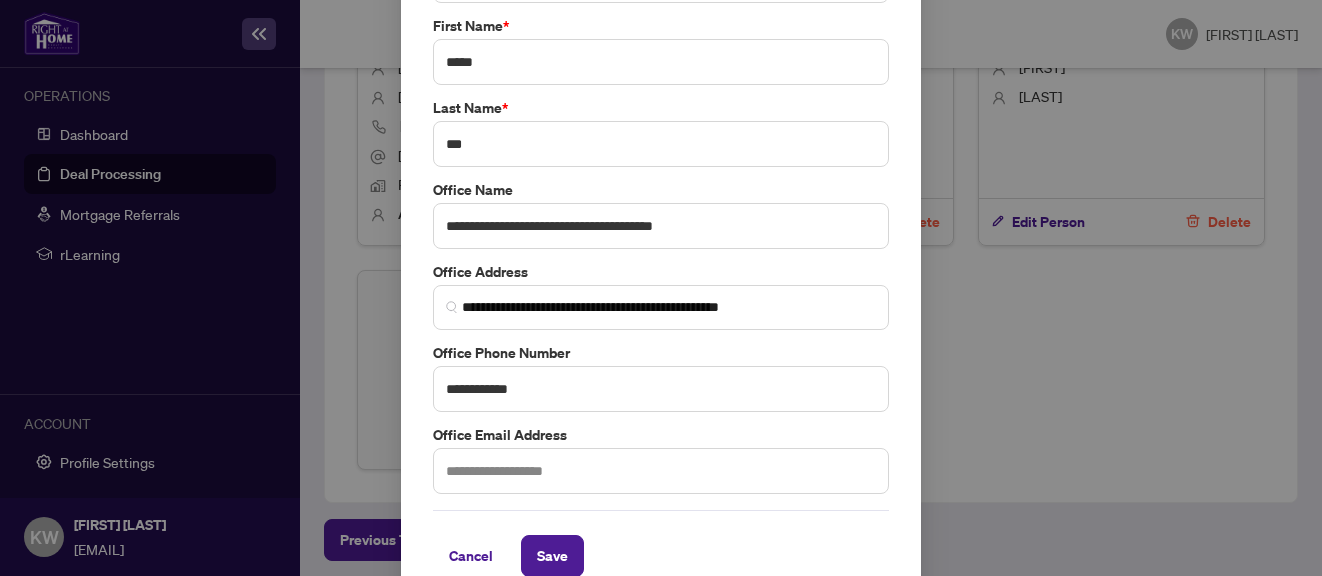 click on "**********" at bounding box center [0, 0] 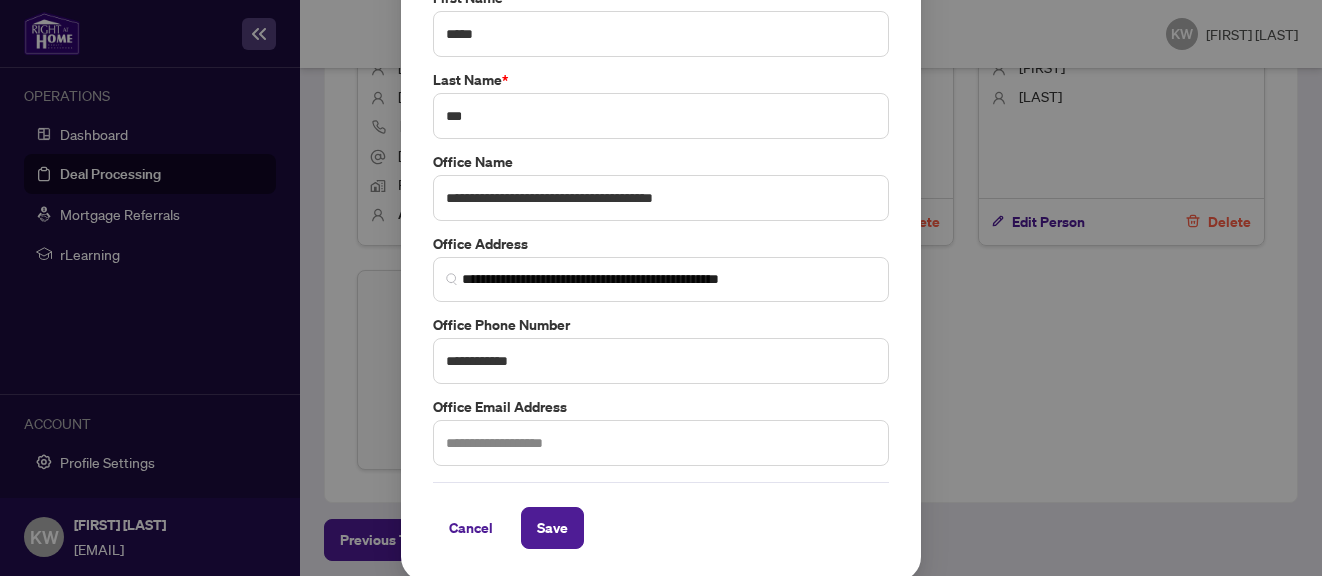 scroll, scrollTop: 190, scrollLeft: 0, axis: vertical 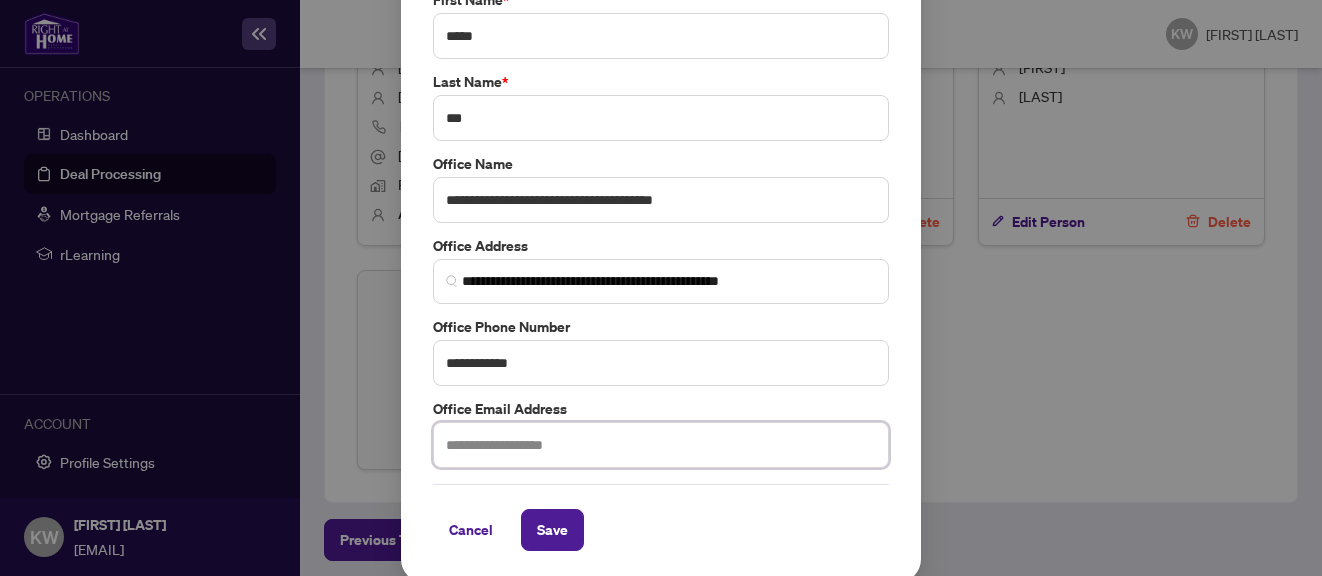 paste on "**********" 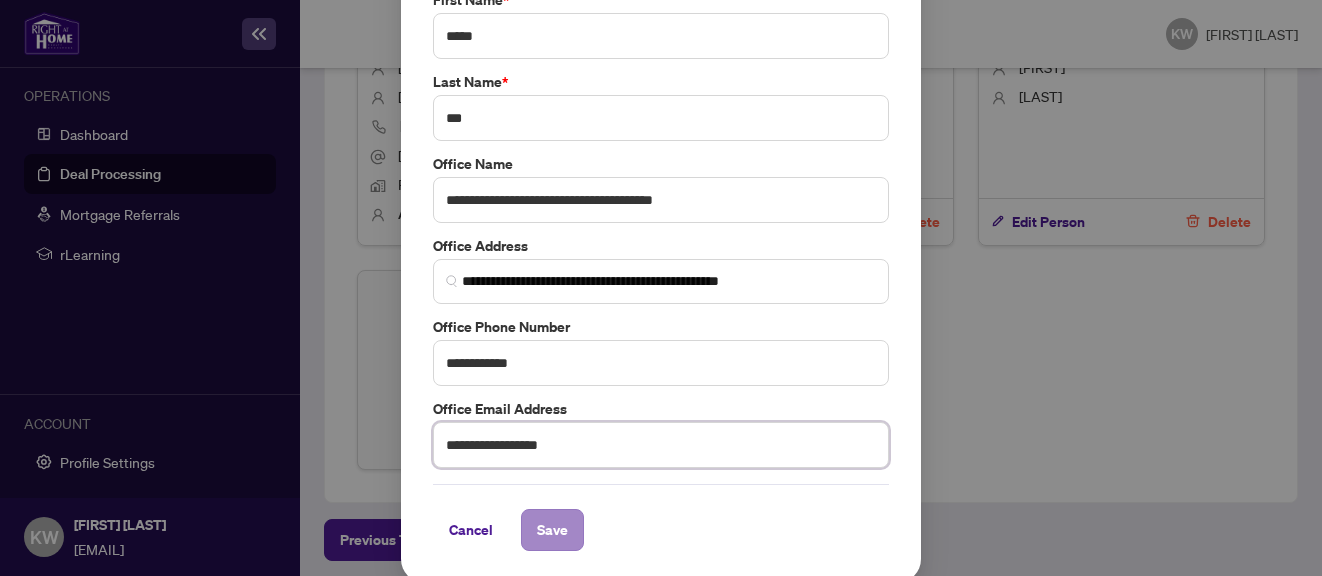 type on "**********" 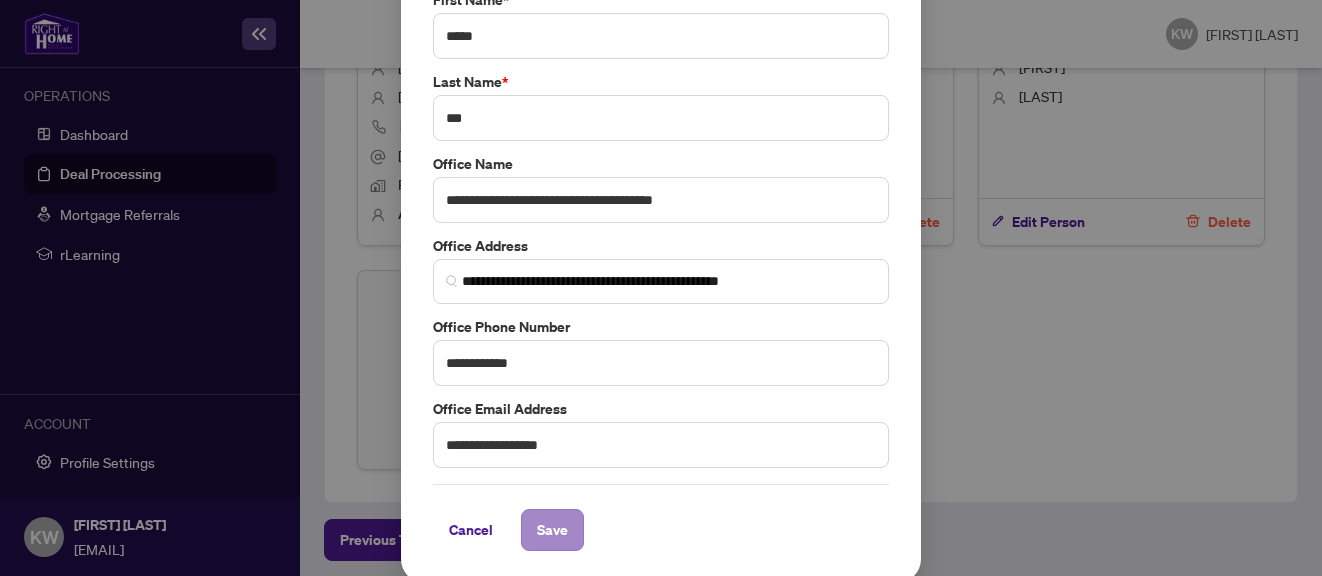 click on "Save" at bounding box center (552, 530) 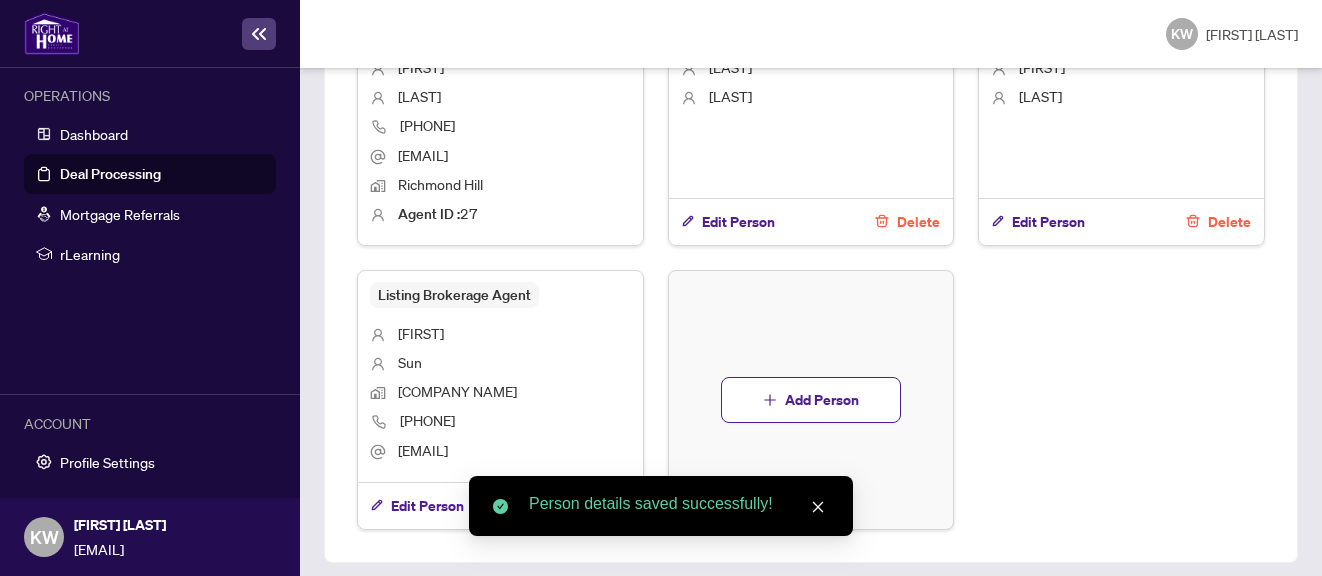 click on "Primary Agent [FIRST] [LAST]
[PHONE]
[EMAIL]
Richmond Hill Agent ID : 27 Seller [FIRST] [LAST] Edit Person Delete Buyer [FIRST] [LAST] Edit Person Delete Listing Brokerage Agent [FIRST] [LAST]
HOMELIFE NEW WORLD REALTY INC., BROKERAGE
[PHONE]
[EMAIL] Edit Person Delete Add Person" at bounding box center [811, 266] 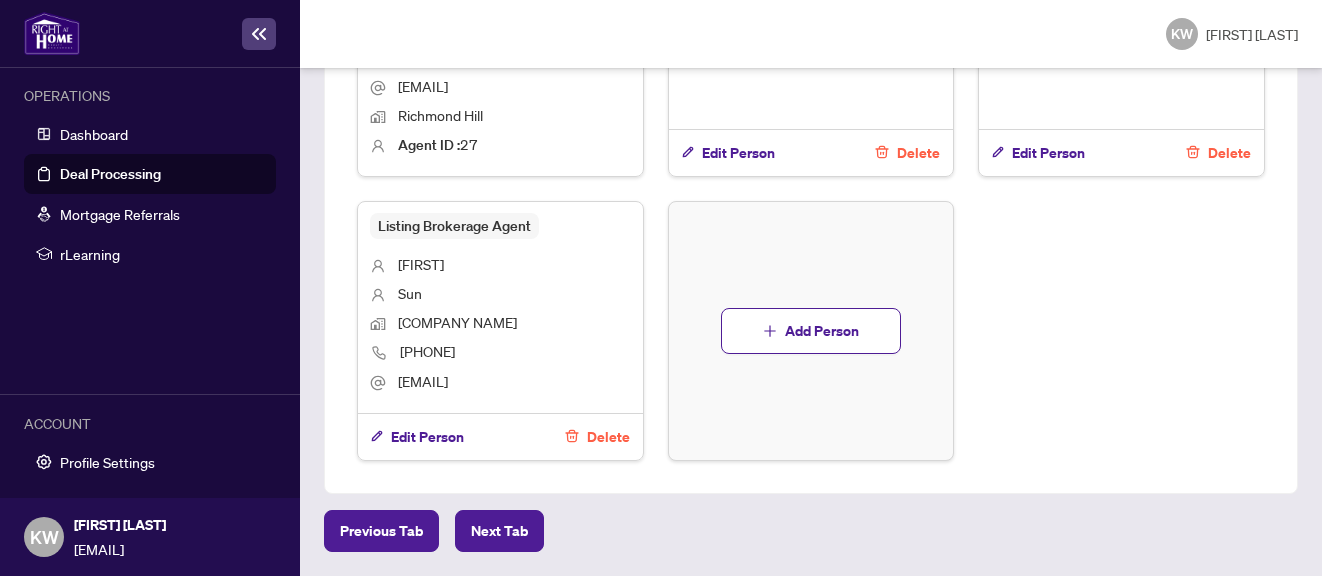 scroll, scrollTop: 1497, scrollLeft: 0, axis: vertical 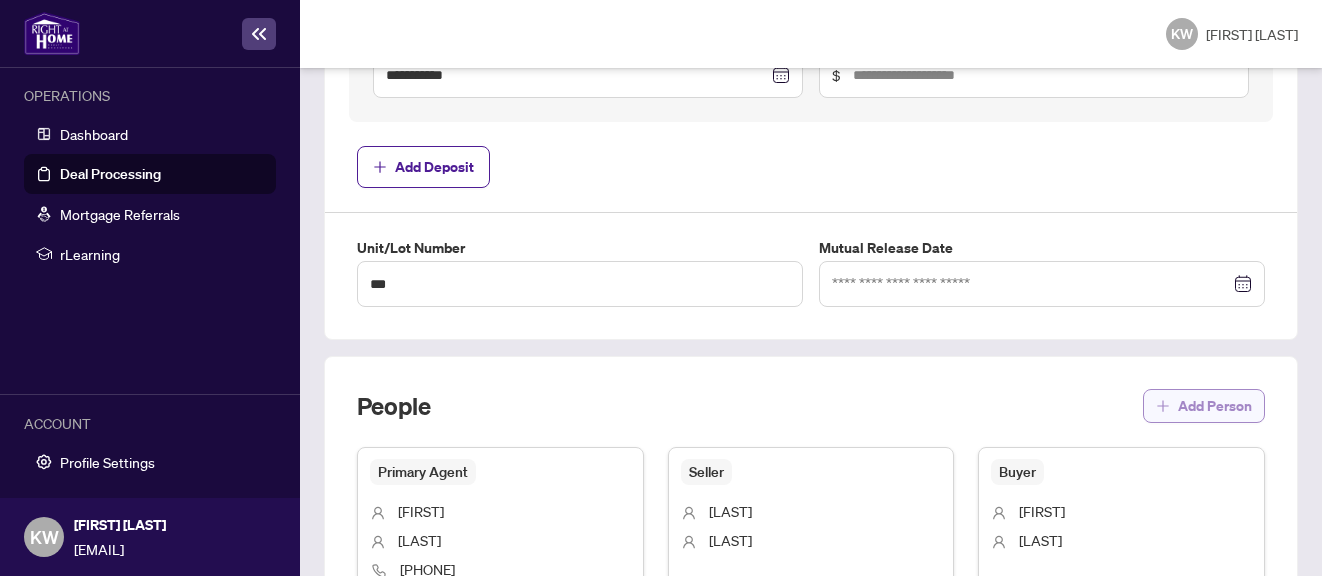 click on "Add Person" at bounding box center [1215, 406] 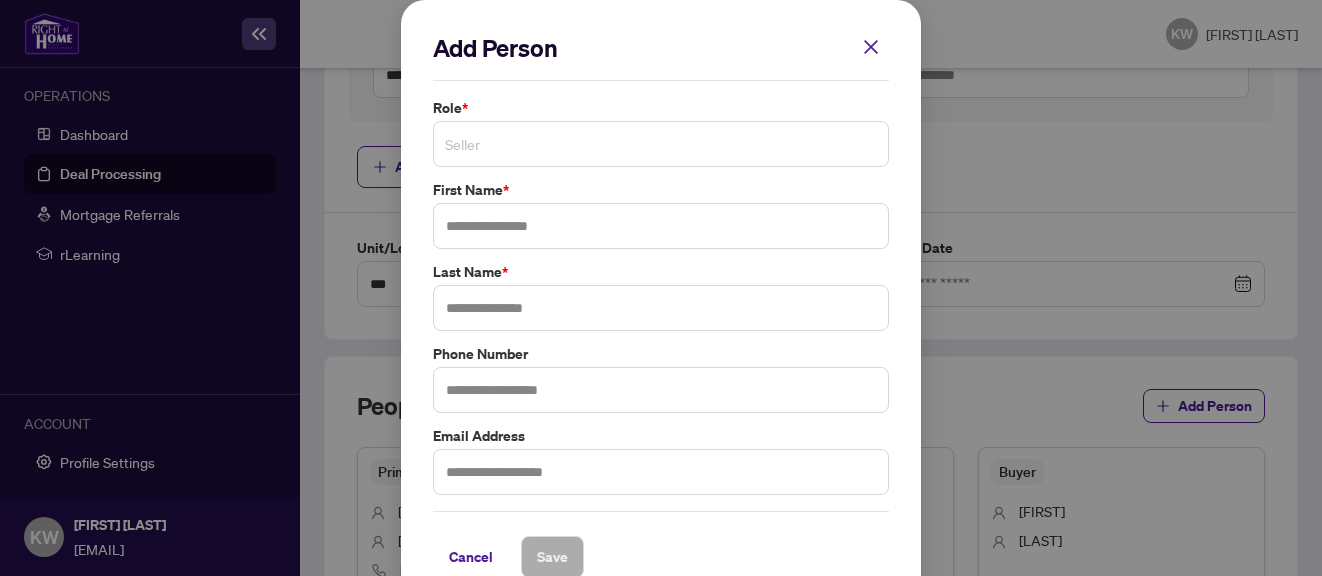 click on "Seller" at bounding box center (661, 144) 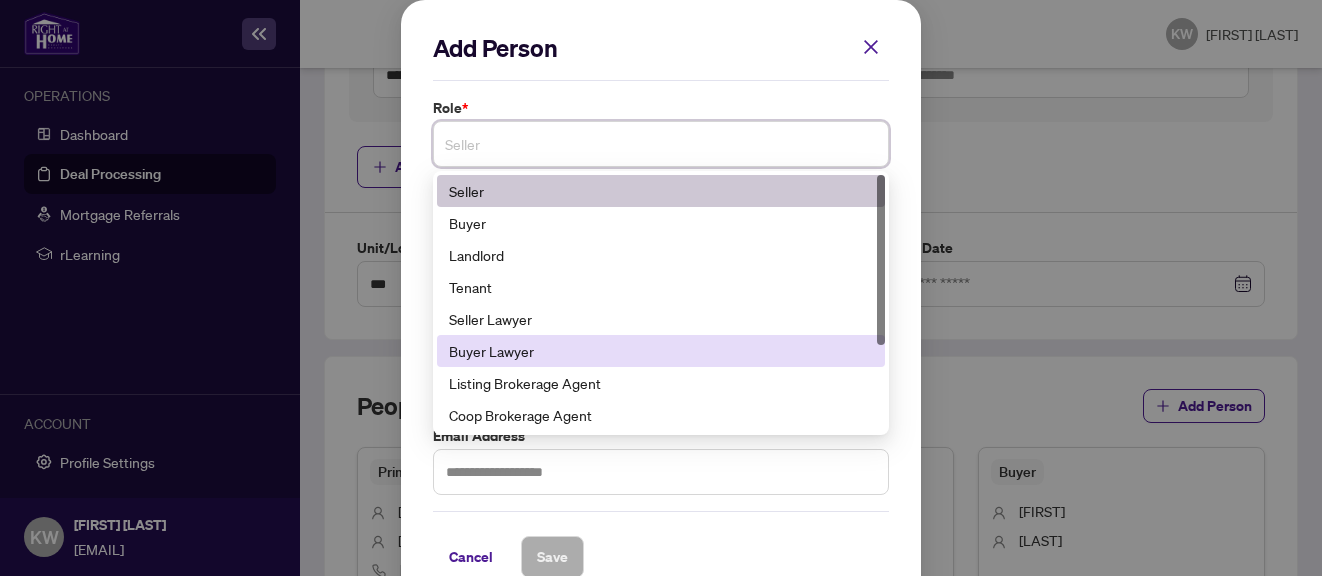 click on "Buyer Lawyer" at bounding box center [661, 351] 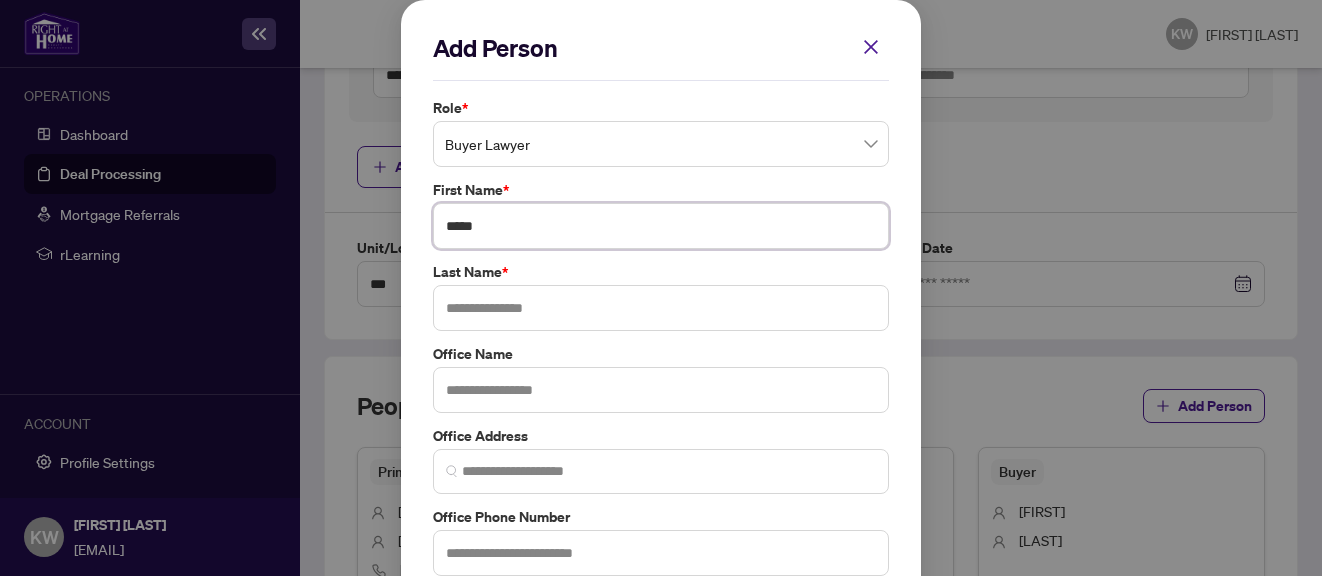 type on "*****" 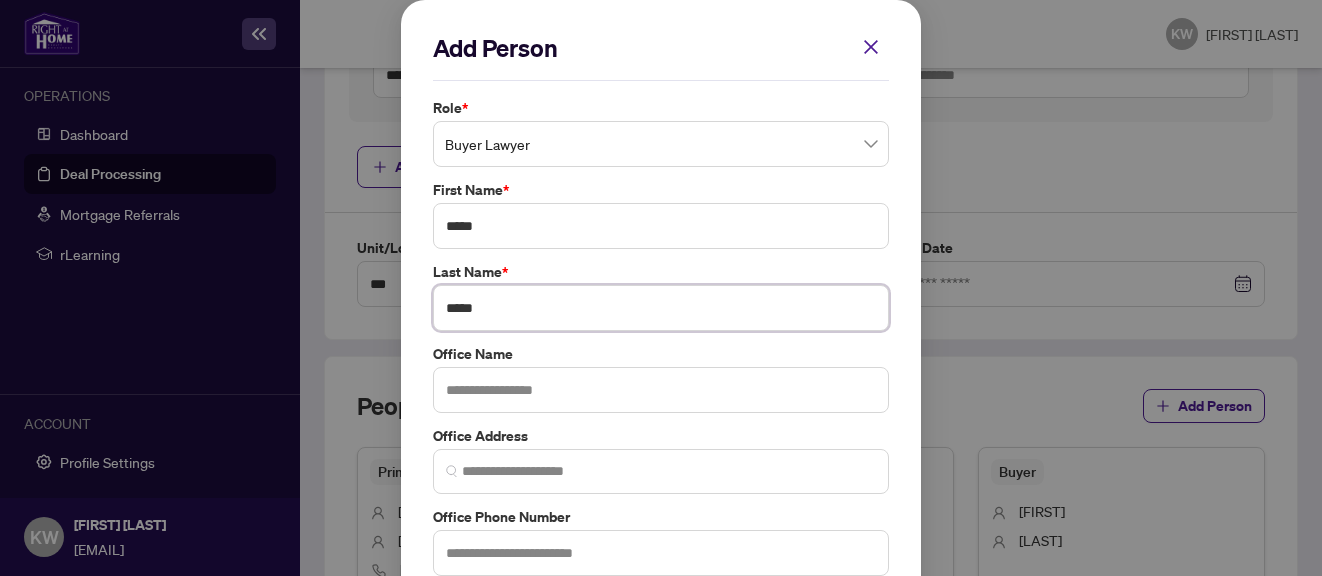 type on "*****" 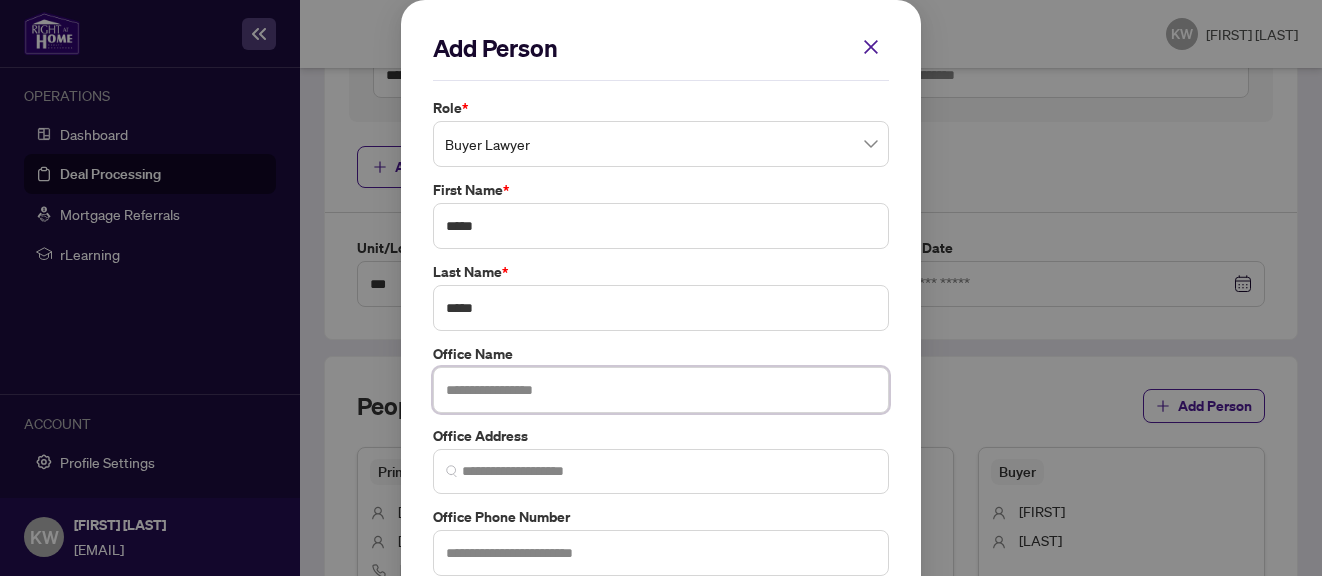 click at bounding box center (661, 390) 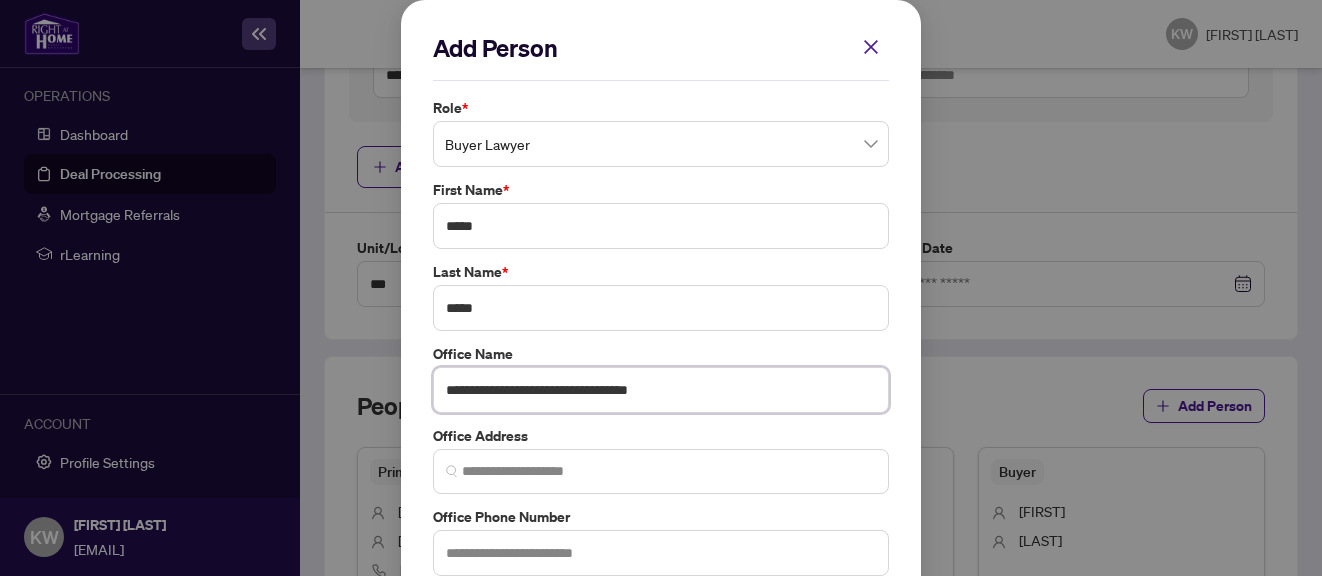 type on "**********" 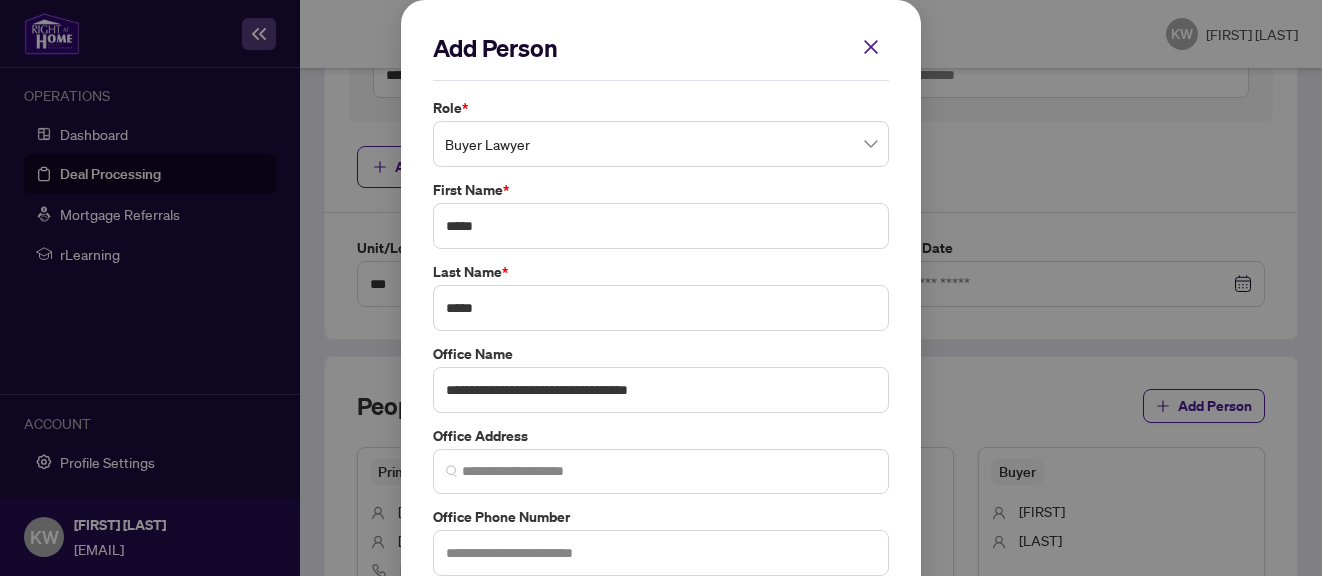 click on "**********" at bounding box center [0, 0] 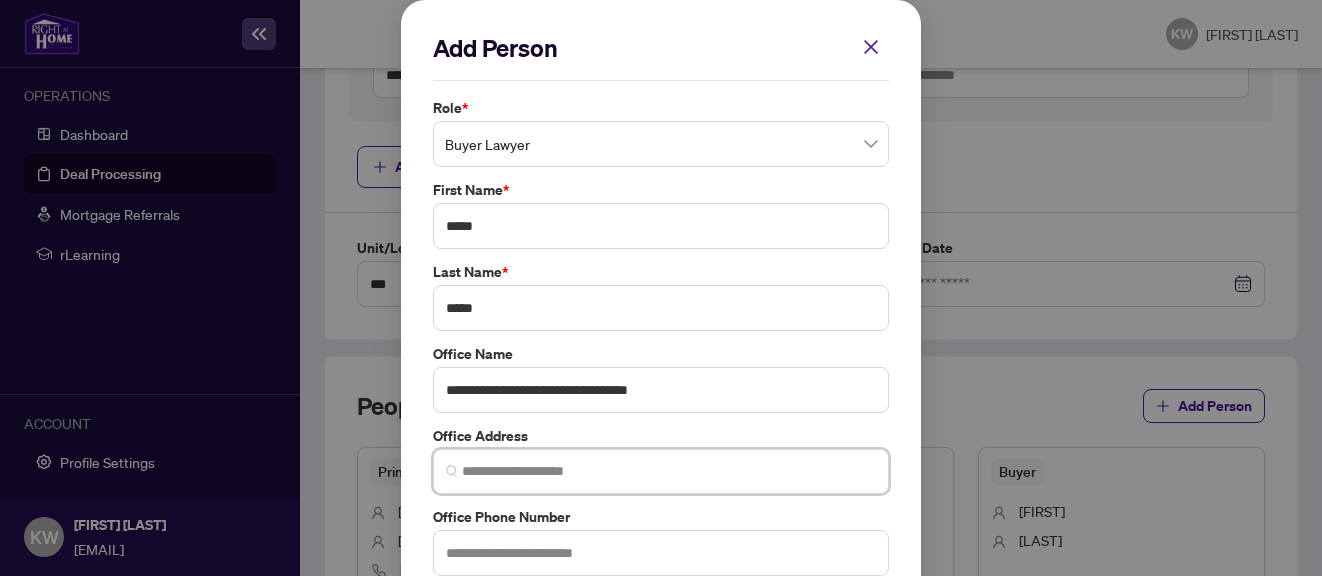 click at bounding box center (669, 471) 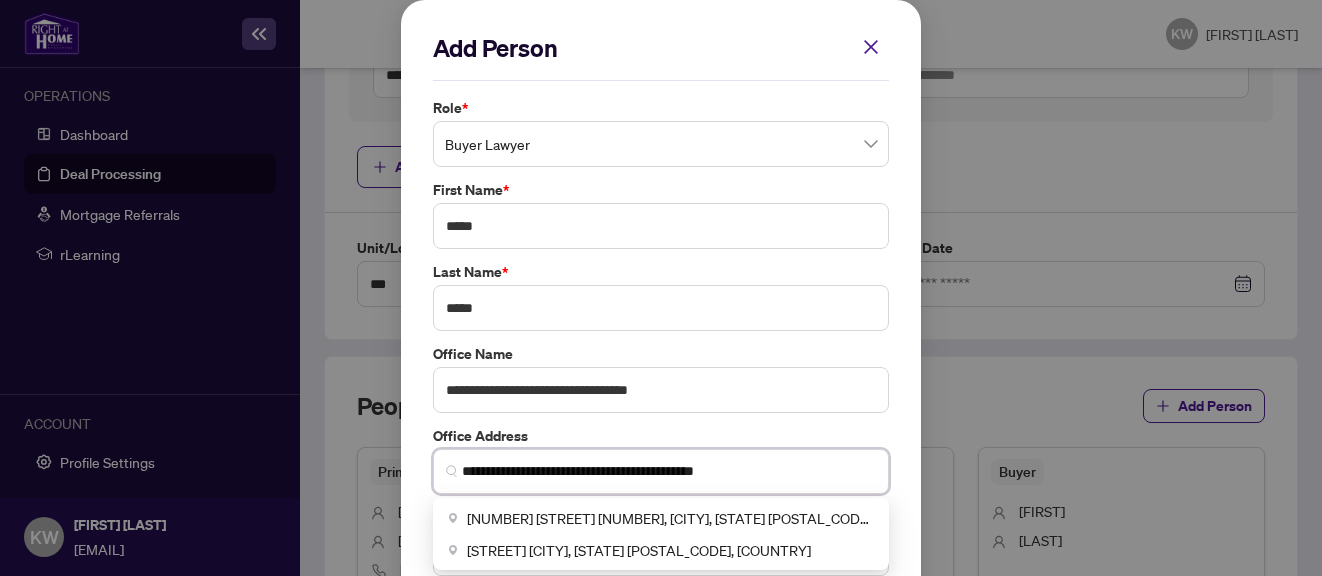 type on "**********" 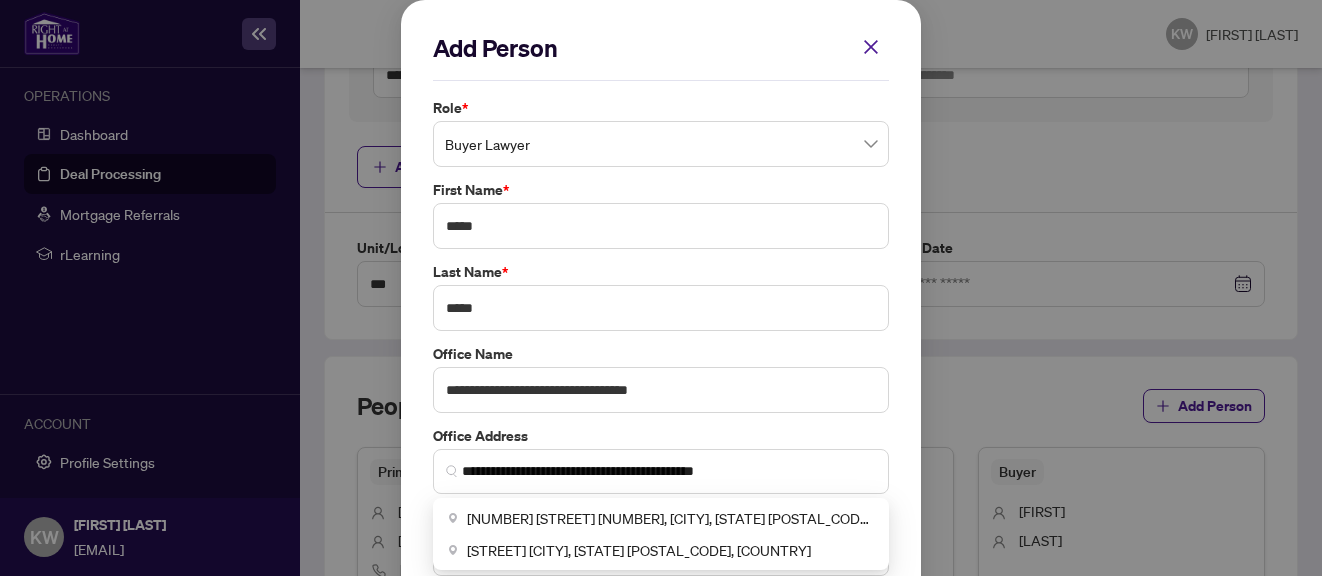 click on "**********" at bounding box center (0, 0) 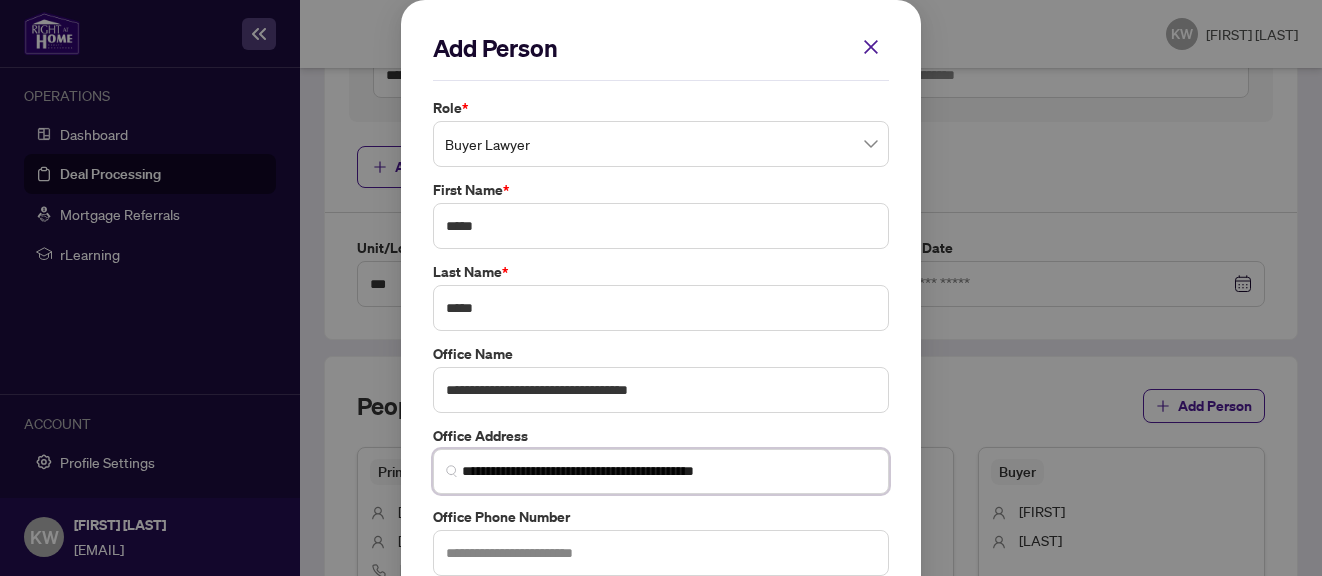 click on "**********" at bounding box center [669, 471] 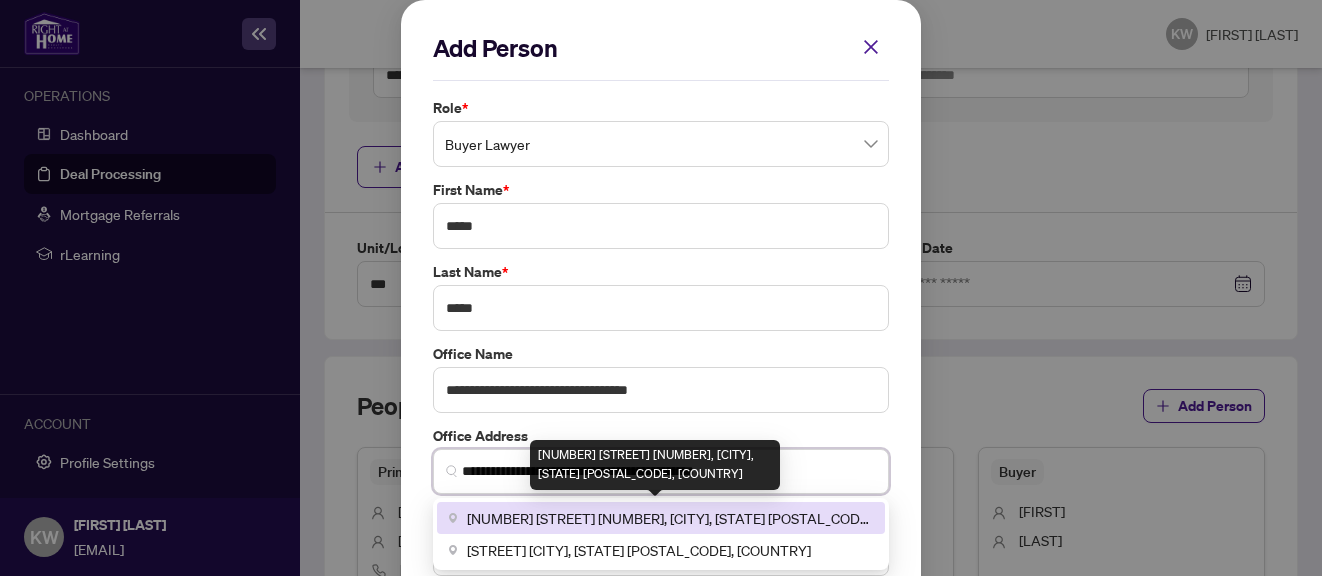click on "[NUMBER] [STREET] [NUMBER], [CITY], [STATE] [POSTAL_CODE], [COUNTRY]" at bounding box center [670, 518] 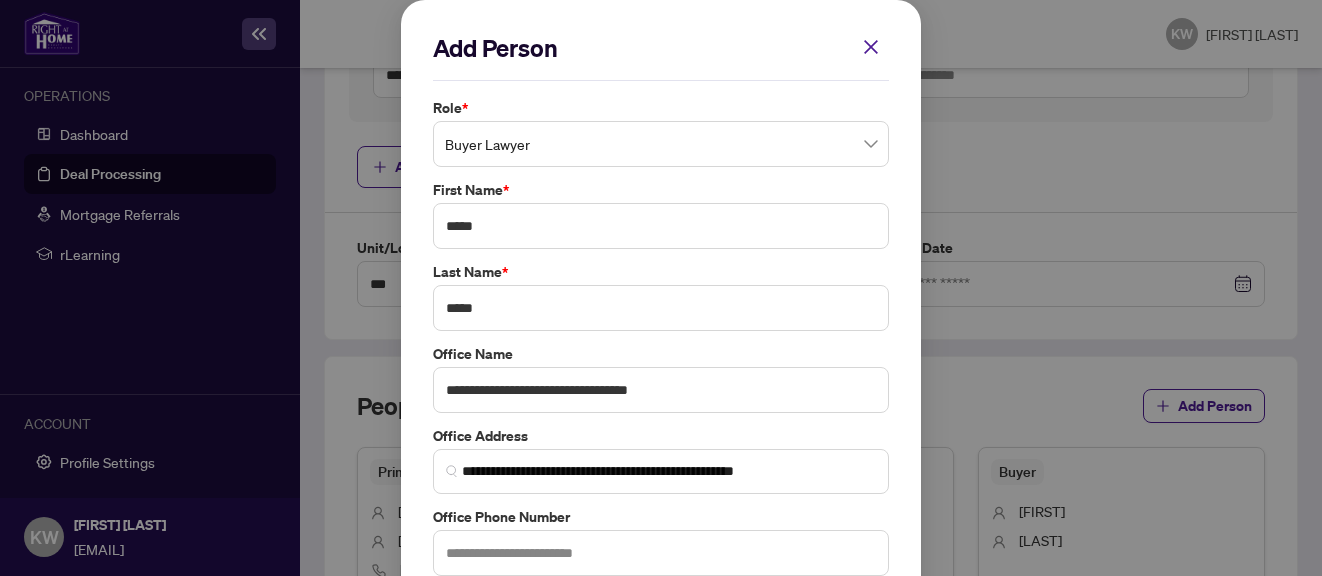 click on "**********" at bounding box center [0, 0] 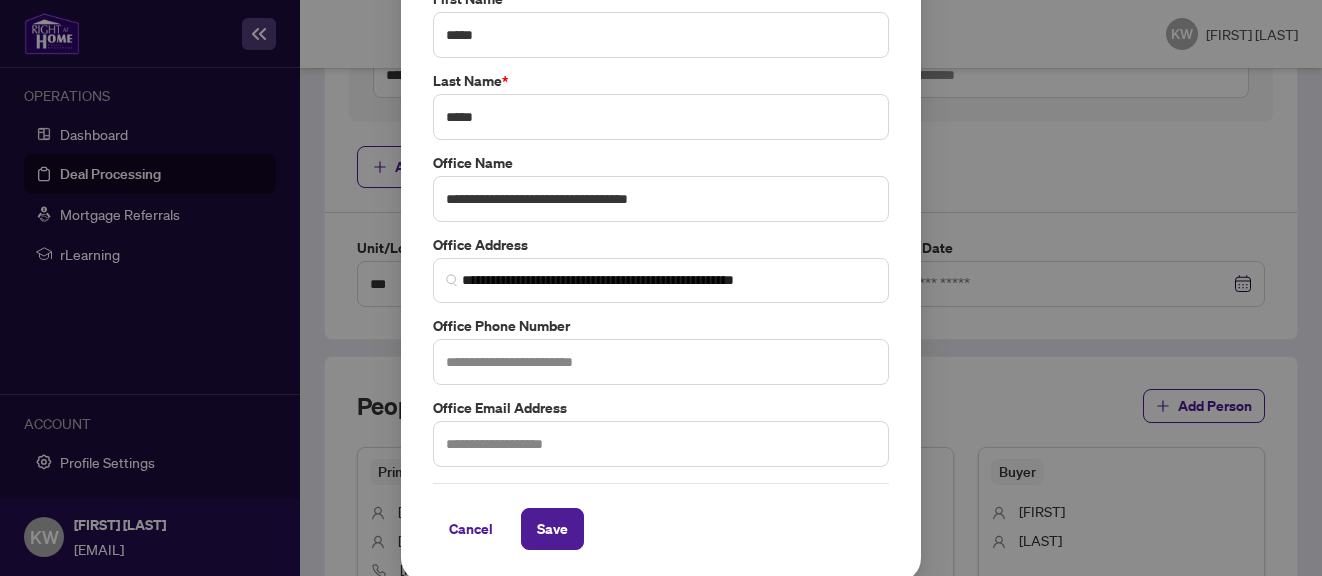scroll, scrollTop: 190, scrollLeft: 0, axis: vertical 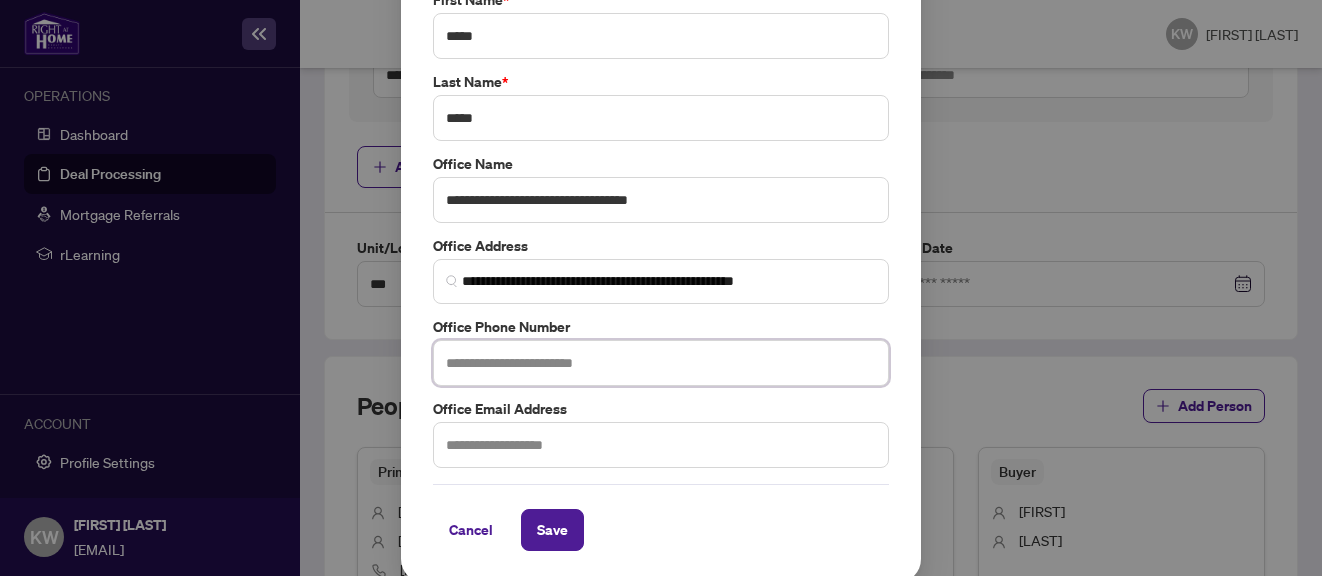 paste on "**********" 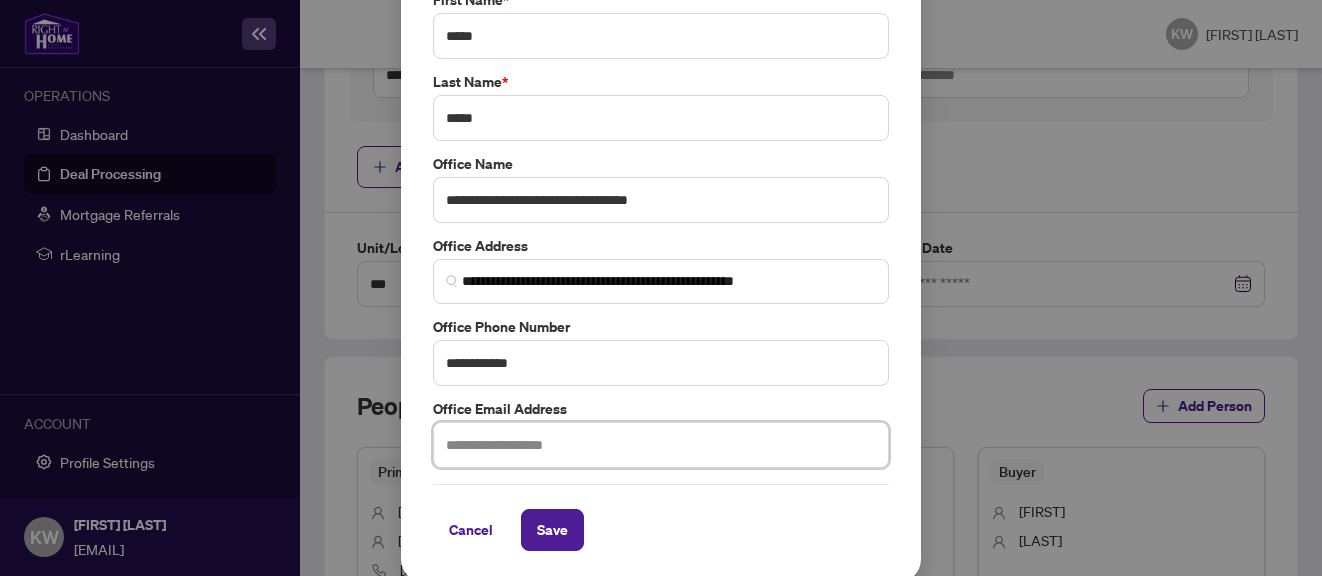 paste on "**********" 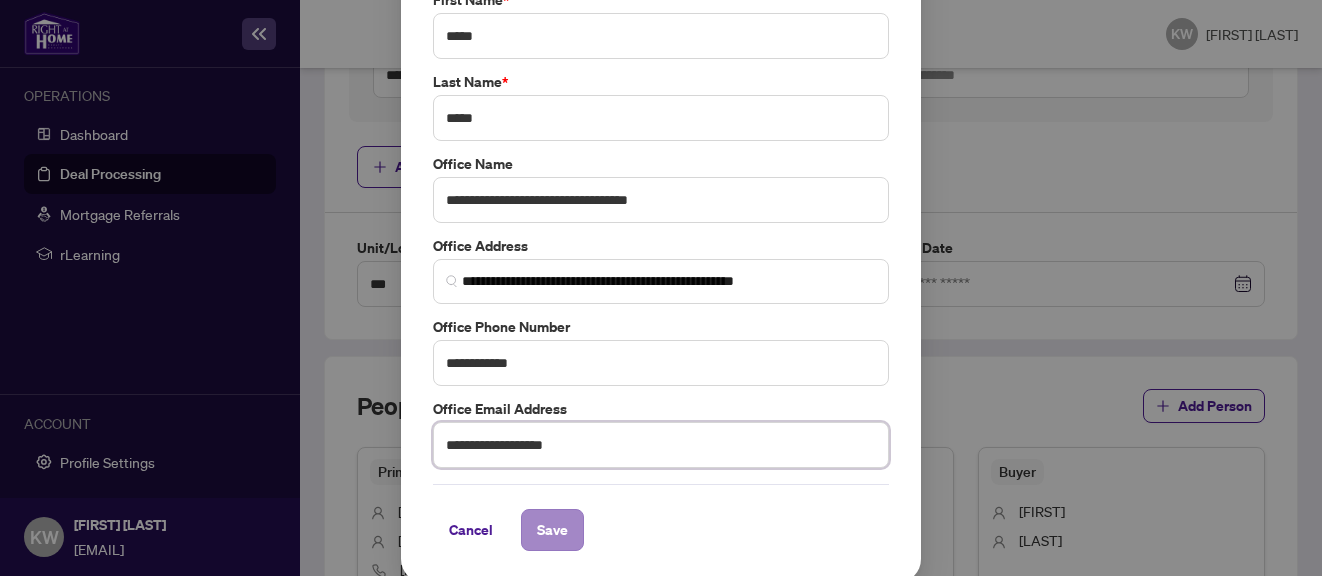 type on "**********" 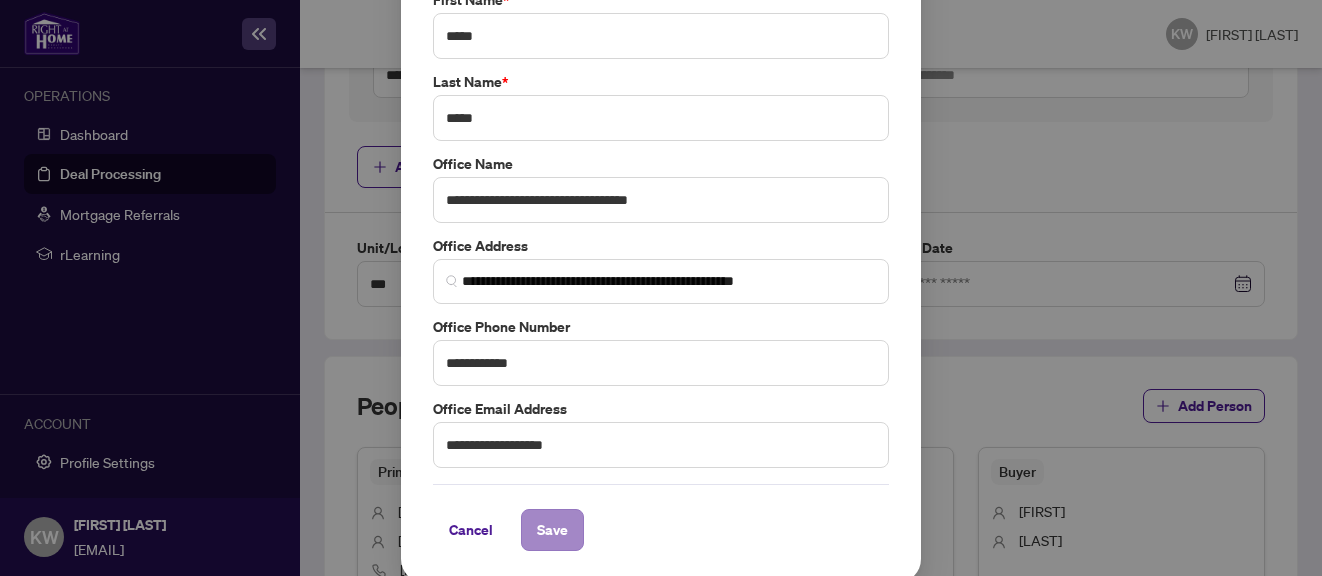 click on "Save" at bounding box center [552, 530] 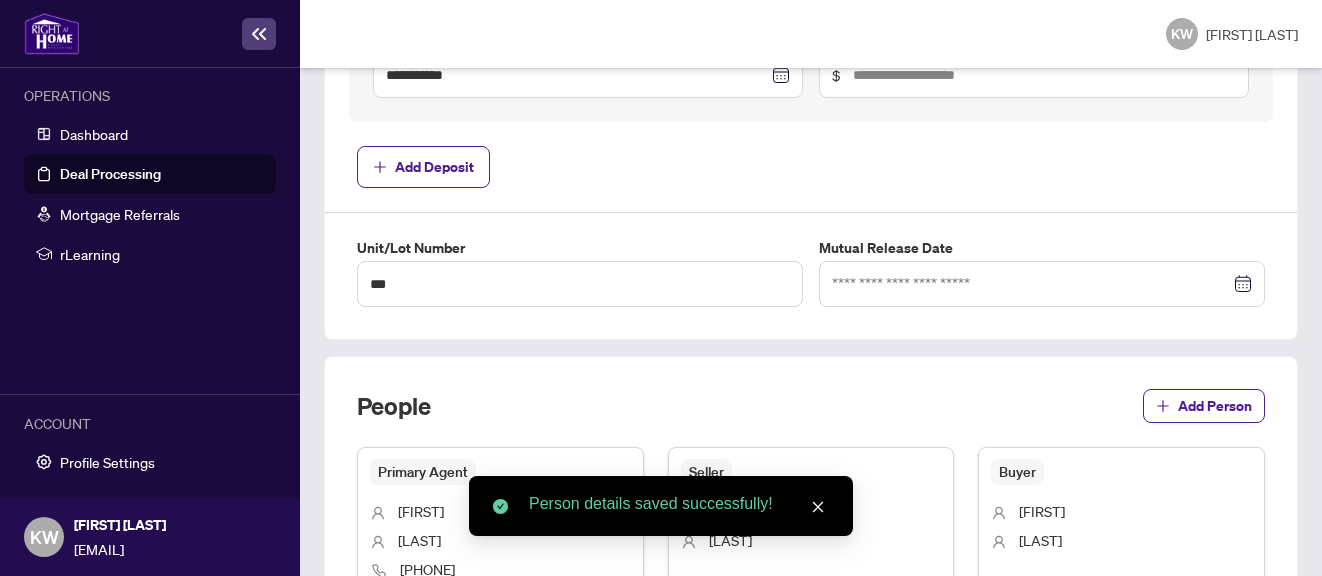 click on "Primary Agent [FIRST] [LAST]
[PHONE]
[EMAIL]
Richmond Hill Agent ID : 27 Seller [FIRST] [LAST] Edit Person Delete Buyer [FIRST] [LAST] Edit Person Delete Listing Brokerage Agent [FIRST] [LAST]
HOMELIFE NEW WORLD REALTY INC., BROKERAGE
[PHONE]
[EMAIL] Edit Person Delete Buyer Lawyer [FIRST] [LAST]
[FIRST] [LAST] Professional Corporation
[PHONE]
[EMAIL] Edit Person Delete Add Person" at bounding box center [811, 681] 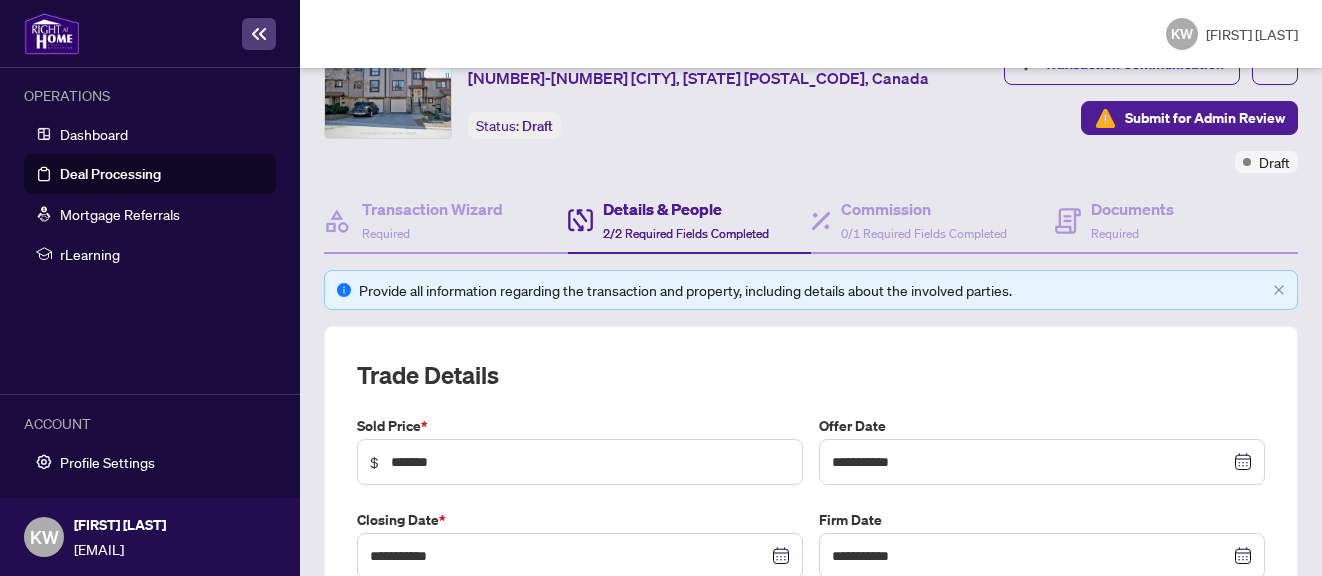 scroll, scrollTop: 86, scrollLeft: 0, axis: vertical 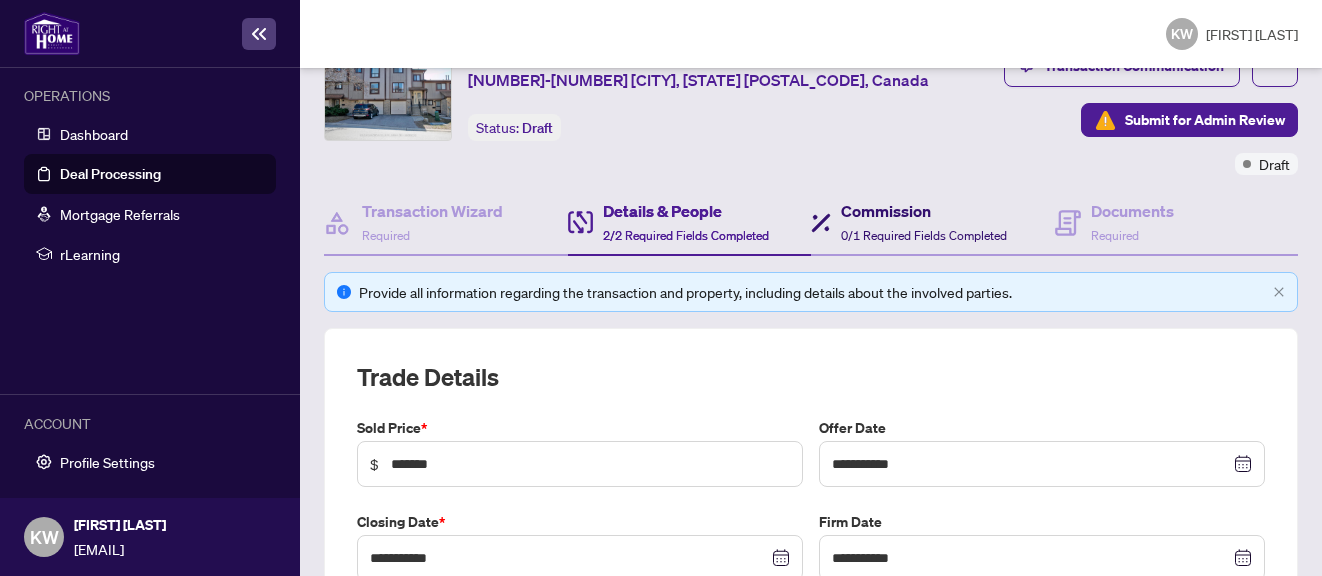 click on "Commission" at bounding box center [924, 211] 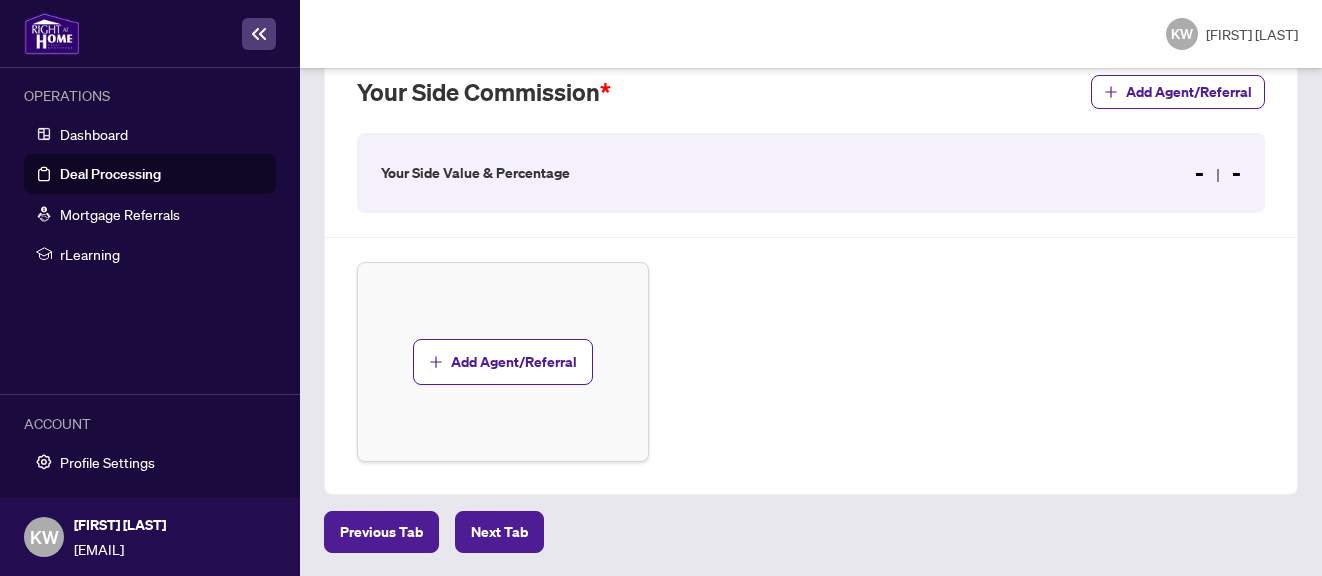 scroll, scrollTop: 683, scrollLeft: 0, axis: vertical 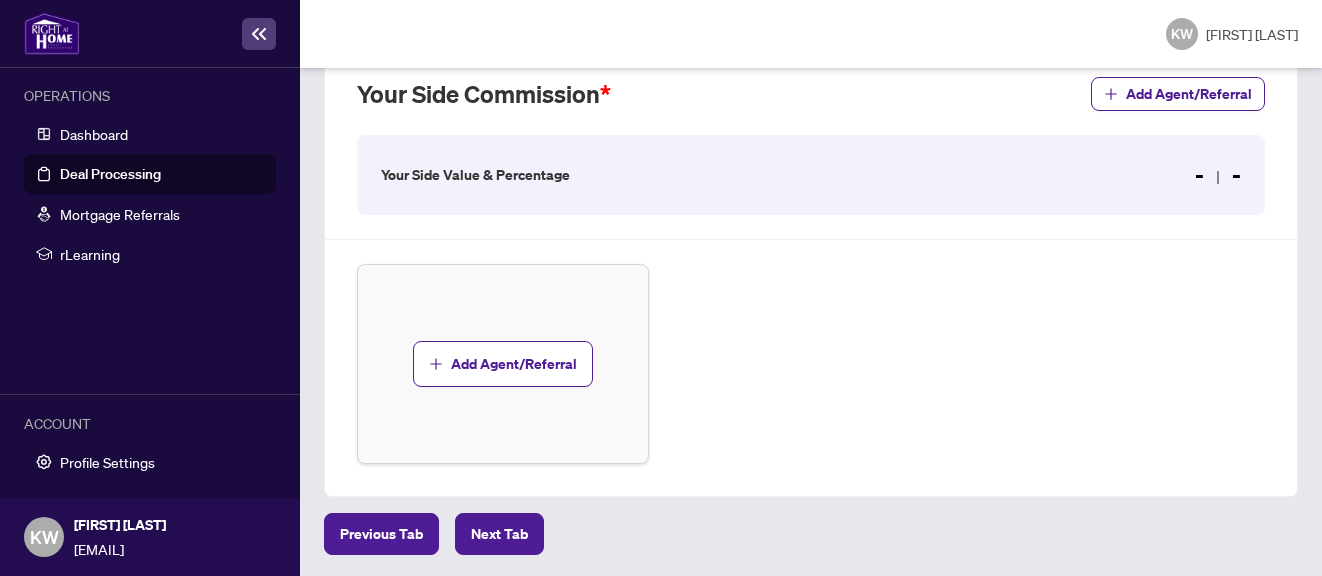 click on "Your Side Value & Percentage" at bounding box center (475, 175) 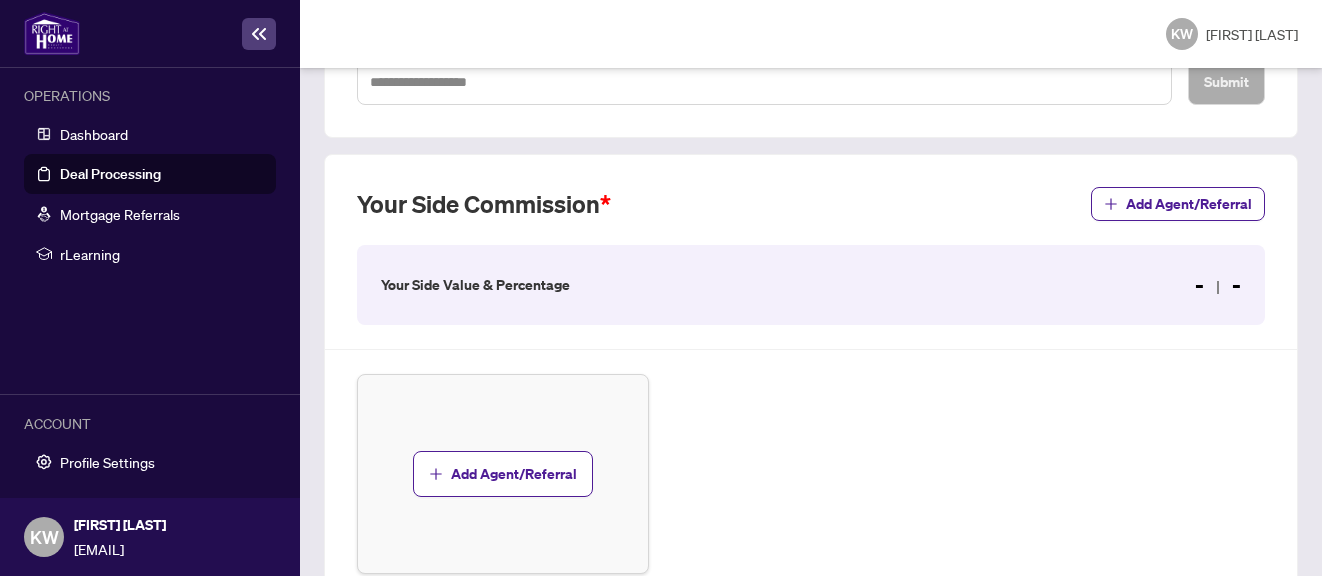 scroll, scrollTop: 558, scrollLeft: 0, axis: vertical 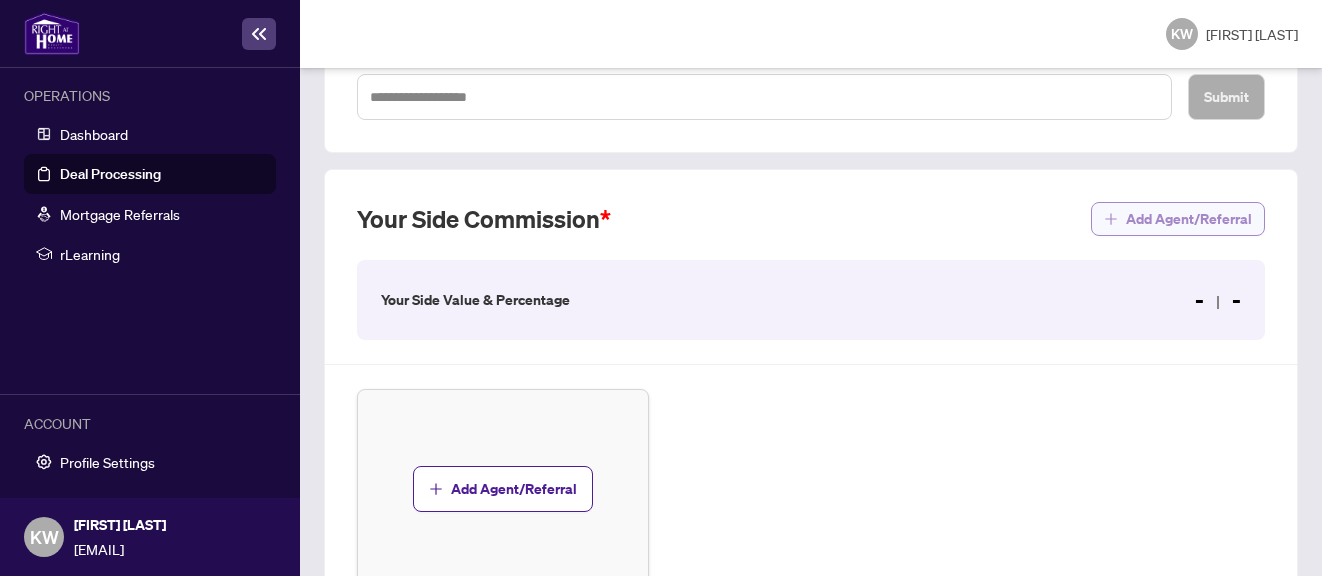 click on "Add Agent/Referral" at bounding box center (1189, 219) 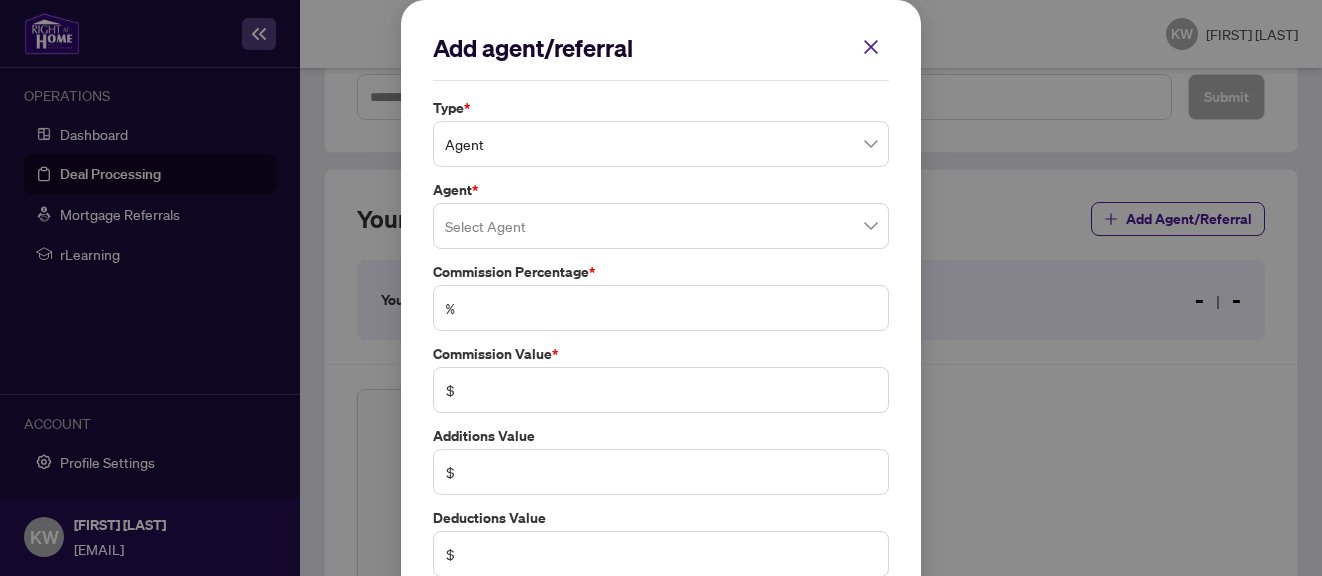 click on "Agent" at bounding box center (661, 144) 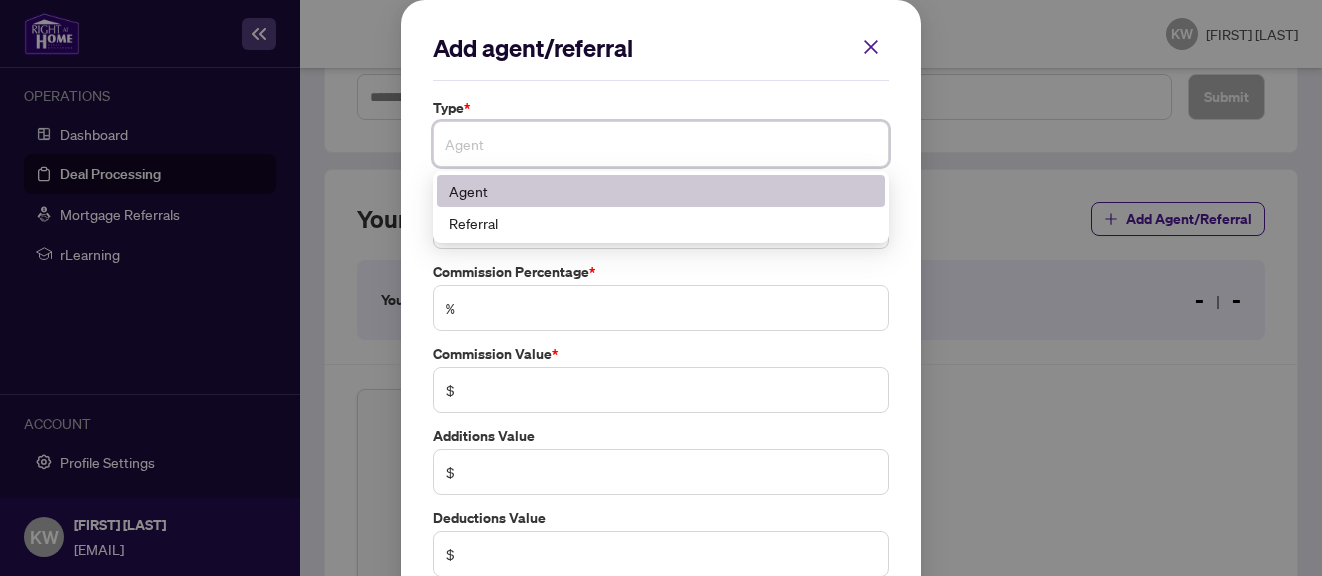 click on "Agent" at bounding box center [661, 191] 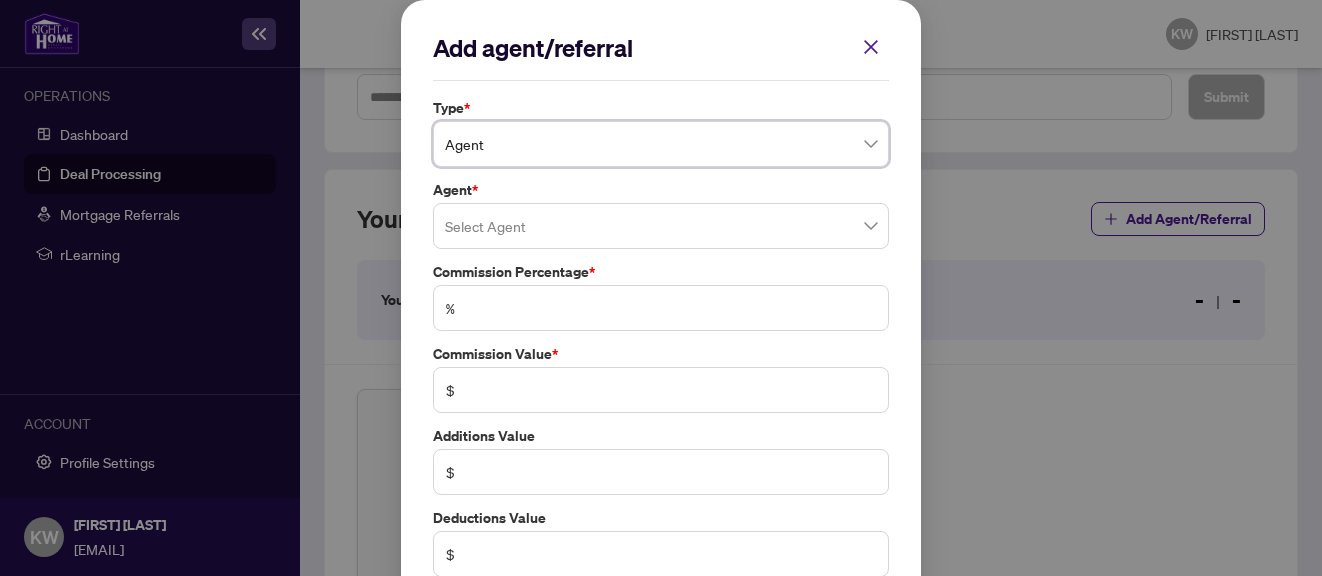 click at bounding box center [661, 226] 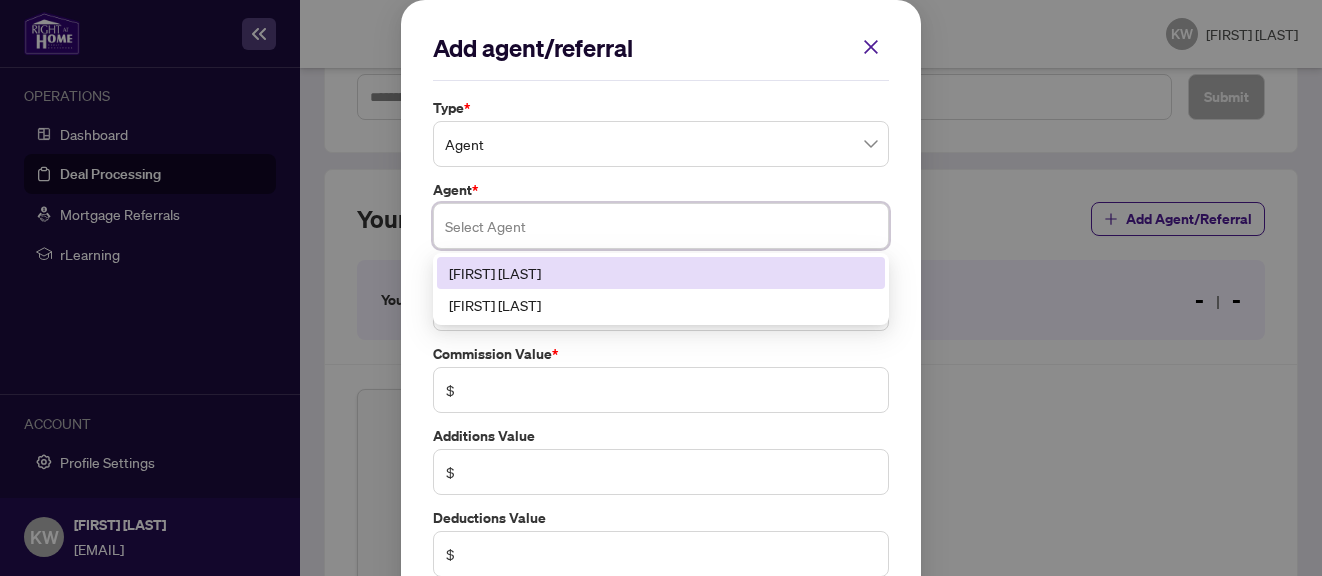 click on "[FIRST] [LAST]" at bounding box center (661, 273) 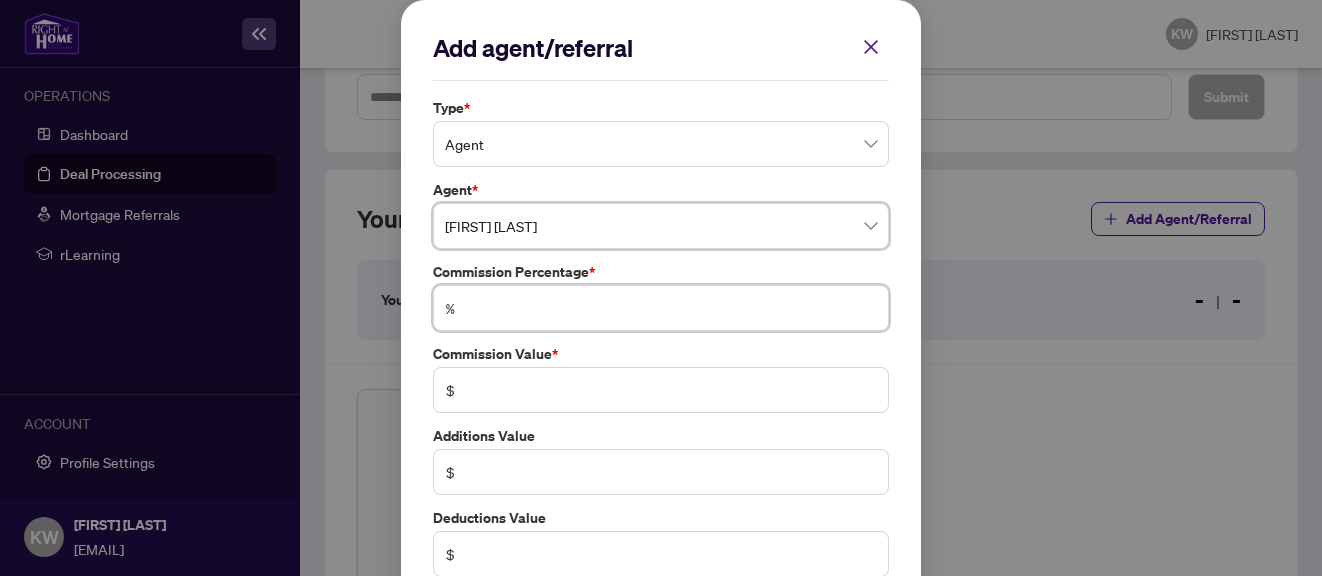 click at bounding box center (671, 308) 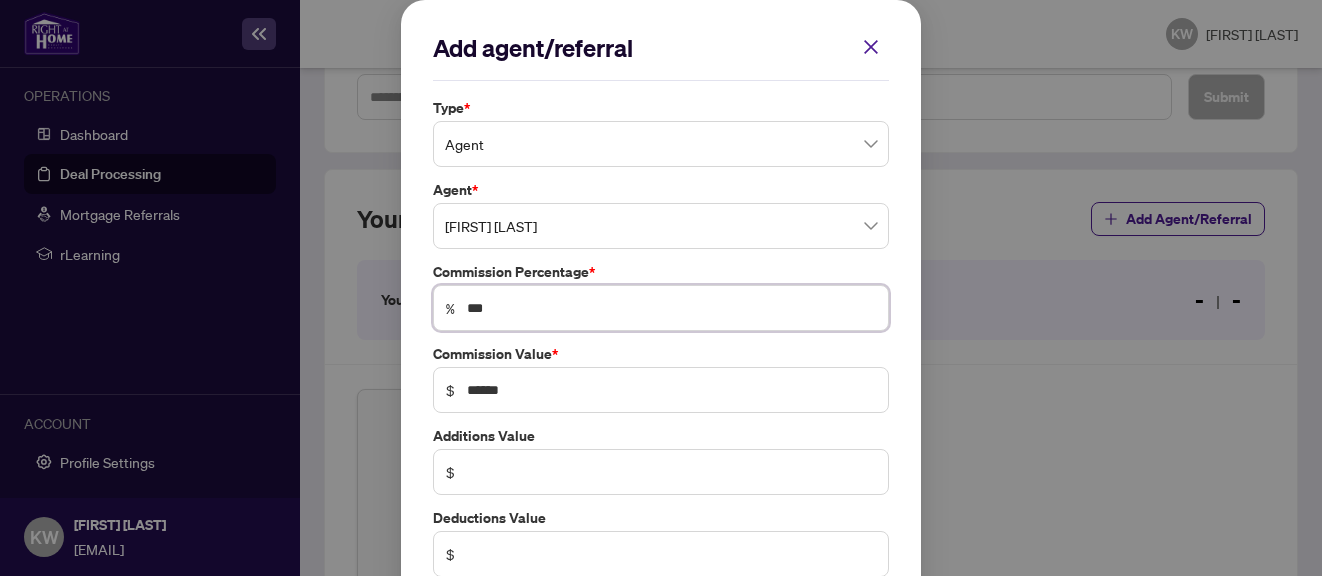 type on "***" 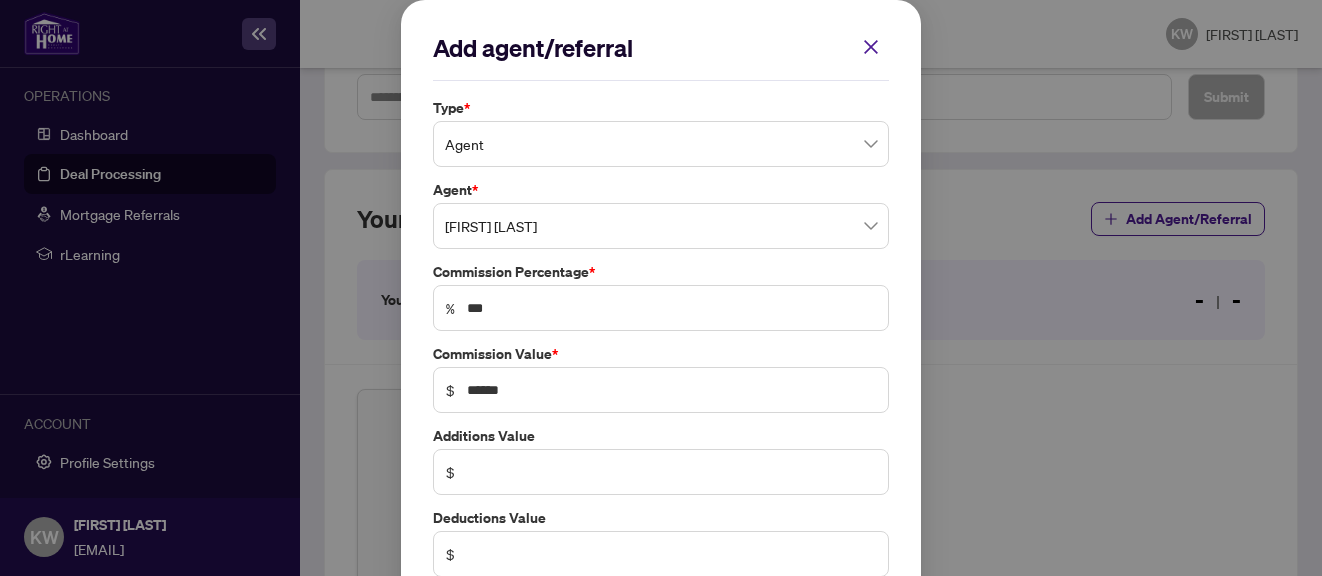 click on "Add agent/referral Type * Agent 0 1 Agent Referral Agent * [FIRST] [LAST] [AGENT_ID] [AGENT_ID] [FIRST] [LAST] [AGENT_NAME] [AGENT_ID] Commission Percentage * % *** Commission Value * $ ****** Additions Value $ Deductions Value $ Cancel Save Cancel OK" at bounding box center [661, 346] 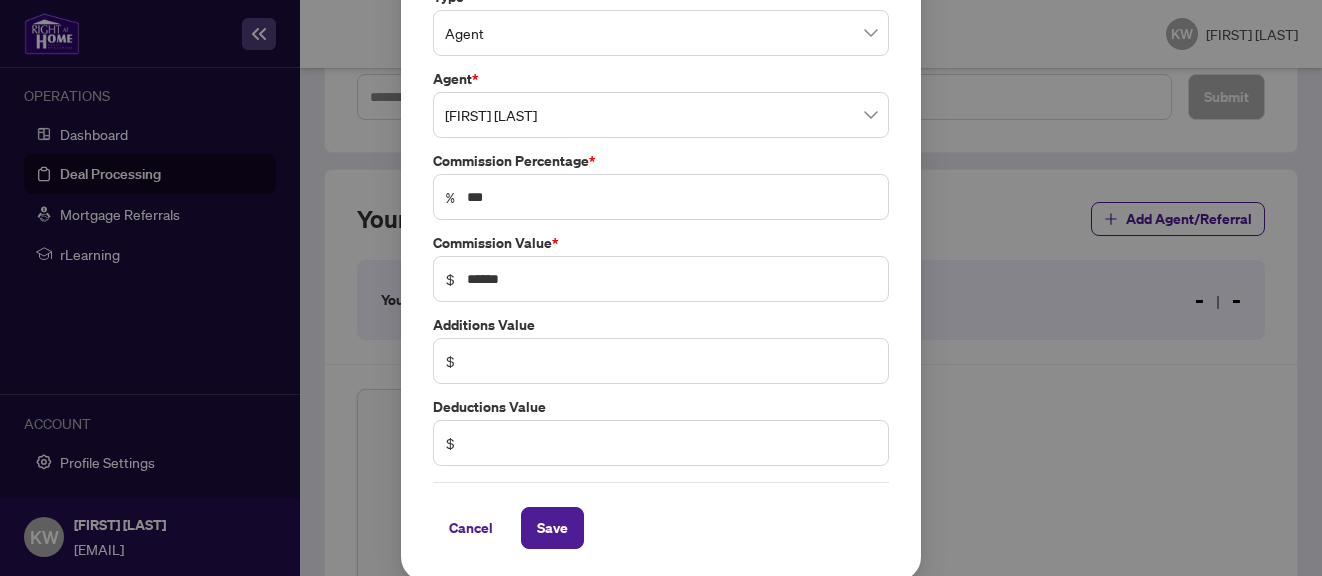 scroll, scrollTop: 110, scrollLeft: 0, axis: vertical 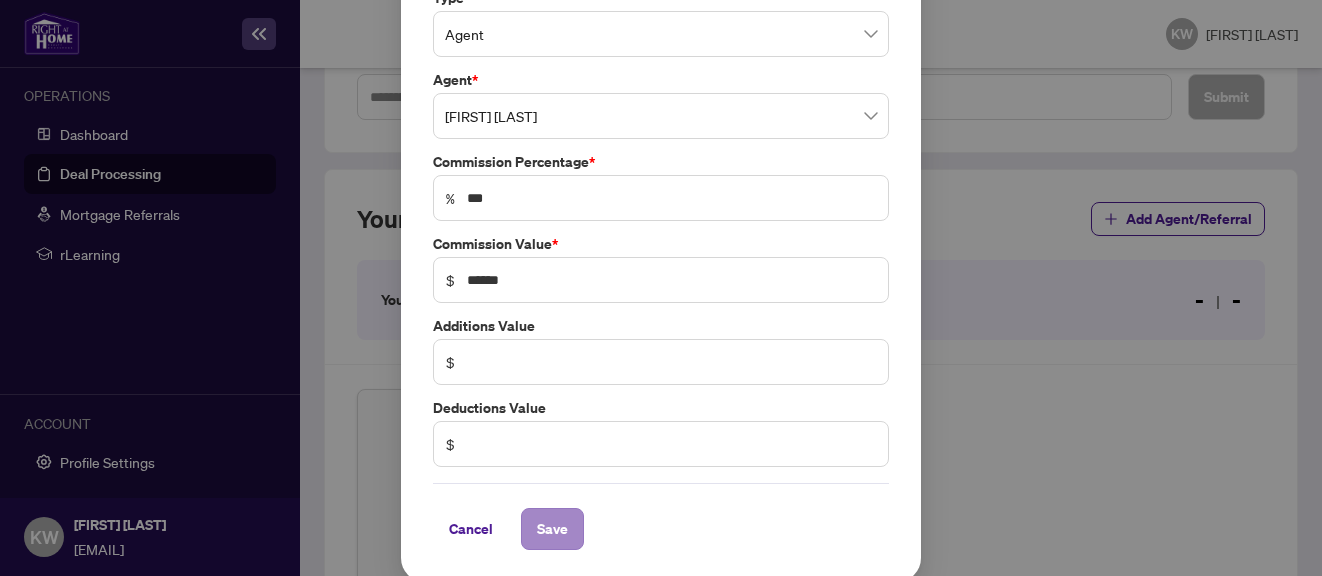 click on "Save" at bounding box center (552, 529) 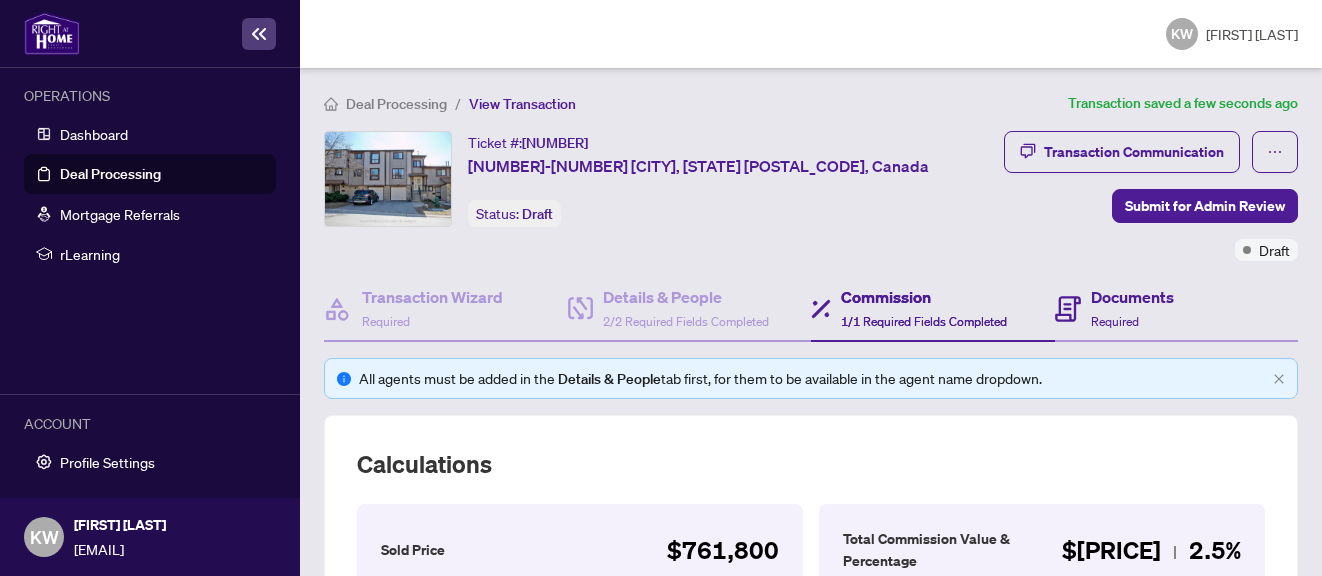 scroll, scrollTop: 0, scrollLeft: 0, axis: both 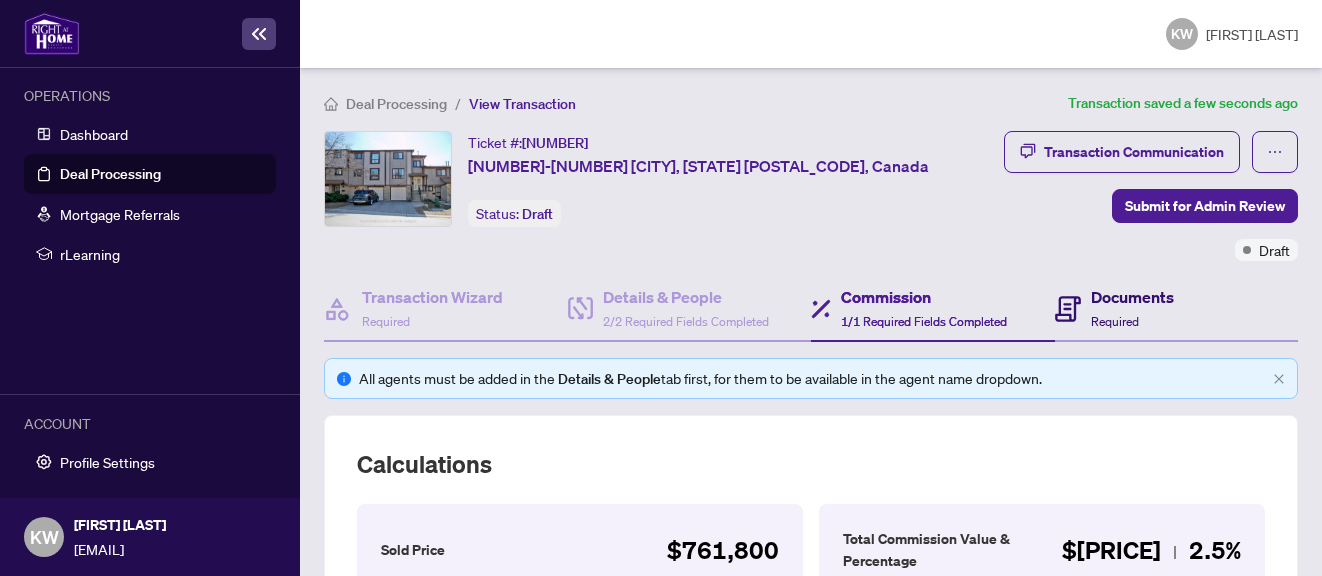 click on "Documents" at bounding box center (1132, 297) 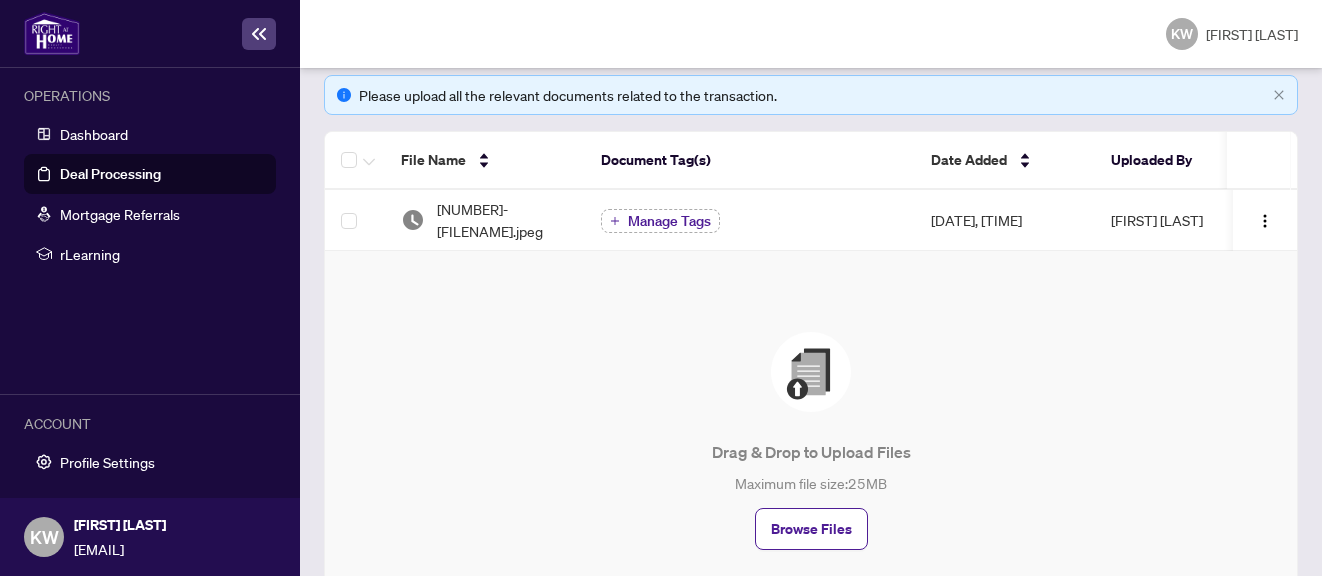 scroll, scrollTop: 343, scrollLeft: 0, axis: vertical 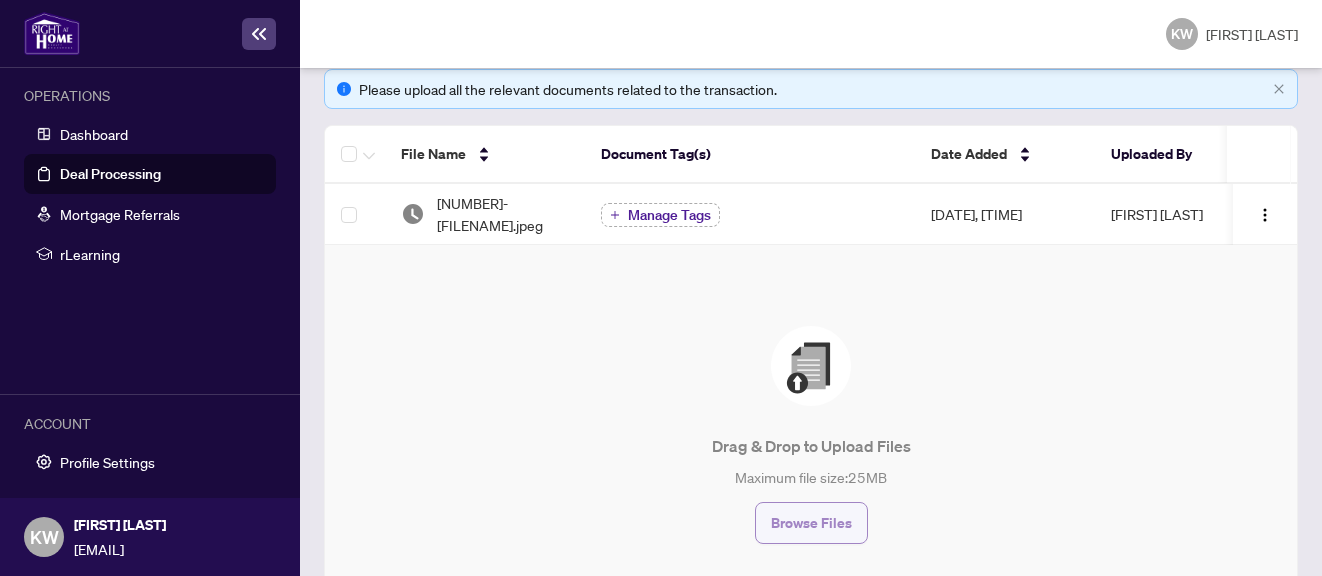 click on "Browse Files" at bounding box center (811, 523) 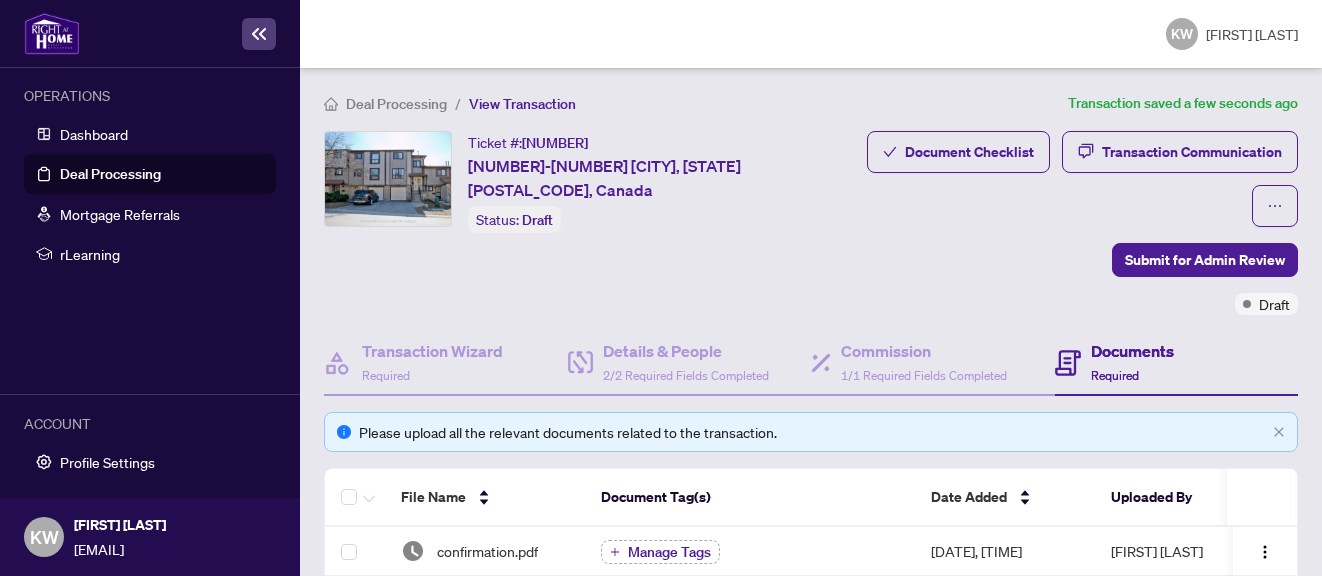scroll, scrollTop: 0, scrollLeft: 0, axis: both 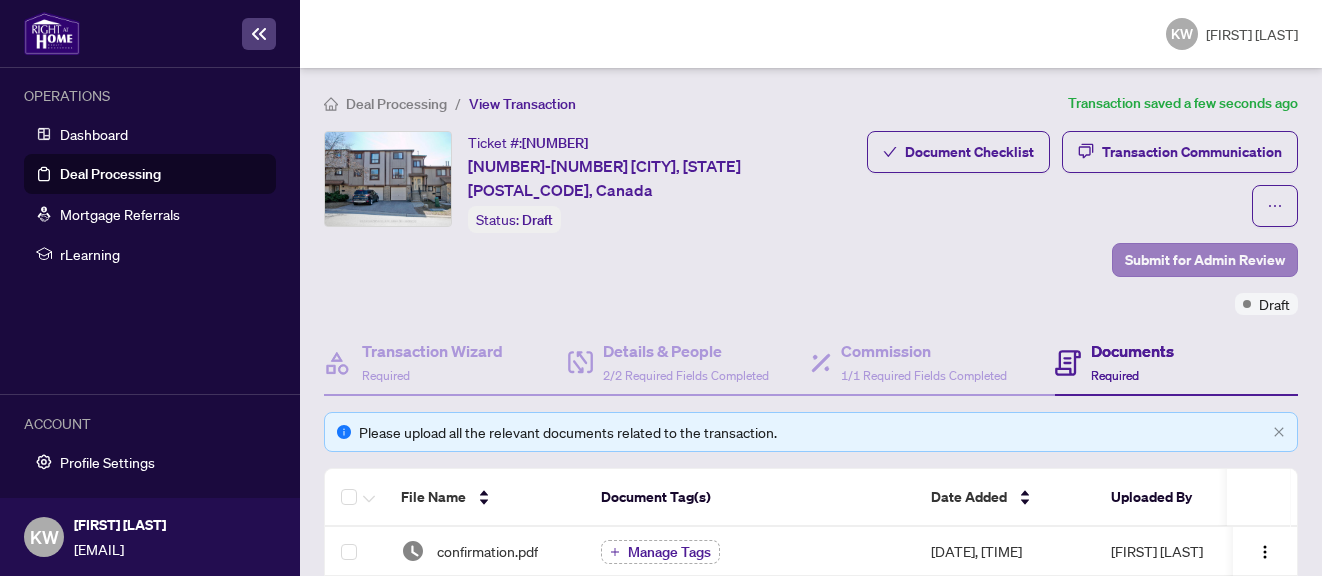 click on "Submit for Admin Review" at bounding box center (1205, 260) 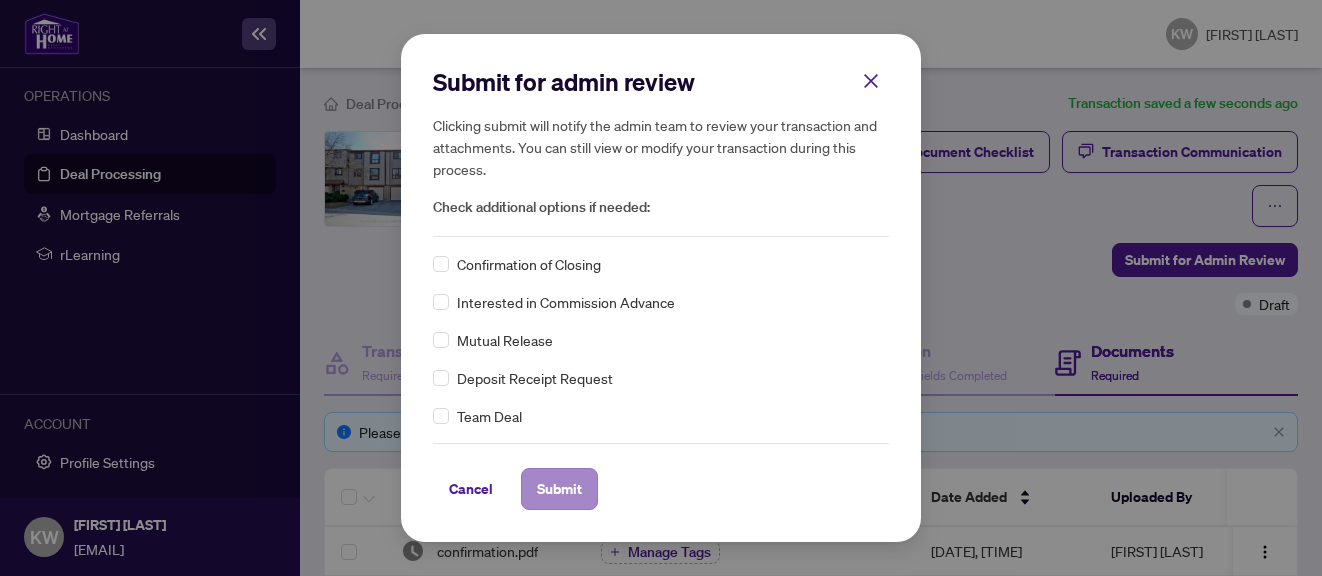 click on "Submit" at bounding box center (559, 489) 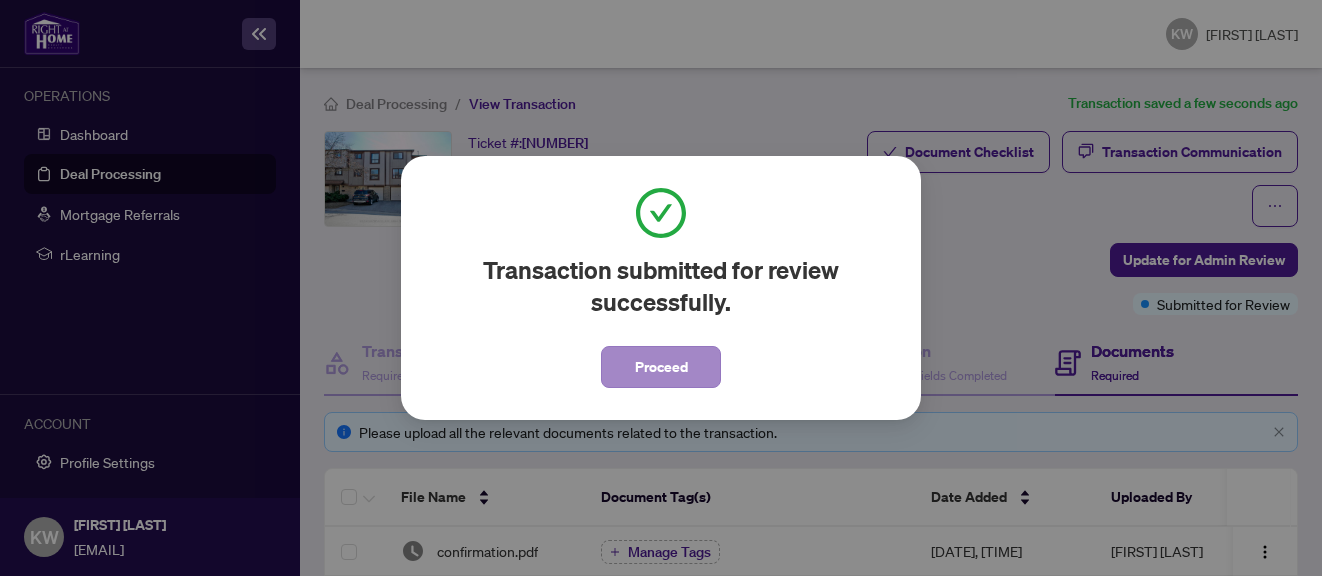 click on "Proceed" at bounding box center [661, 367] 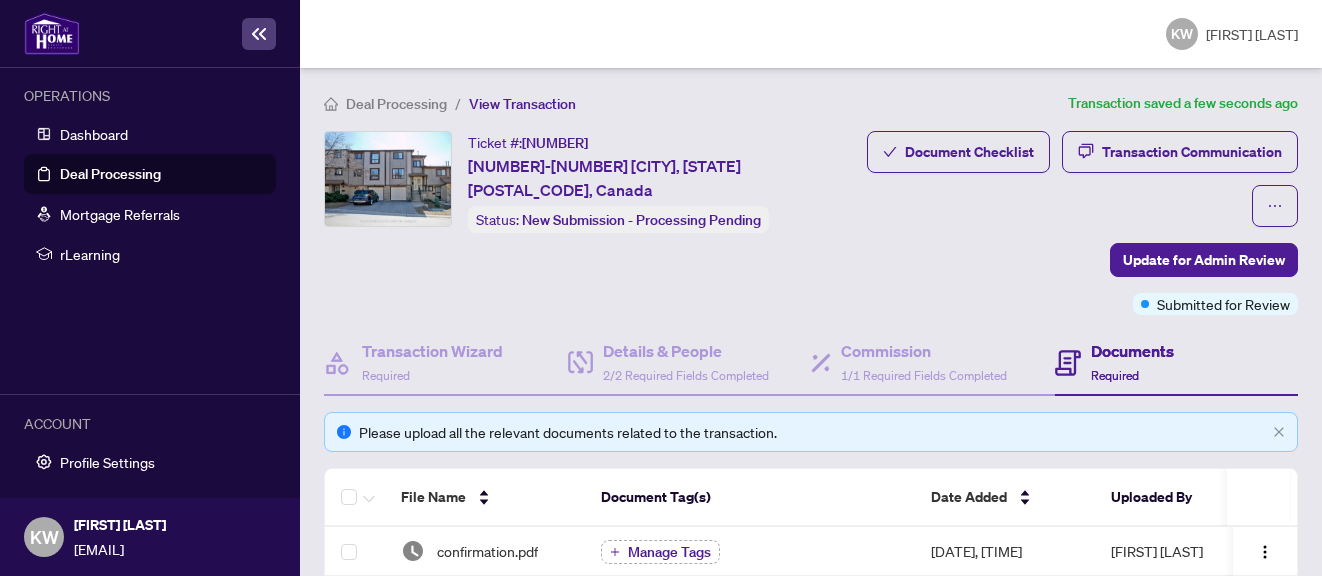 click on "Ticket #: [NUMBER] [NUMBER], [CITY], [STATE] [POSTAL_CODE], [COUNTRY] Status: New Submission - Processing Pending Update for Admin Review" at bounding box center [591, 223] 